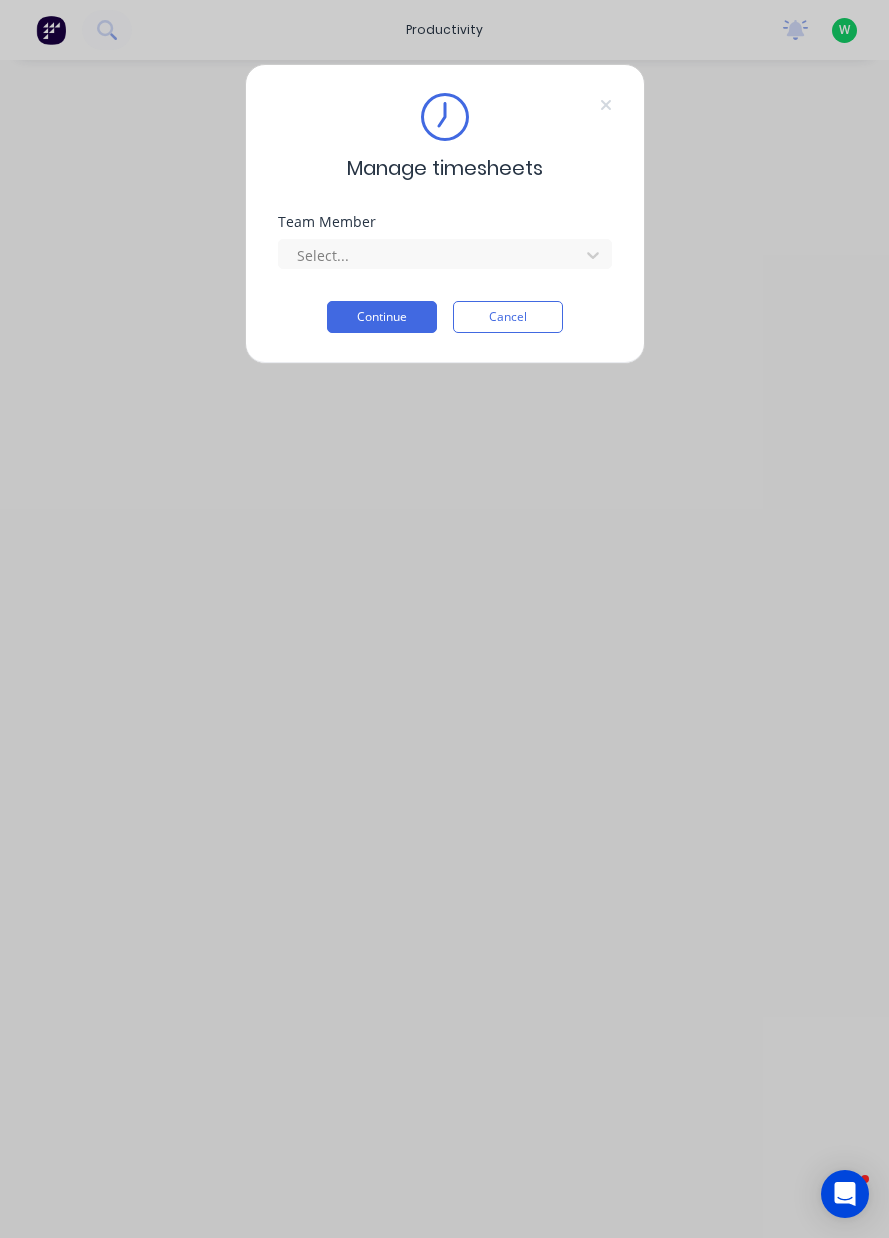 scroll, scrollTop: 0, scrollLeft: 0, axis: both 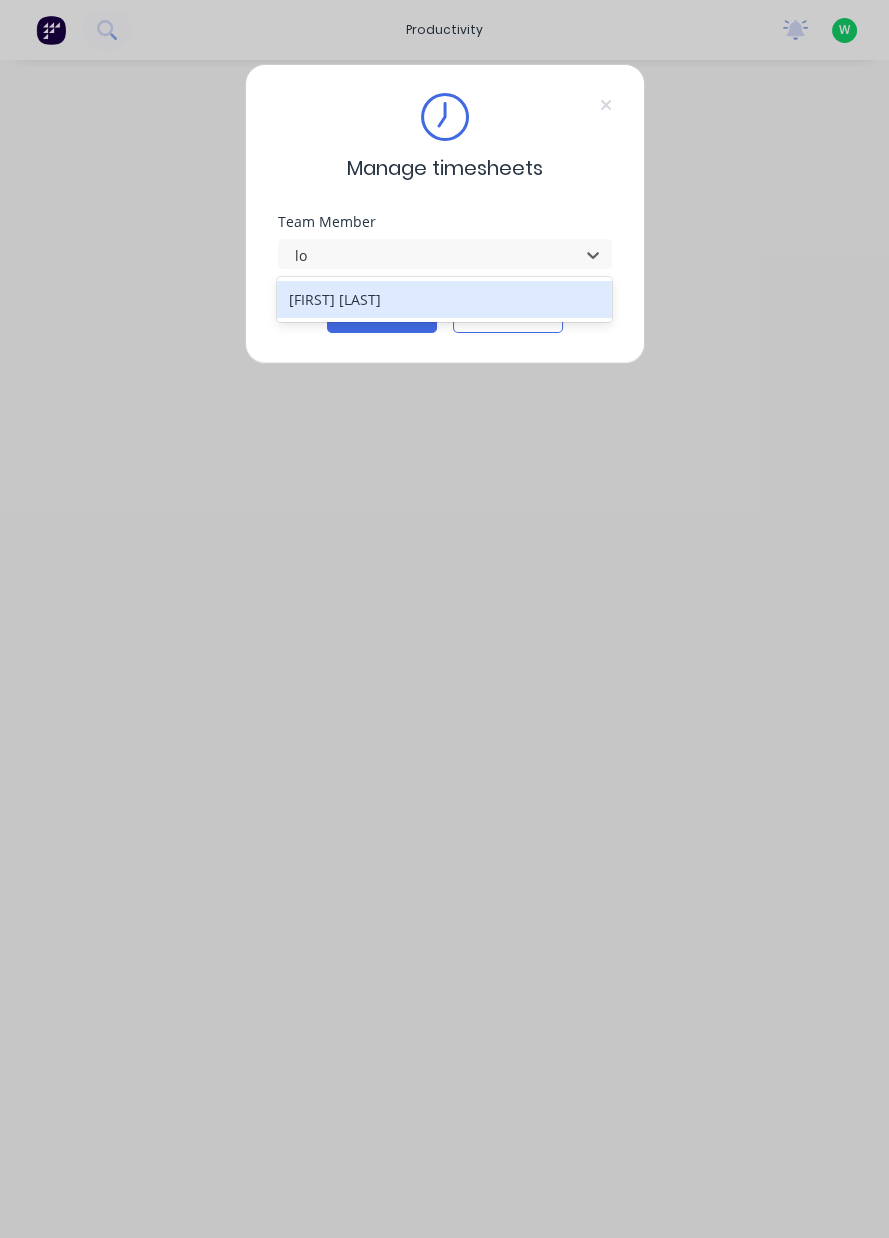 click on "[FIRST] [LAST]" at bounding box center [444, 299] 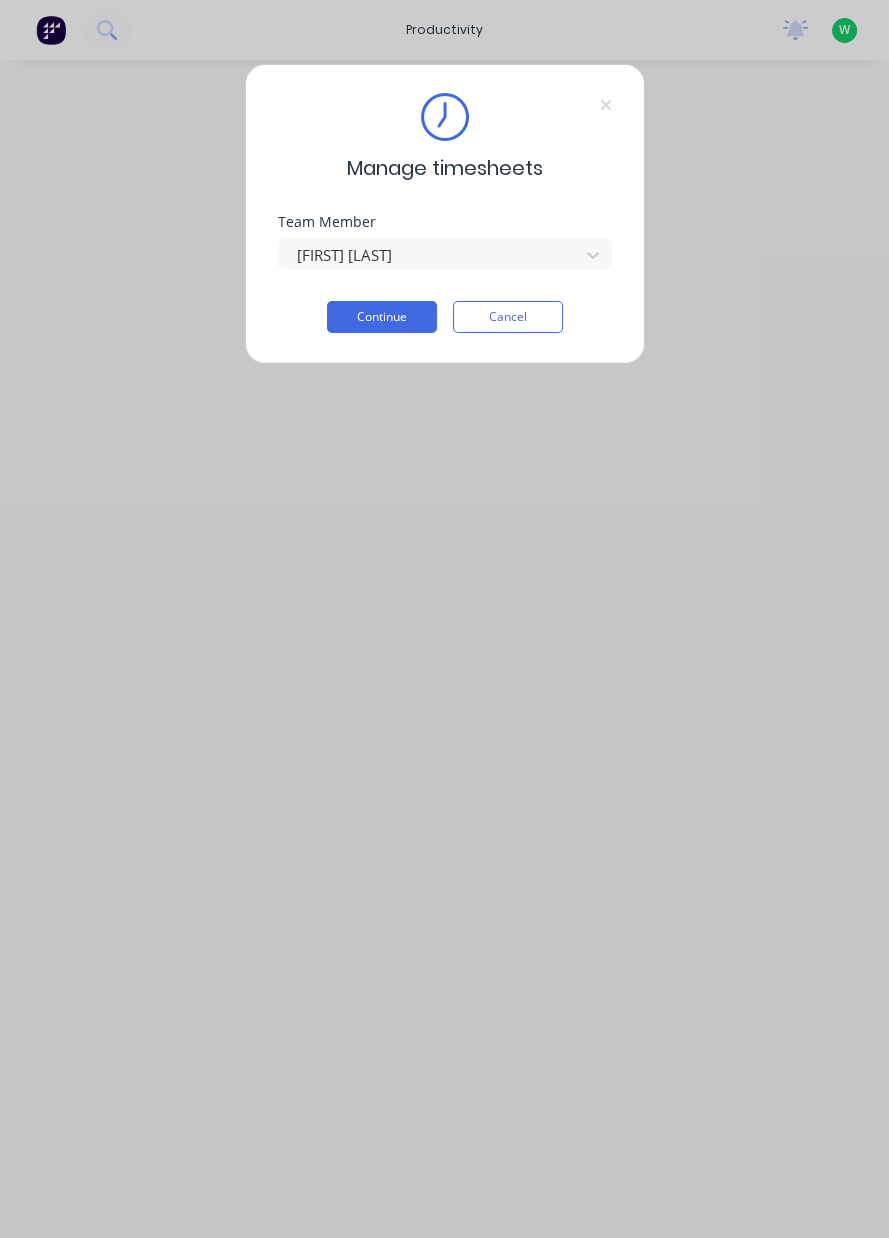 click on "Continue" at bounding box center [382, 317] 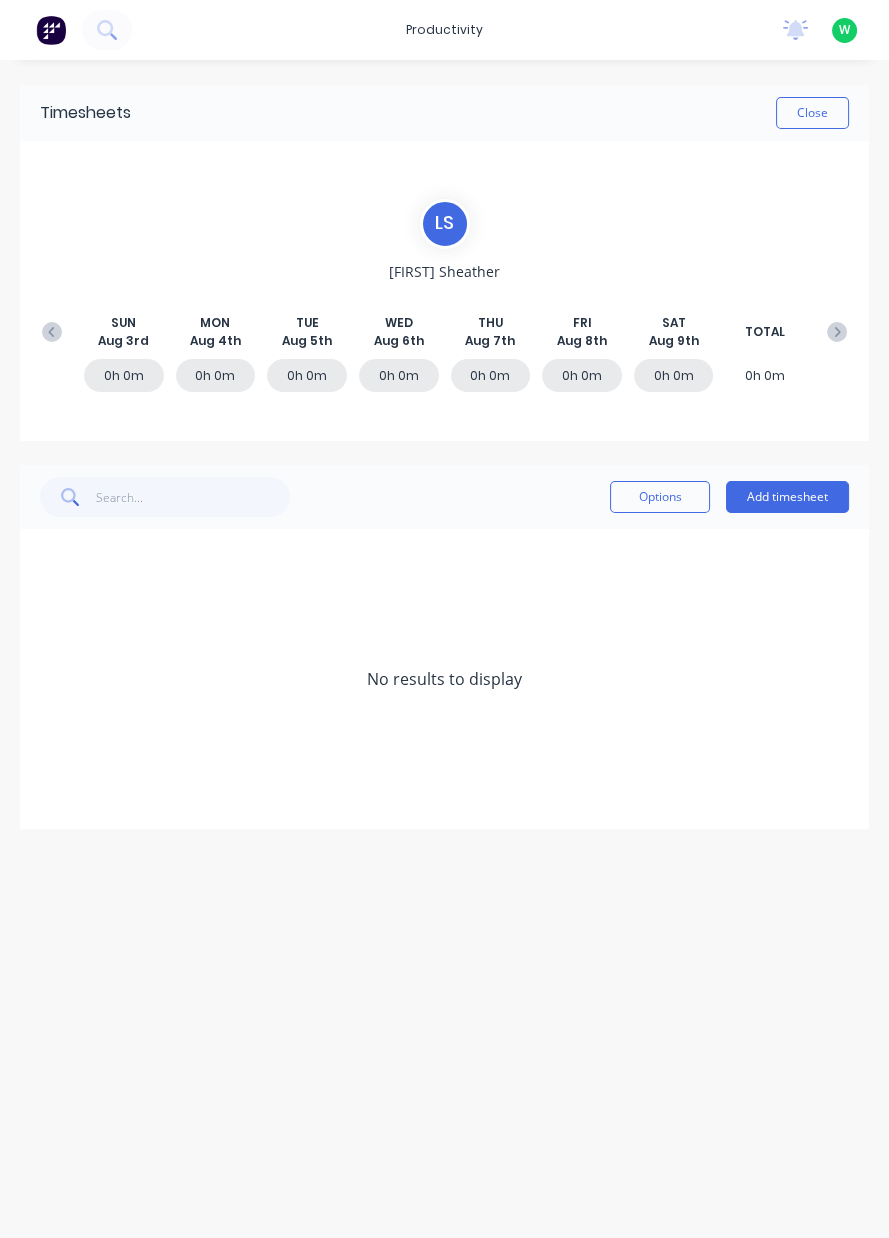 click on "Add timesheet" at bounding box center (787, 497) 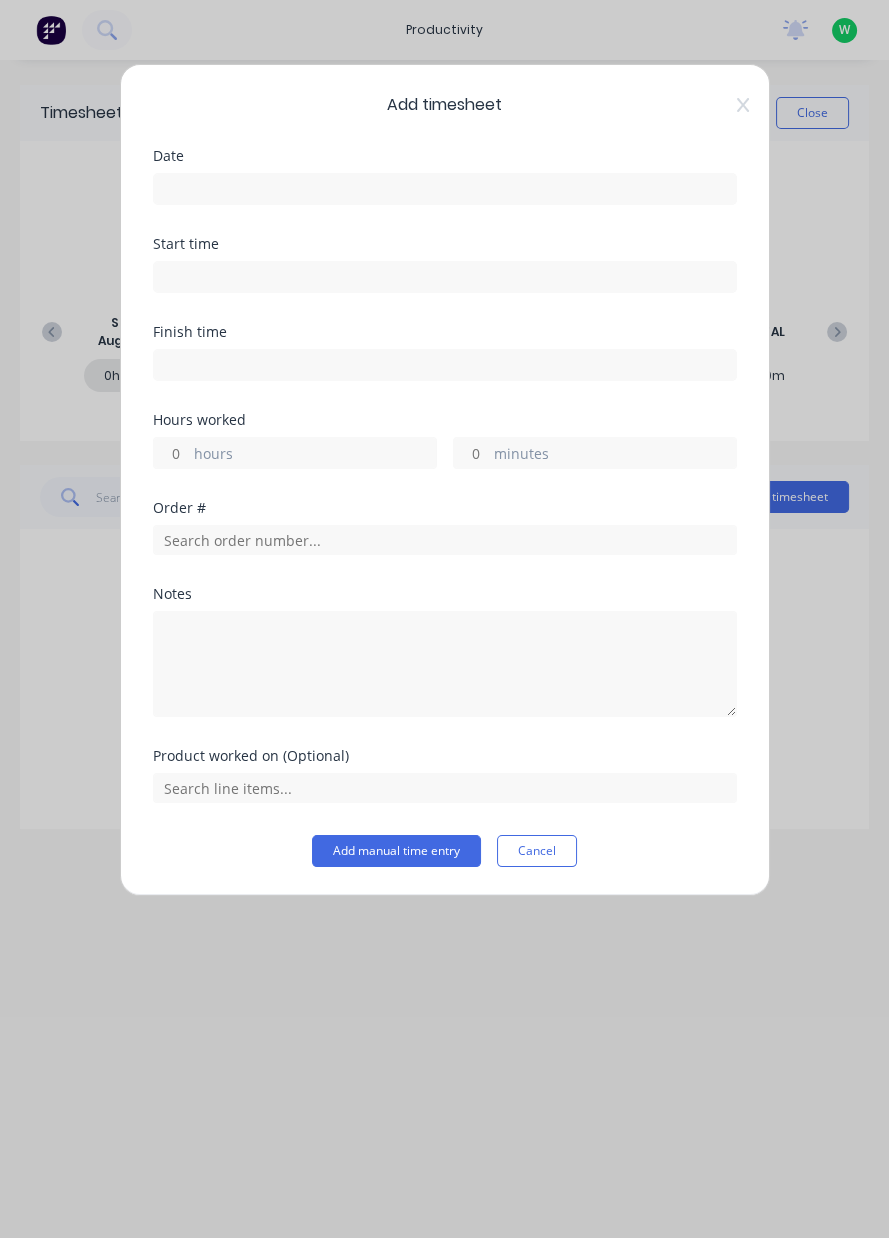 click at bounding box center [445, 189] 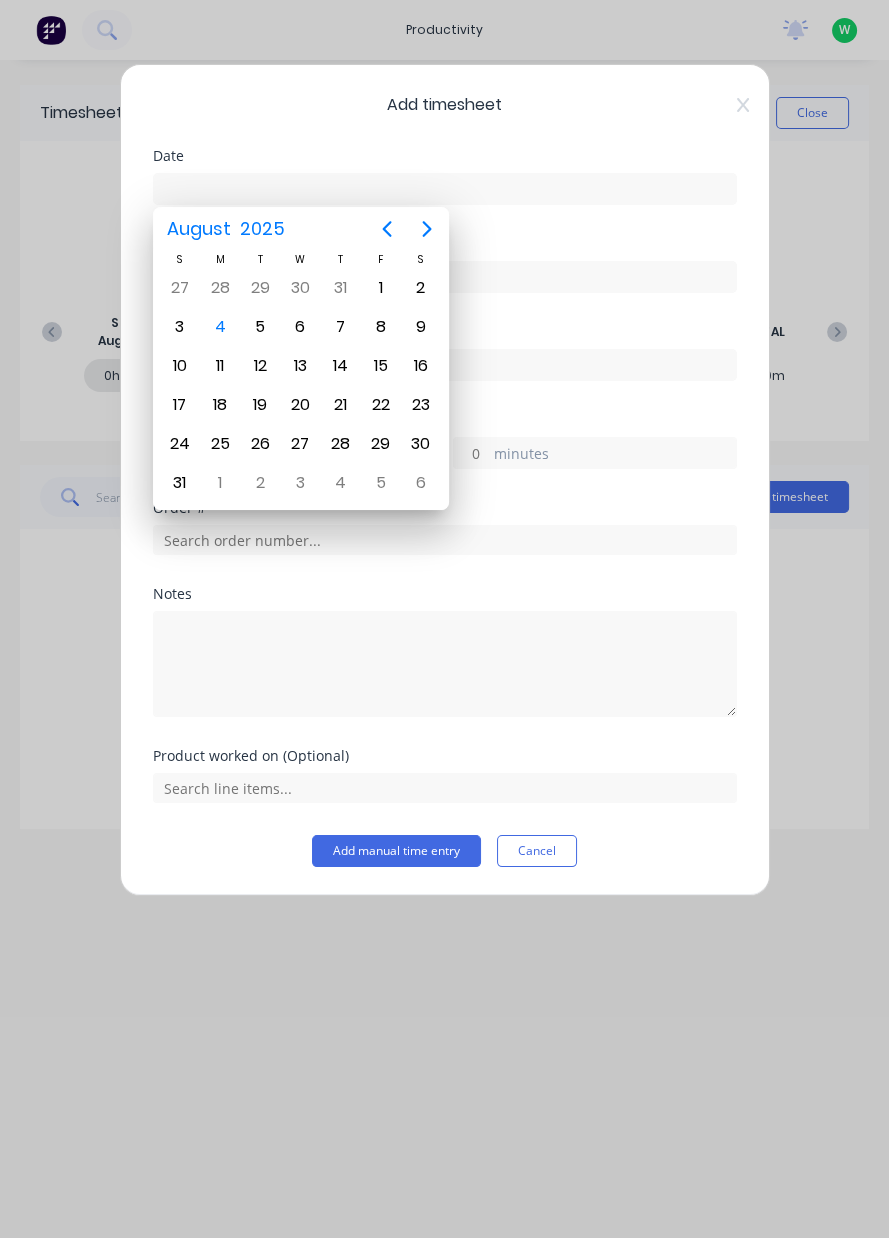 click on "4" at bounding box center (220, 327) 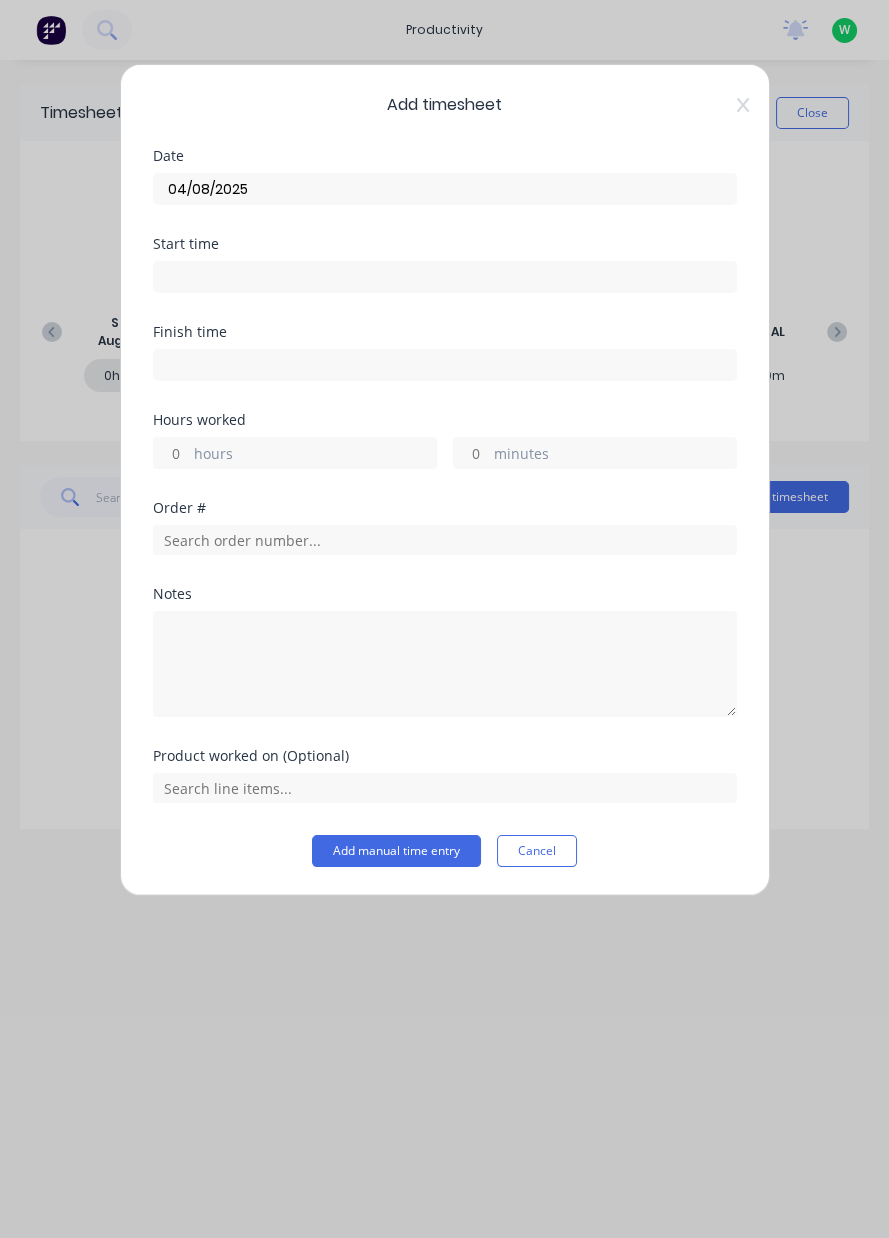 click on "hours" at bounding box center (171, 453) 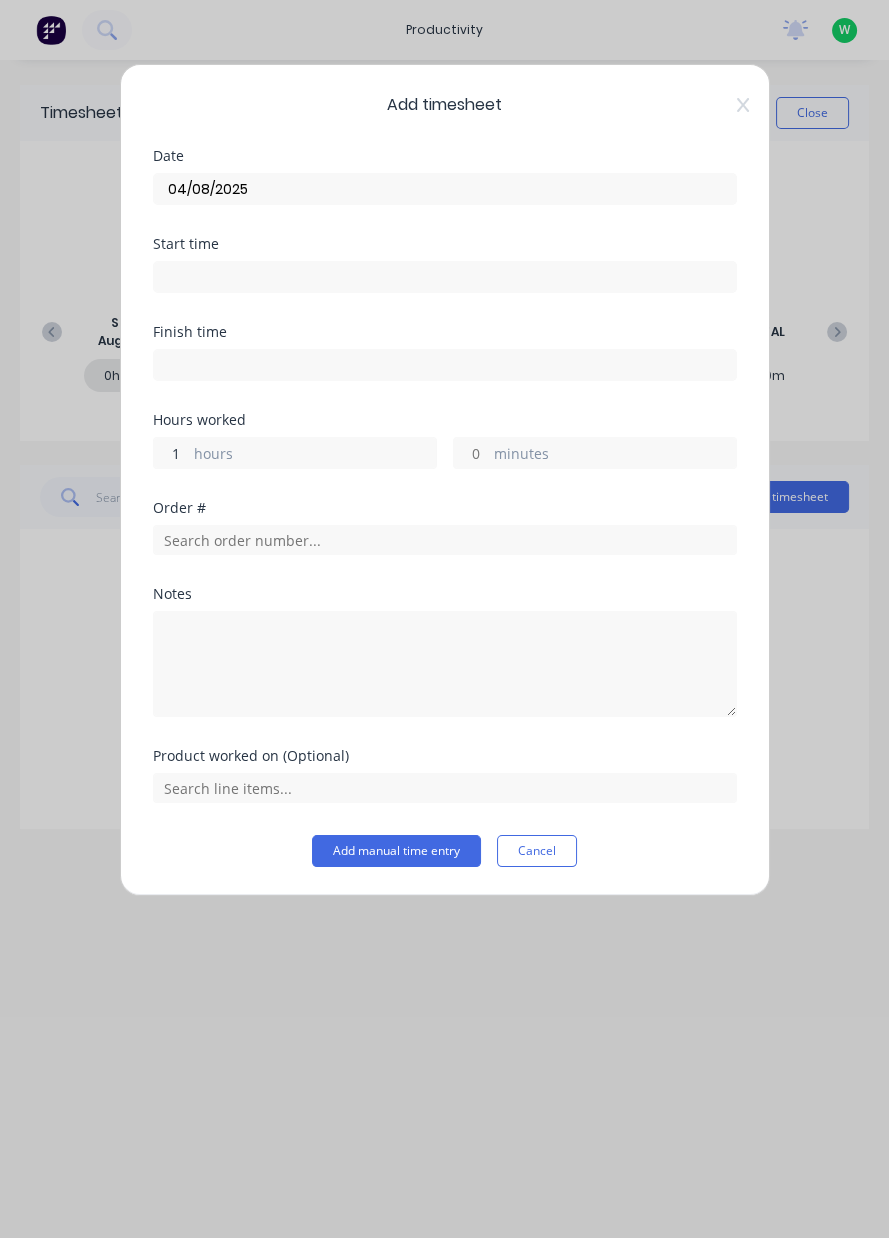type on "1" 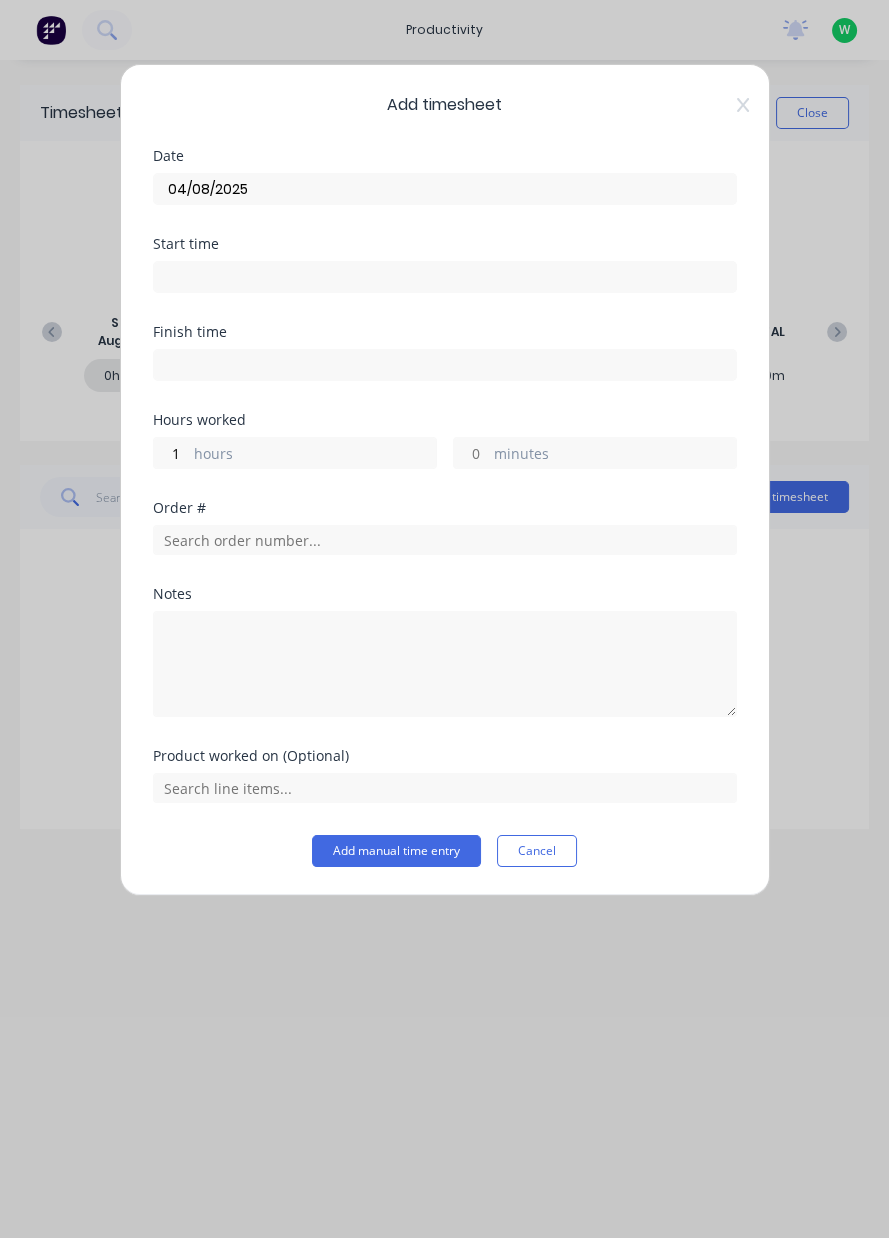 click on "Hours worked 1 hours minutes" at bounding box center [445, 457] 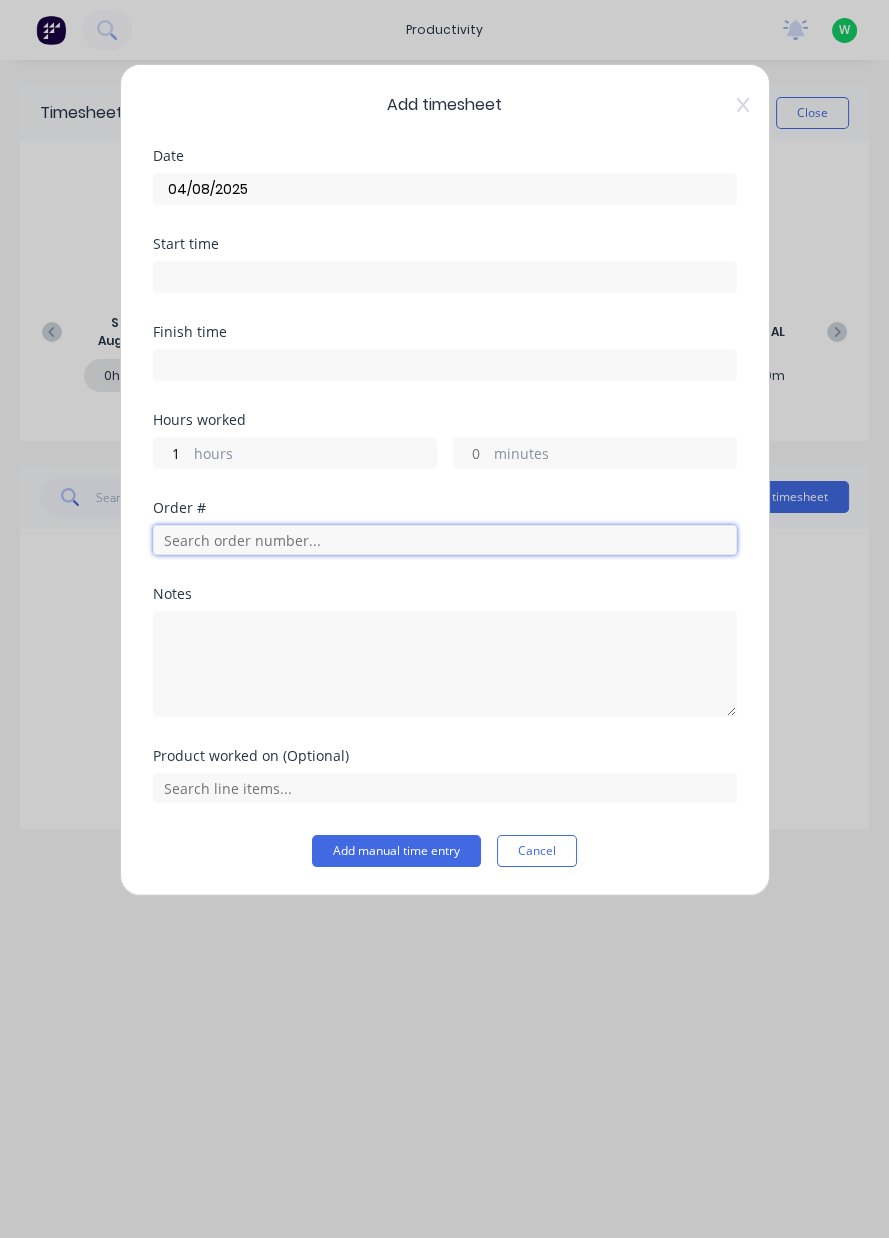 click at bounding box center [445, 540] 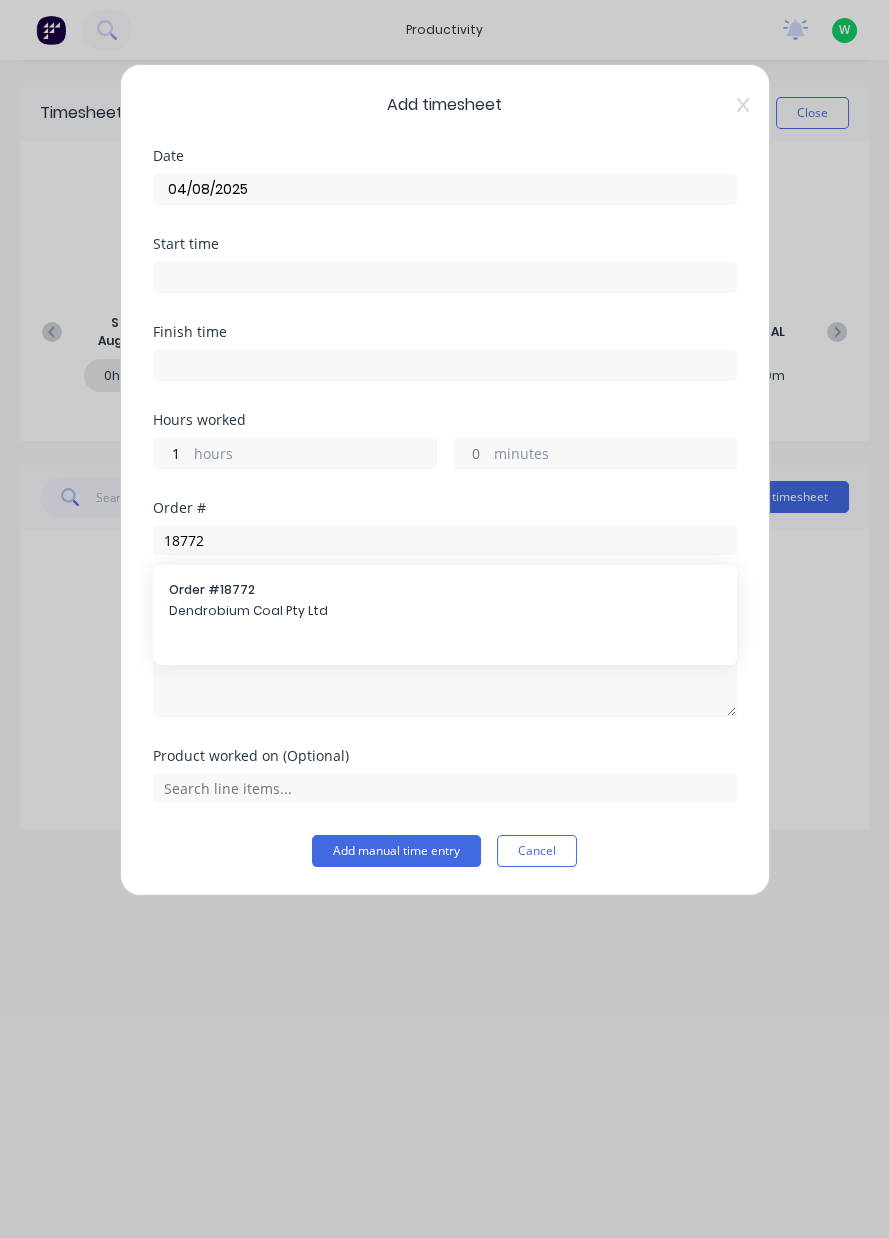 click on "Notes" at bounding box center [445, 594] 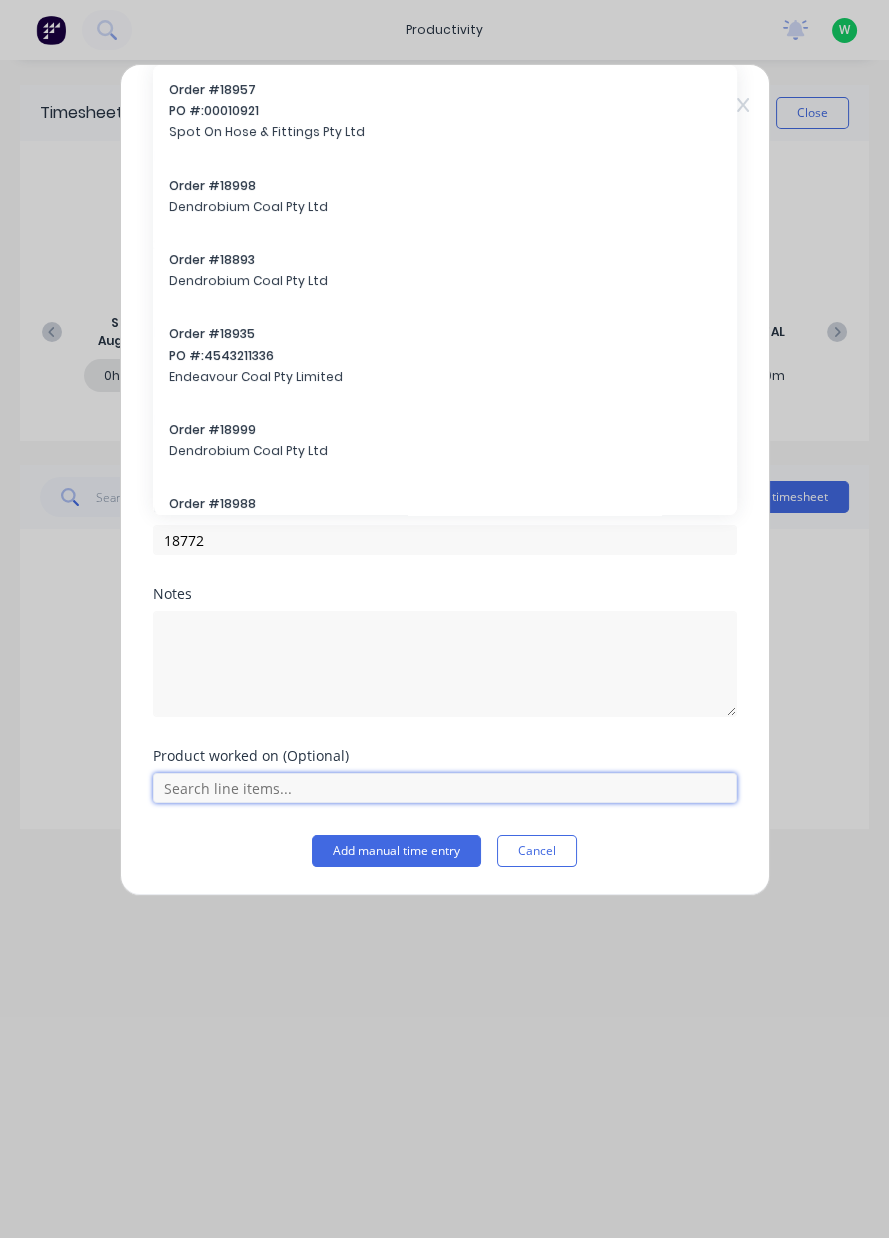 click at bounding box center [445, 788] 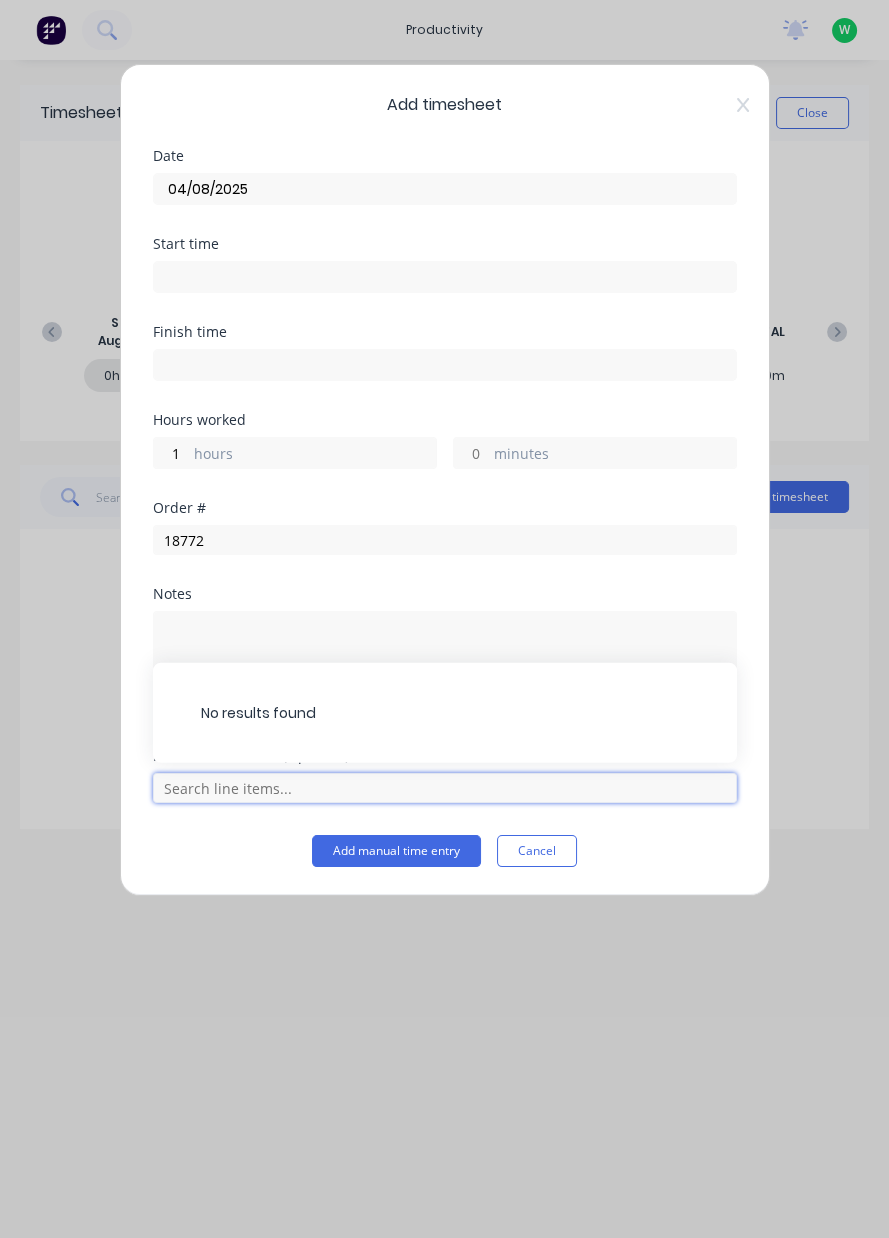 click at bounding box center (445, 788) 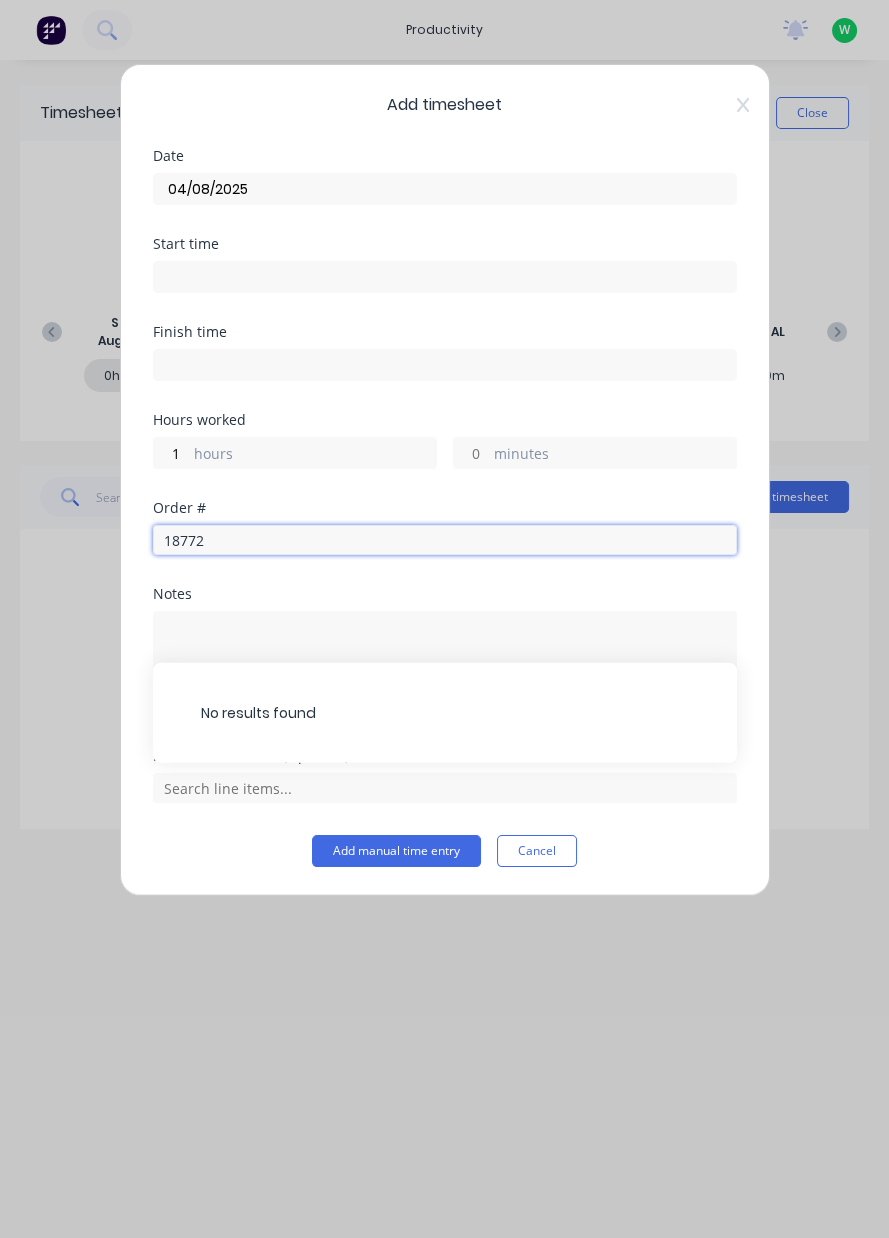 click on "18772" at bounding box center [445, 540] 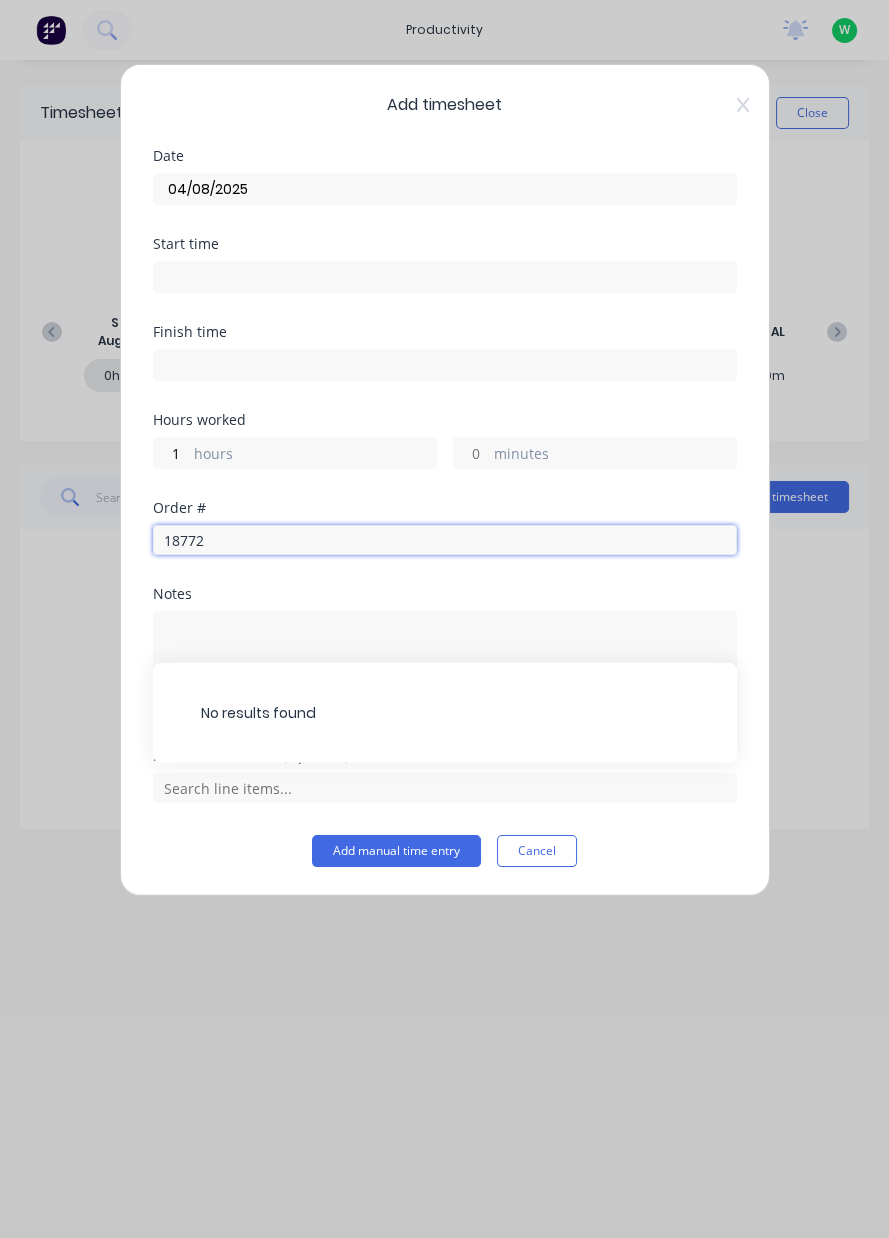 click on "18772" at bounding box center [445, 540] 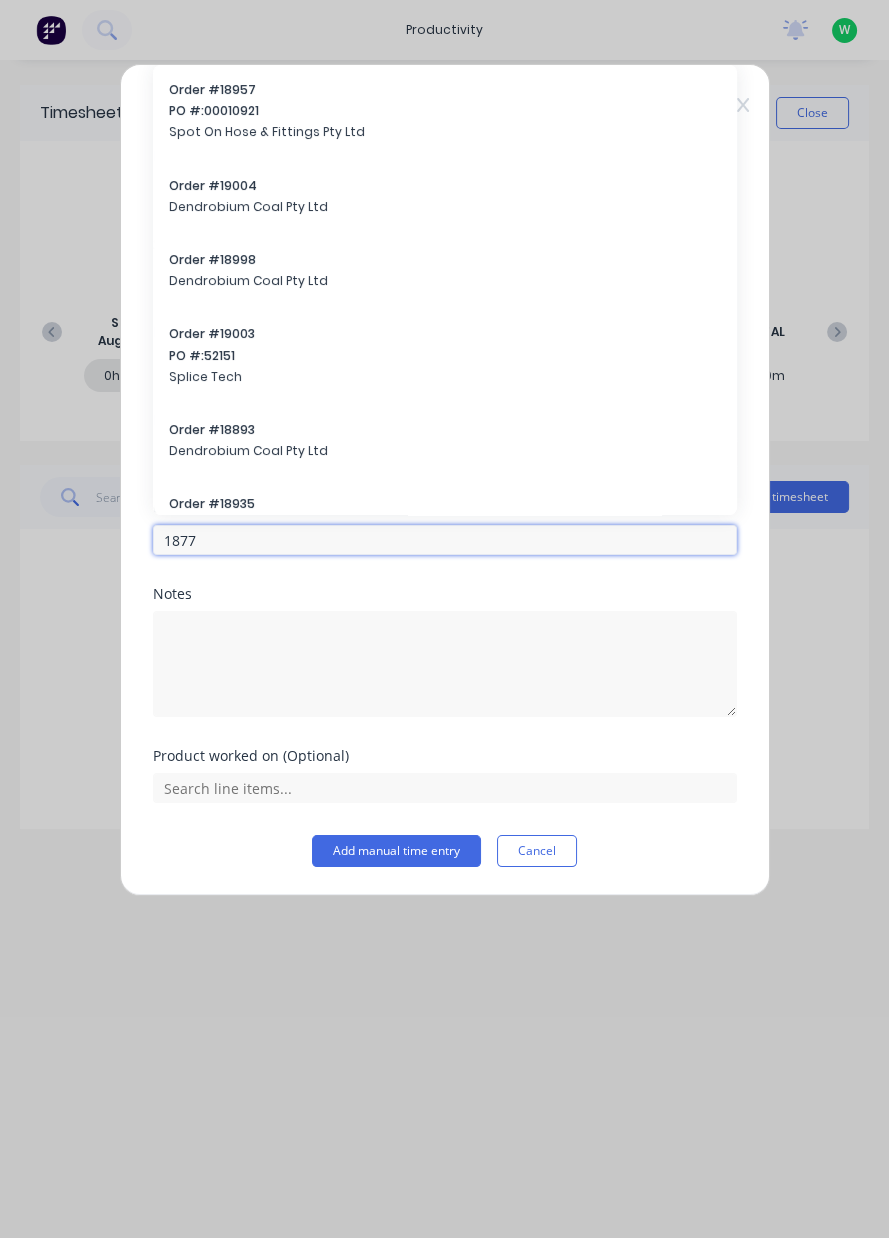 type on "18772" 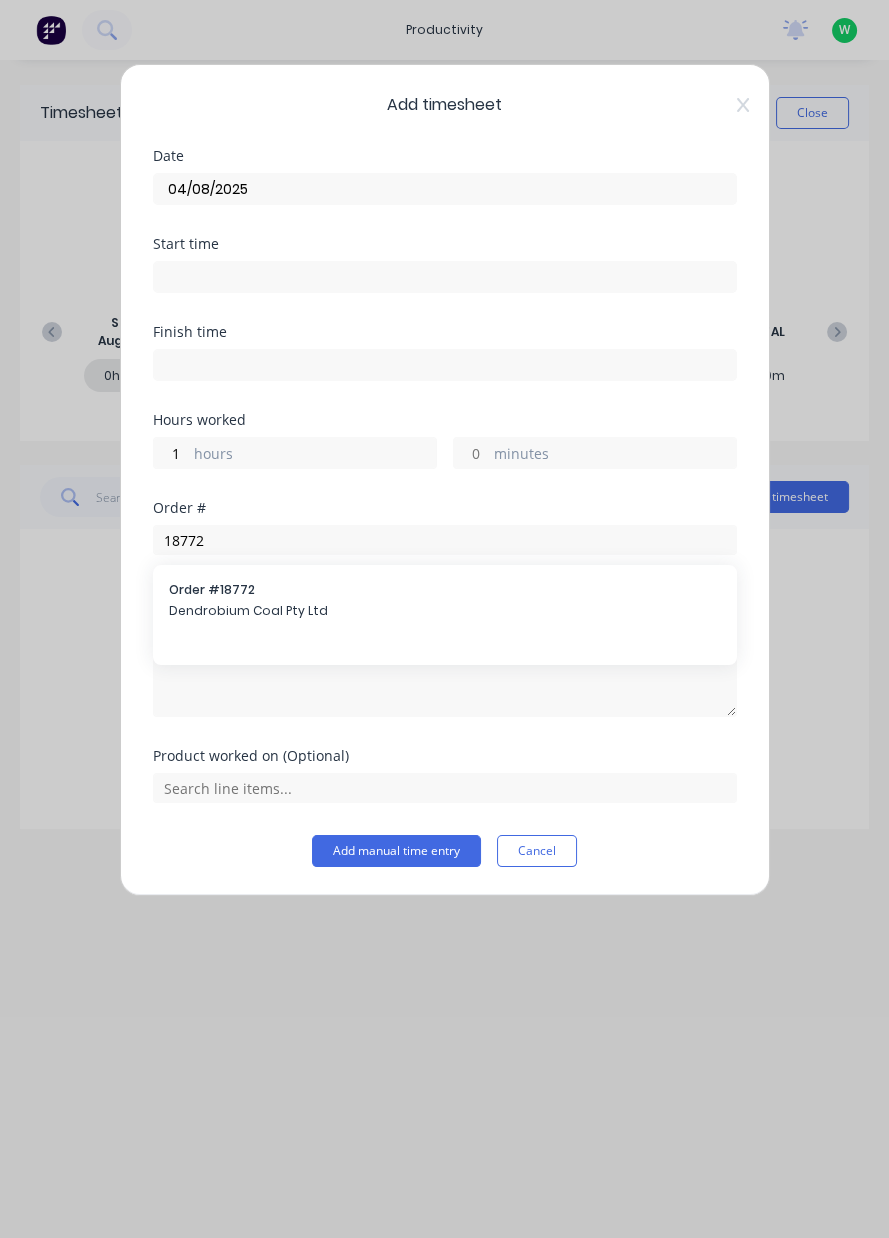 click on "Order # 18772" at bounding box center [445, 590] 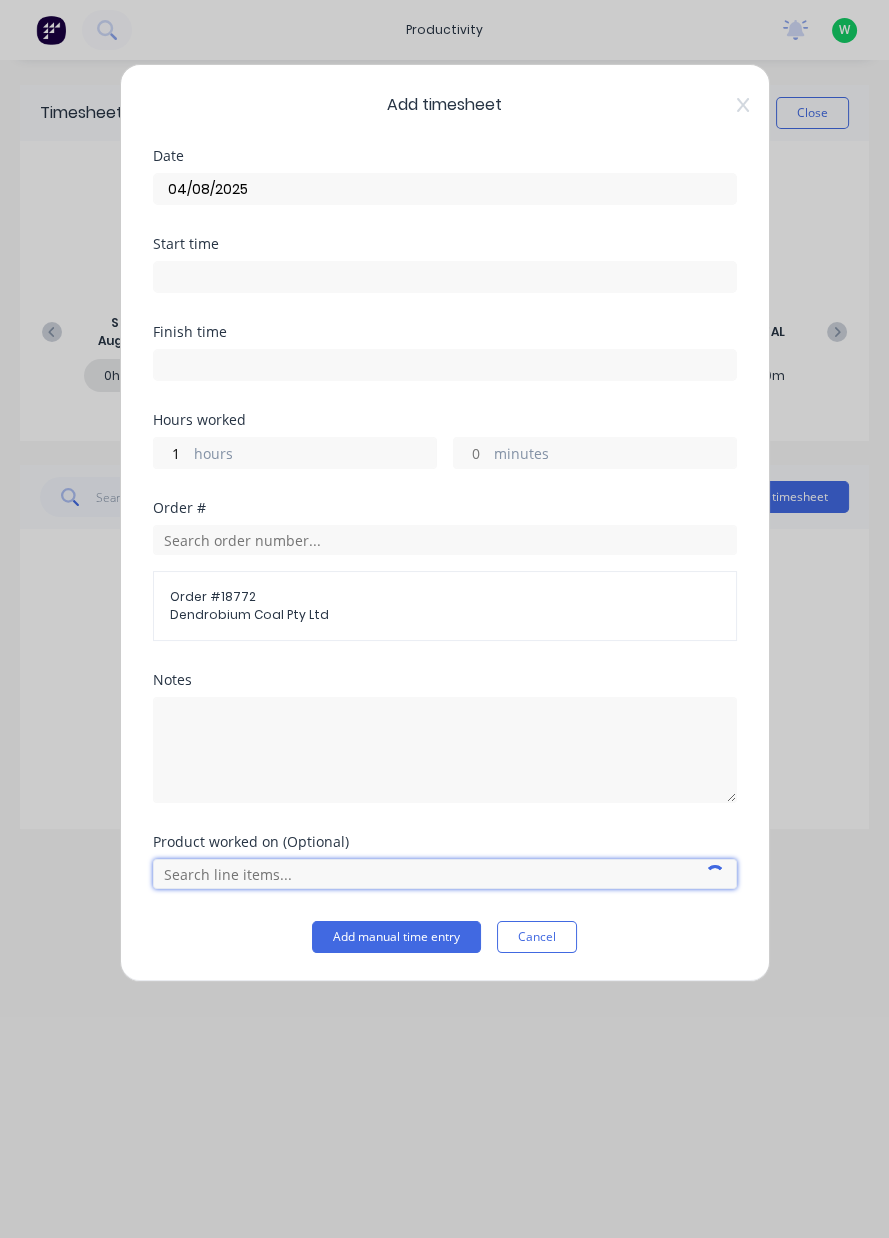 click at bounding box center [445, 874] 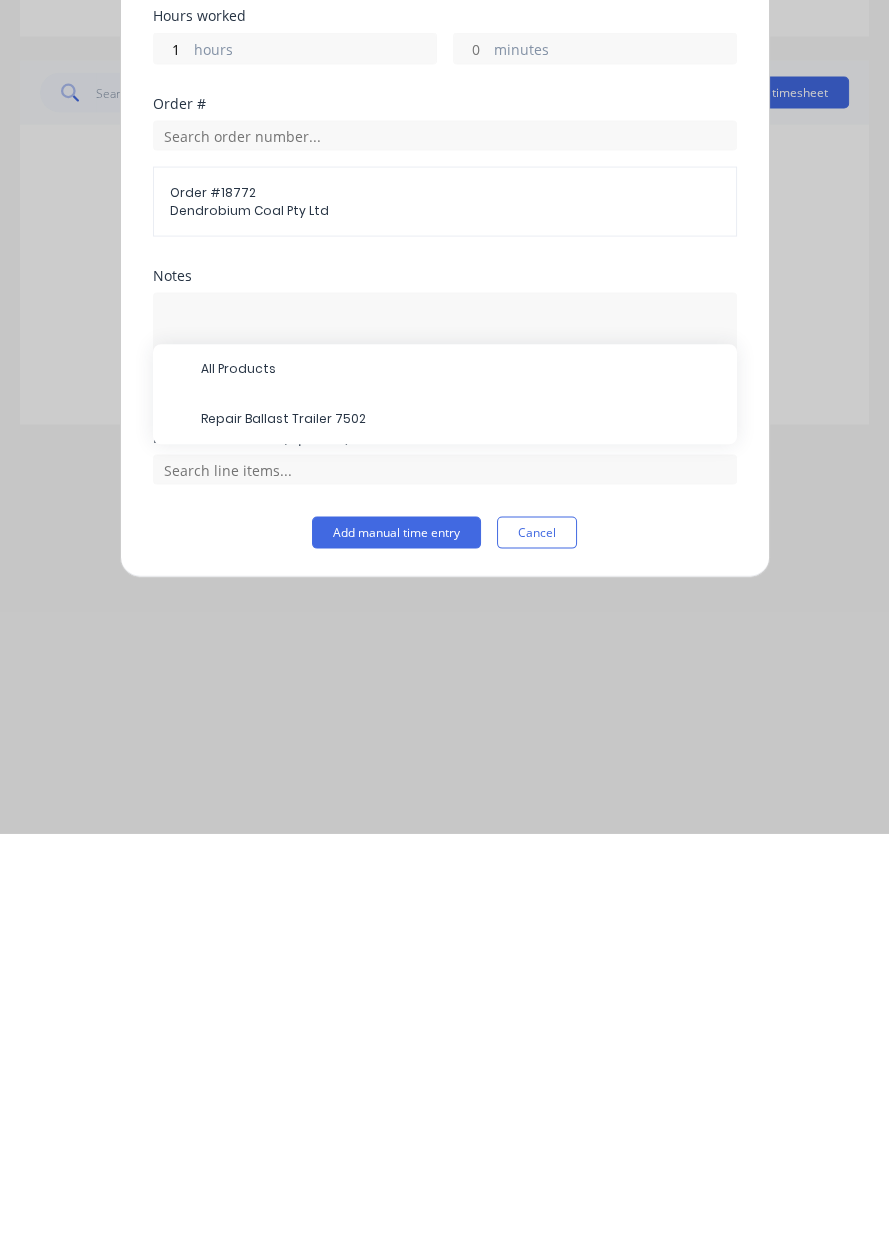 click on "Repair Ballast Trailer 7502" at bounding box center [461, 824] 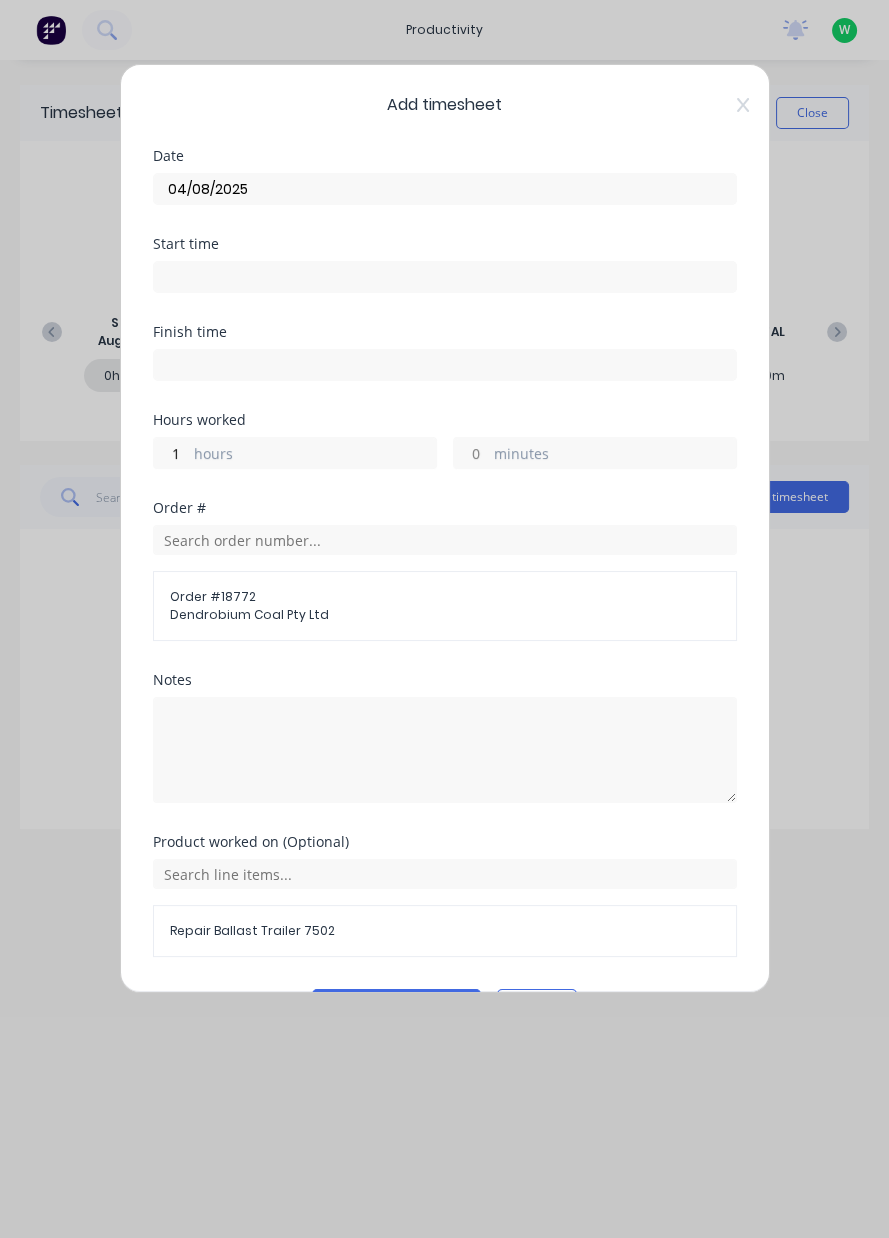 scroll, scrollTop: 53, scrollLeft: 0, axis: vertical 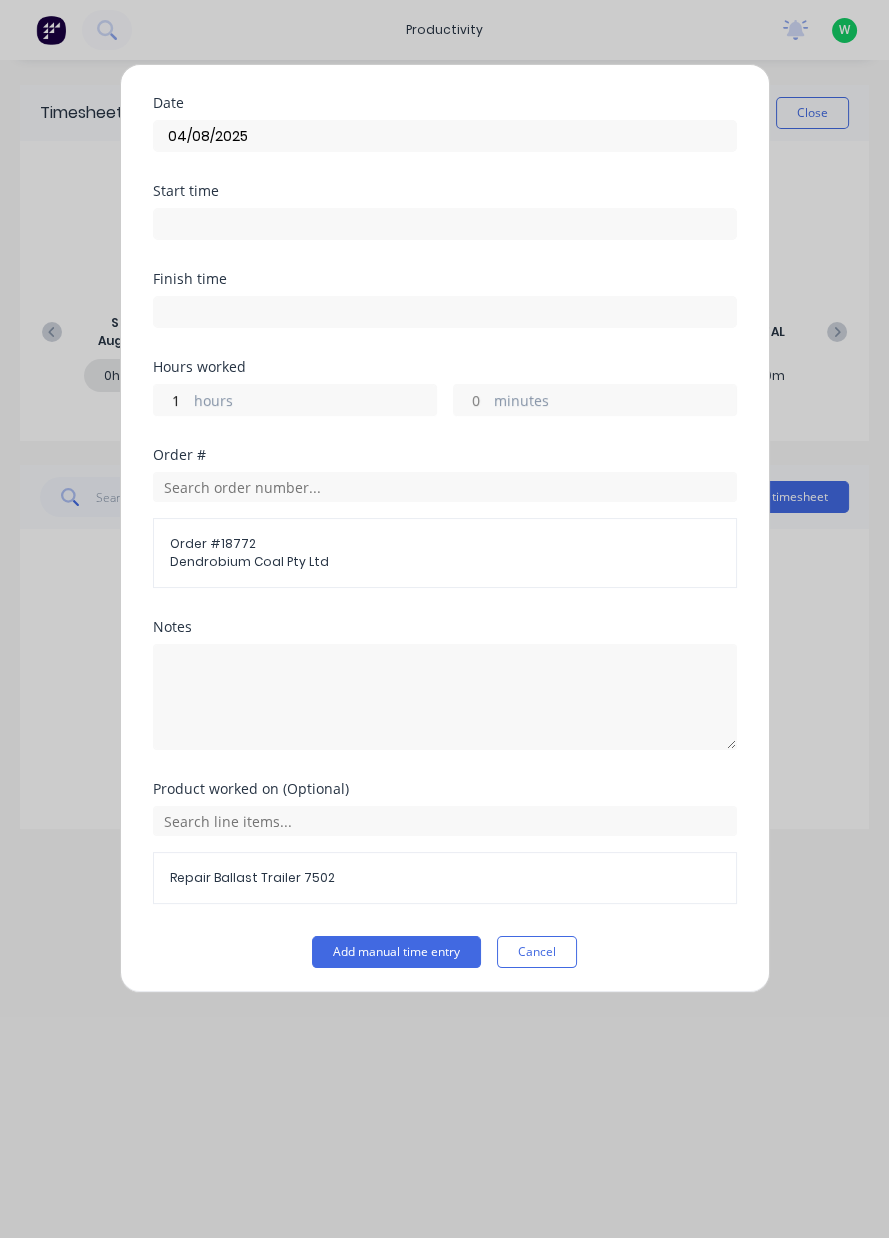 click on "Add manual time entry" at bounding box center (396, 952) 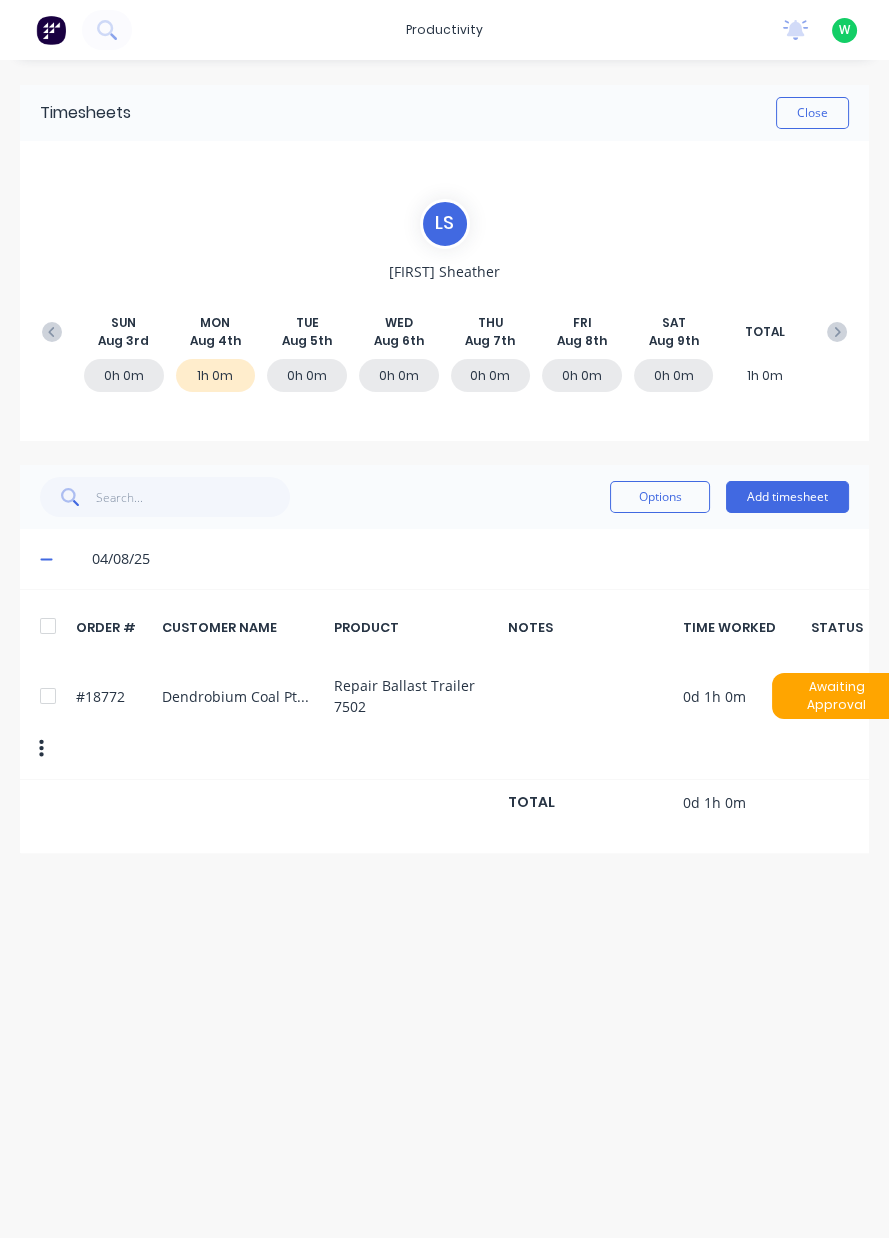click on "Add timesheet" at bounding box center (787, 497) 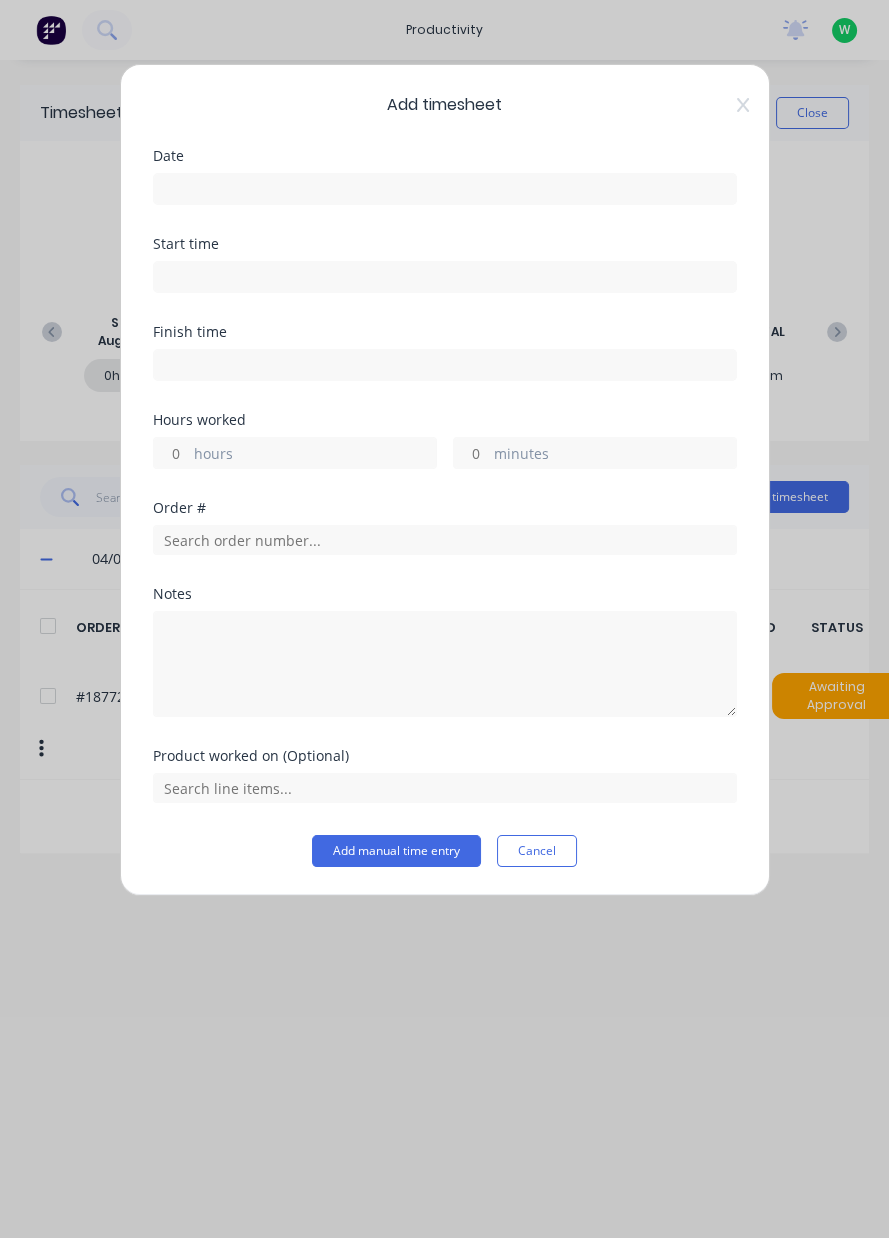 click at bounding box center (445, 189) 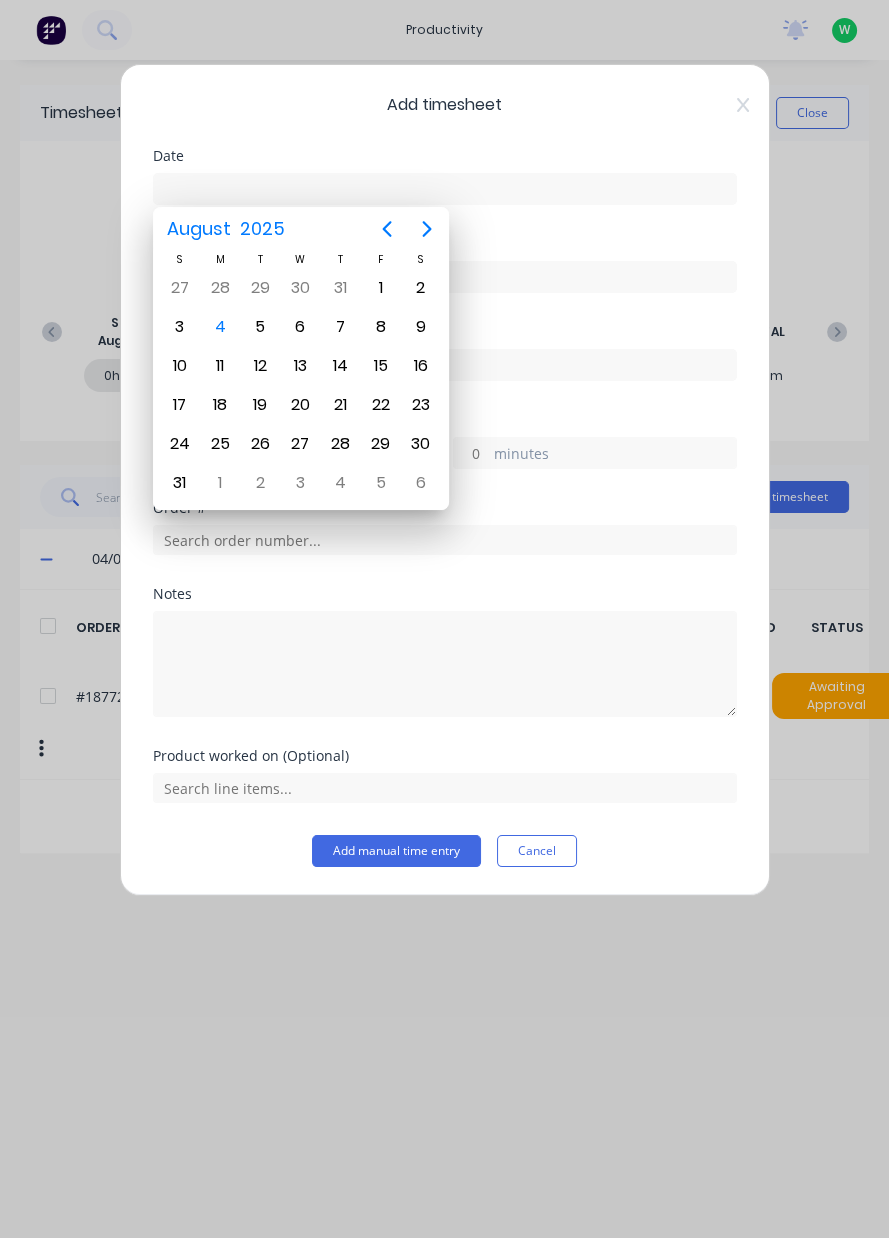 click on "4" at bounding box center (220, 327) 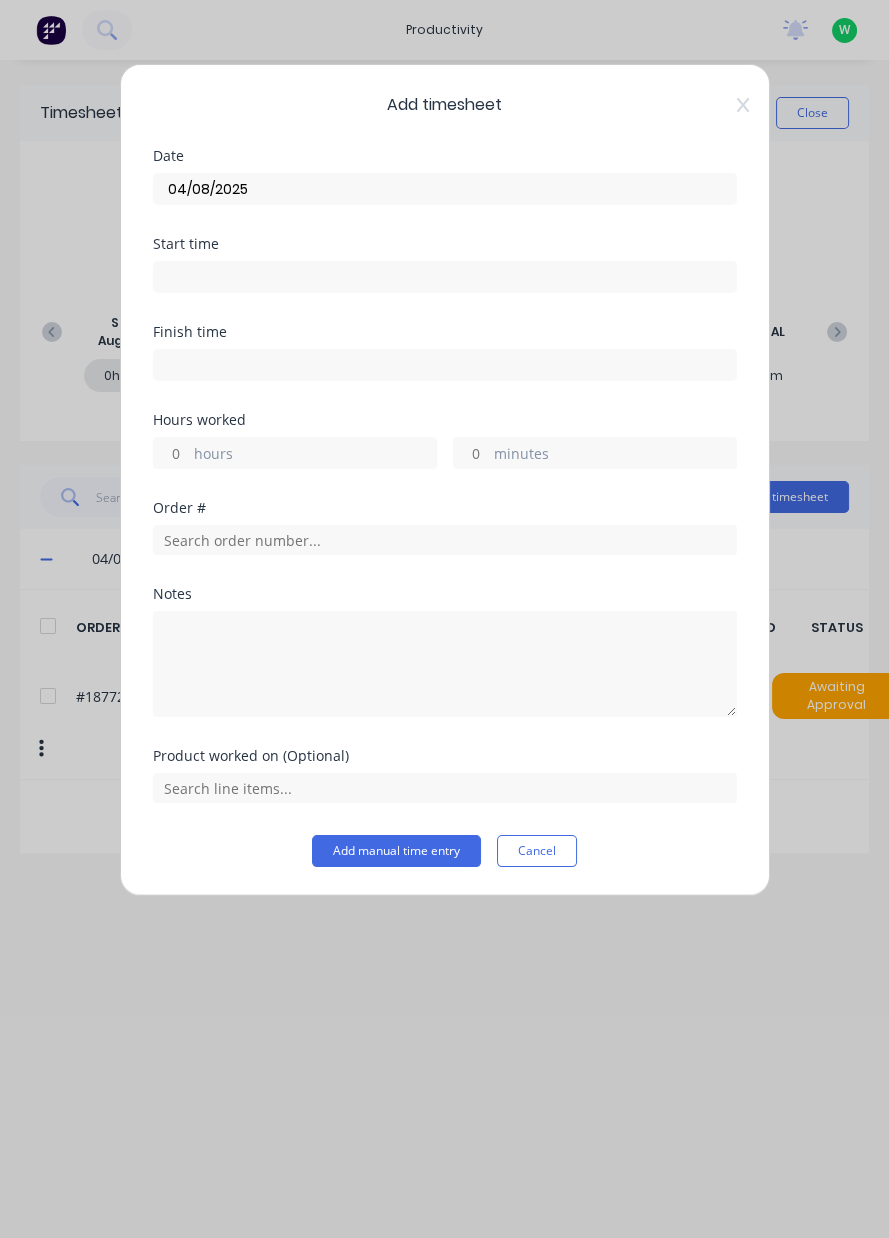 click on "hours" at bounding box center (171, 453) 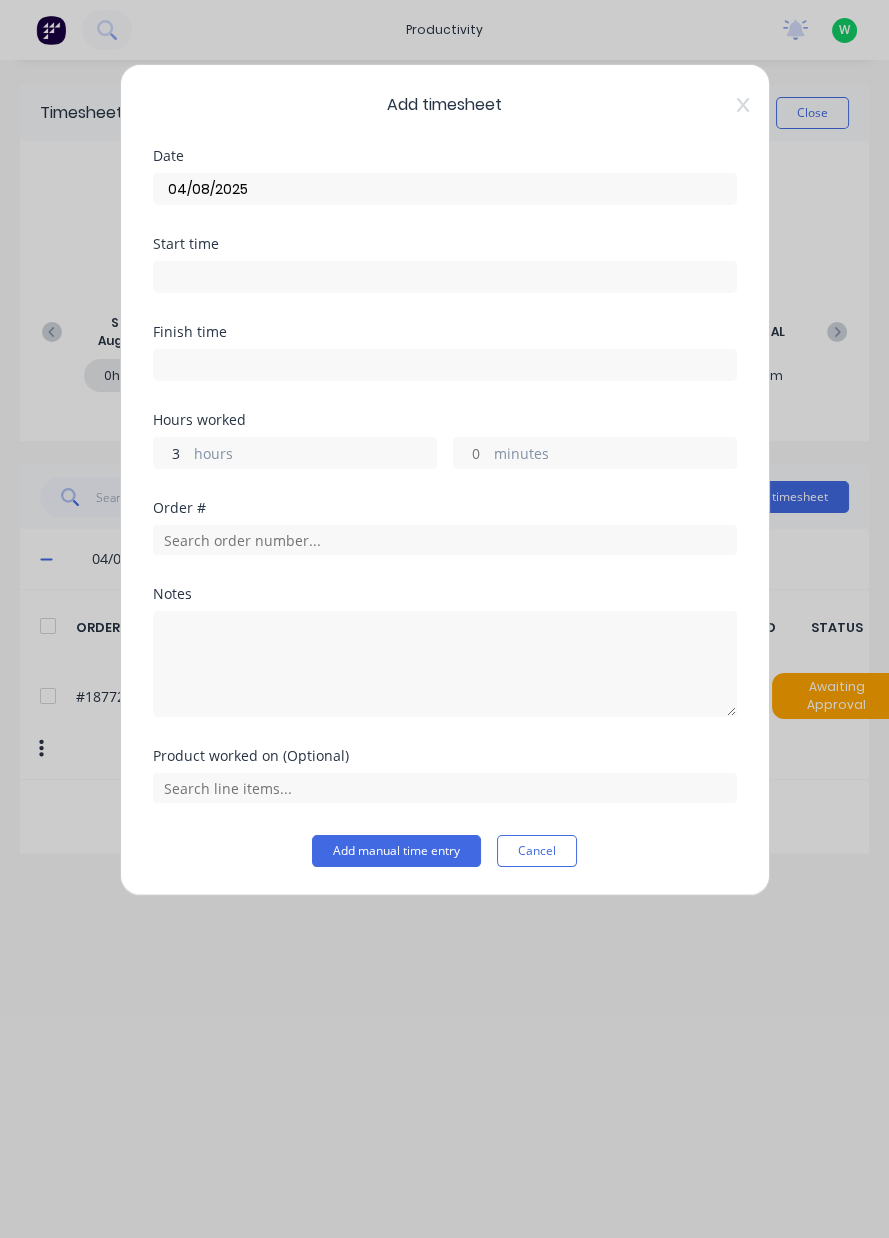 type on "3" 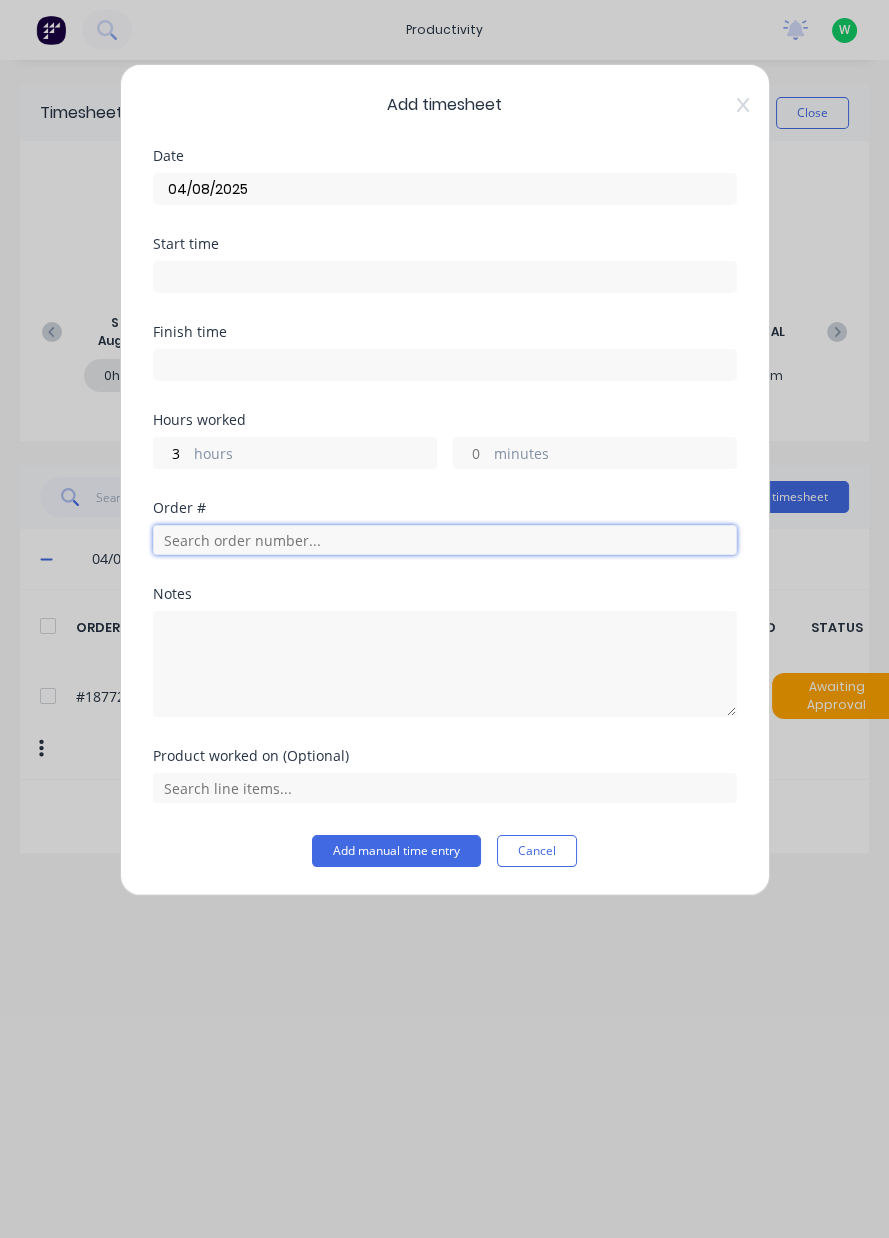 click at bounding box center [445, 540] 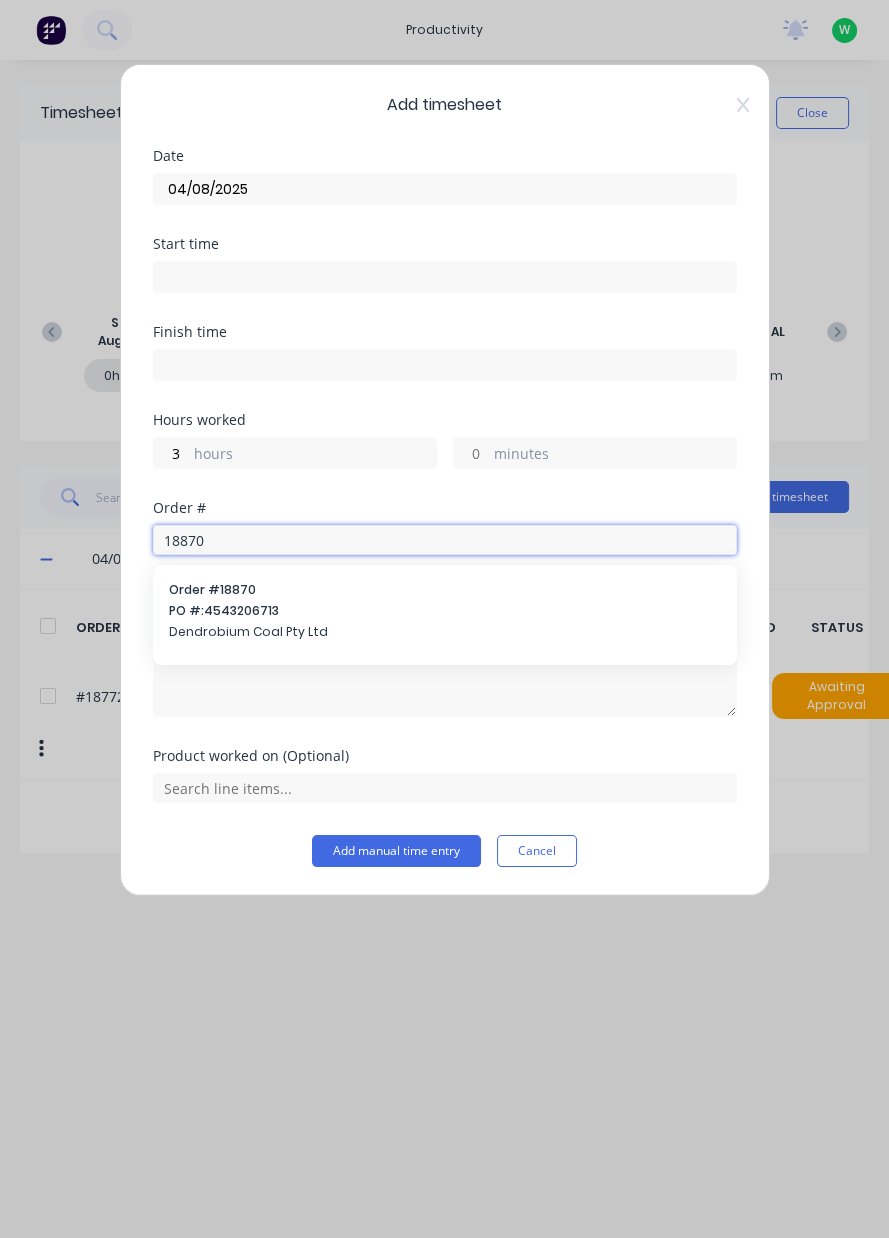 type on "18870" 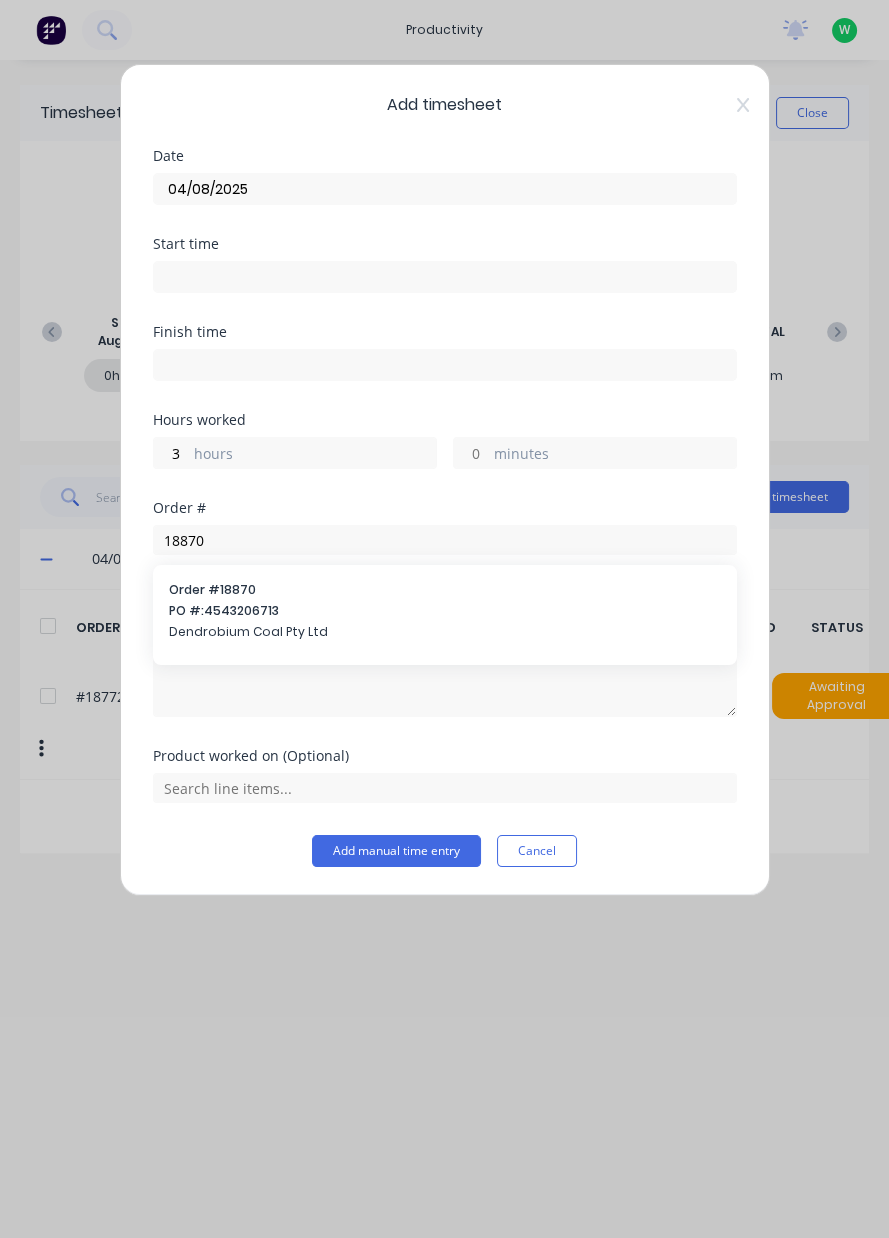 click on "Dendrobium Coal Pty Ltd" at bounding box center [445, 632] 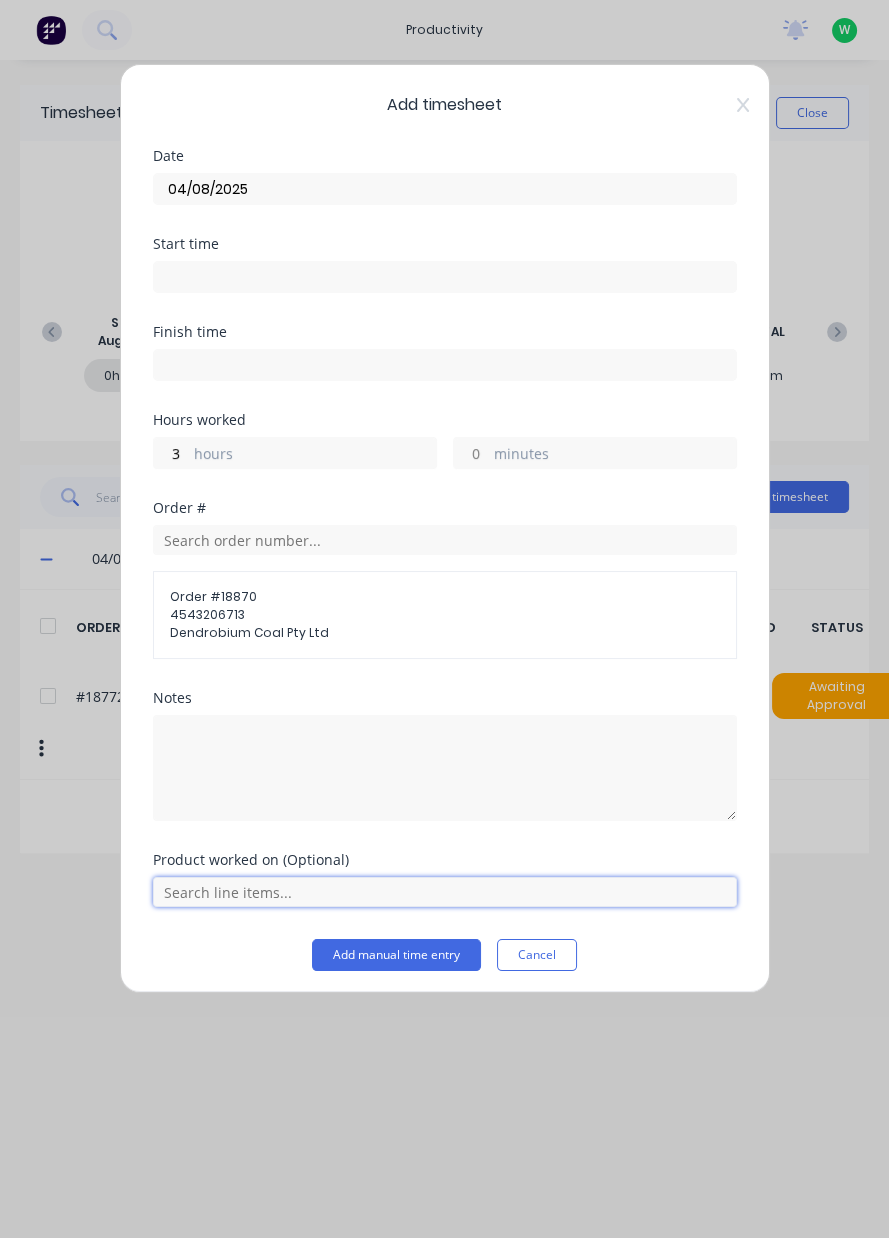 click at bounding box center (445, 892) 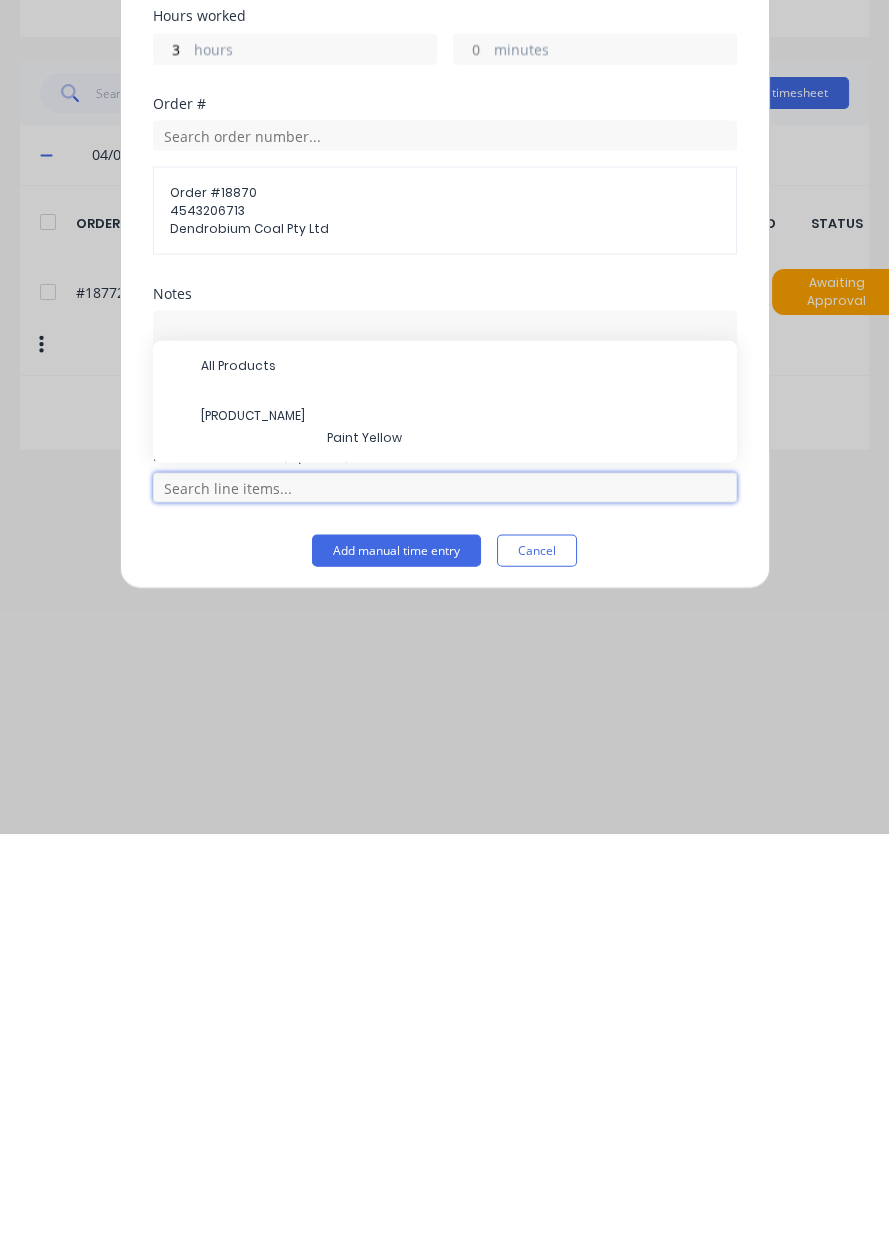 scroll, scrollTop: 68, scrollLeft: 0, axis: vertical 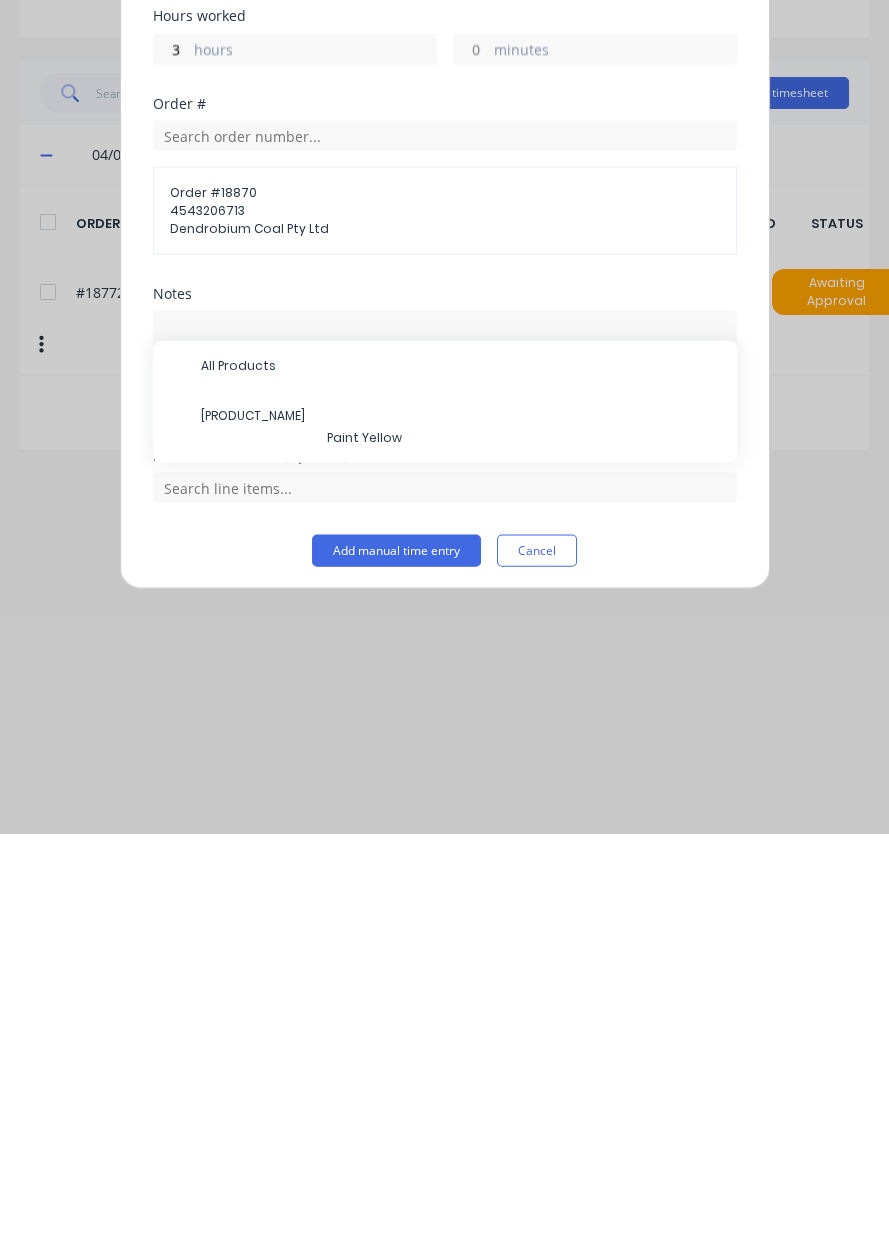 click on "Miner Centre Handrail TSD409 - Two Piece" at bounding box center (461, 820) 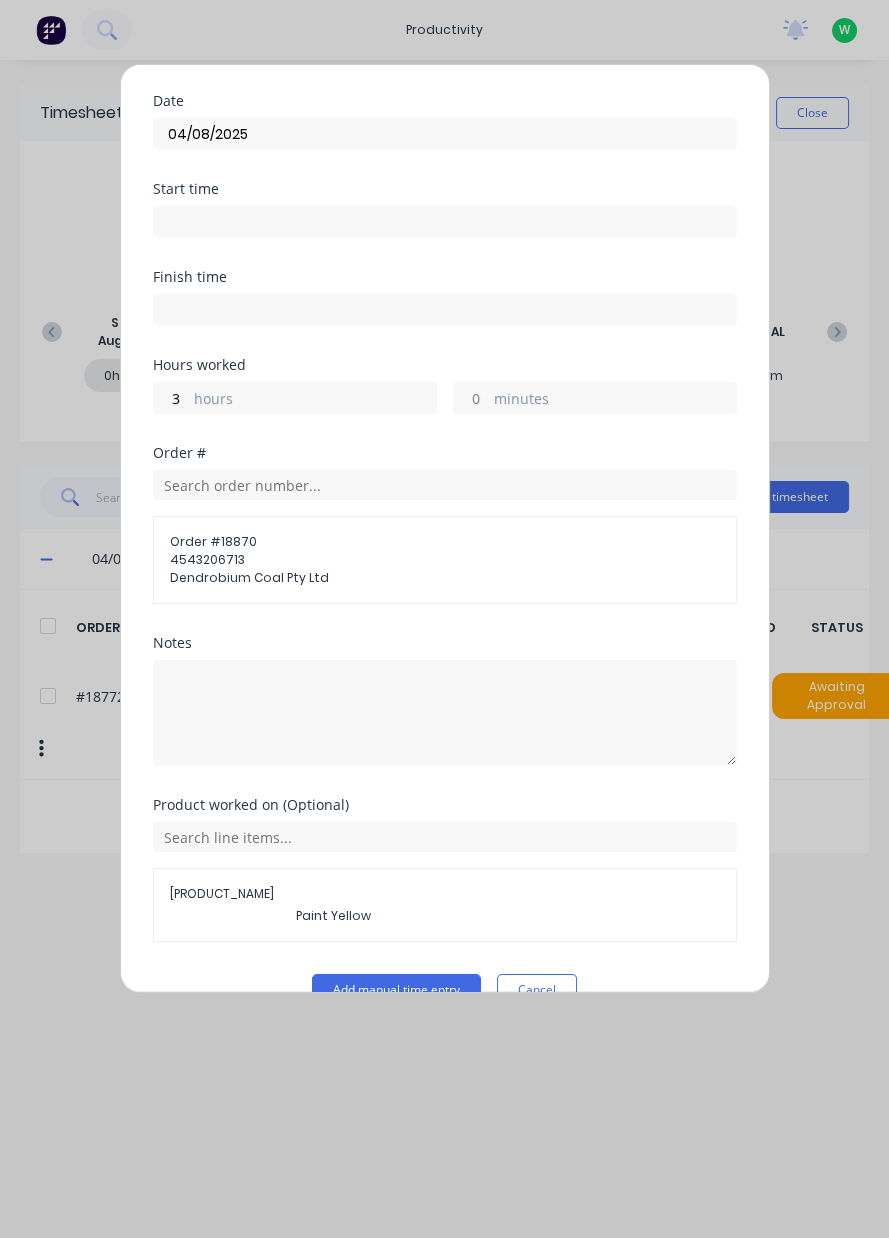 scroll, scrollTop: 93, scrollLeft: 0, axis: vertical 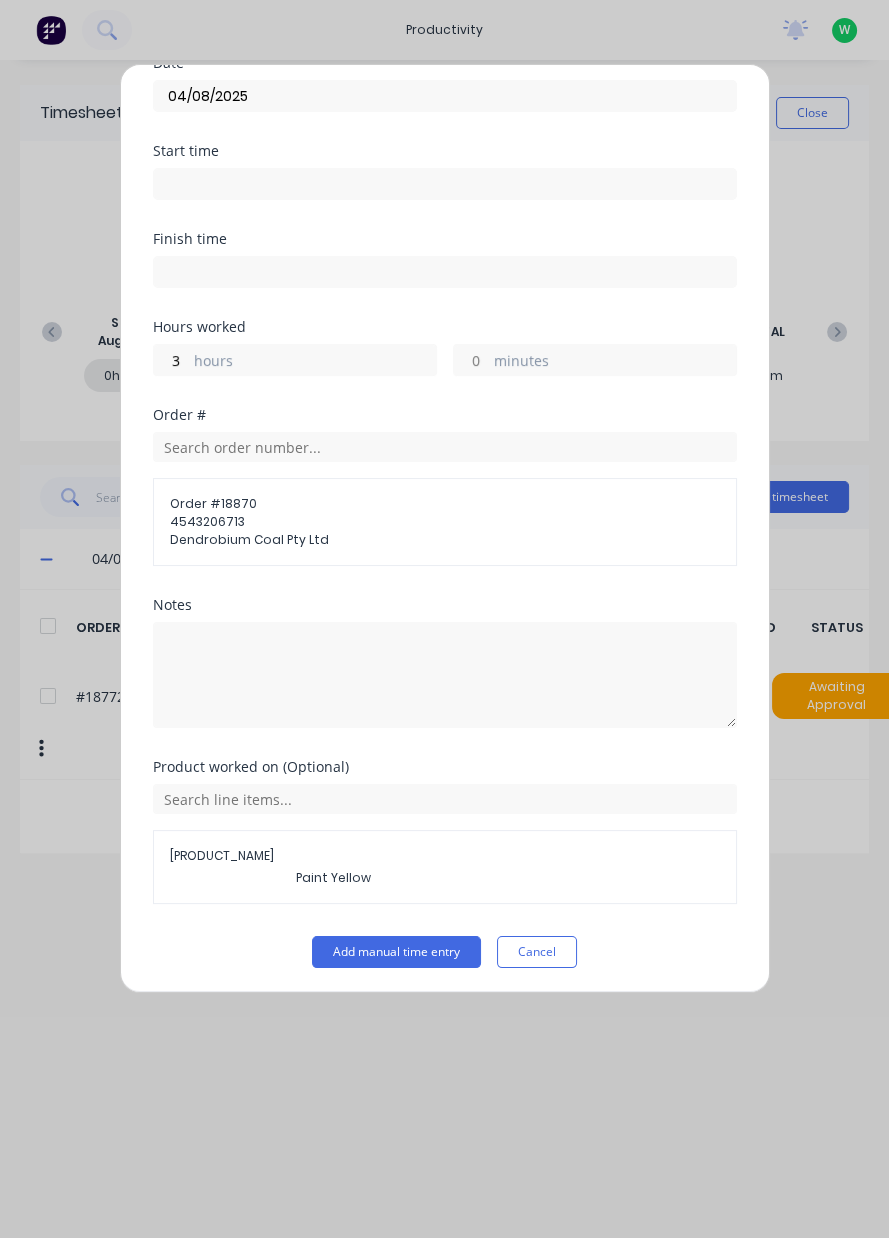 click on "Add manual time entry" at bounding box center [396, 952] 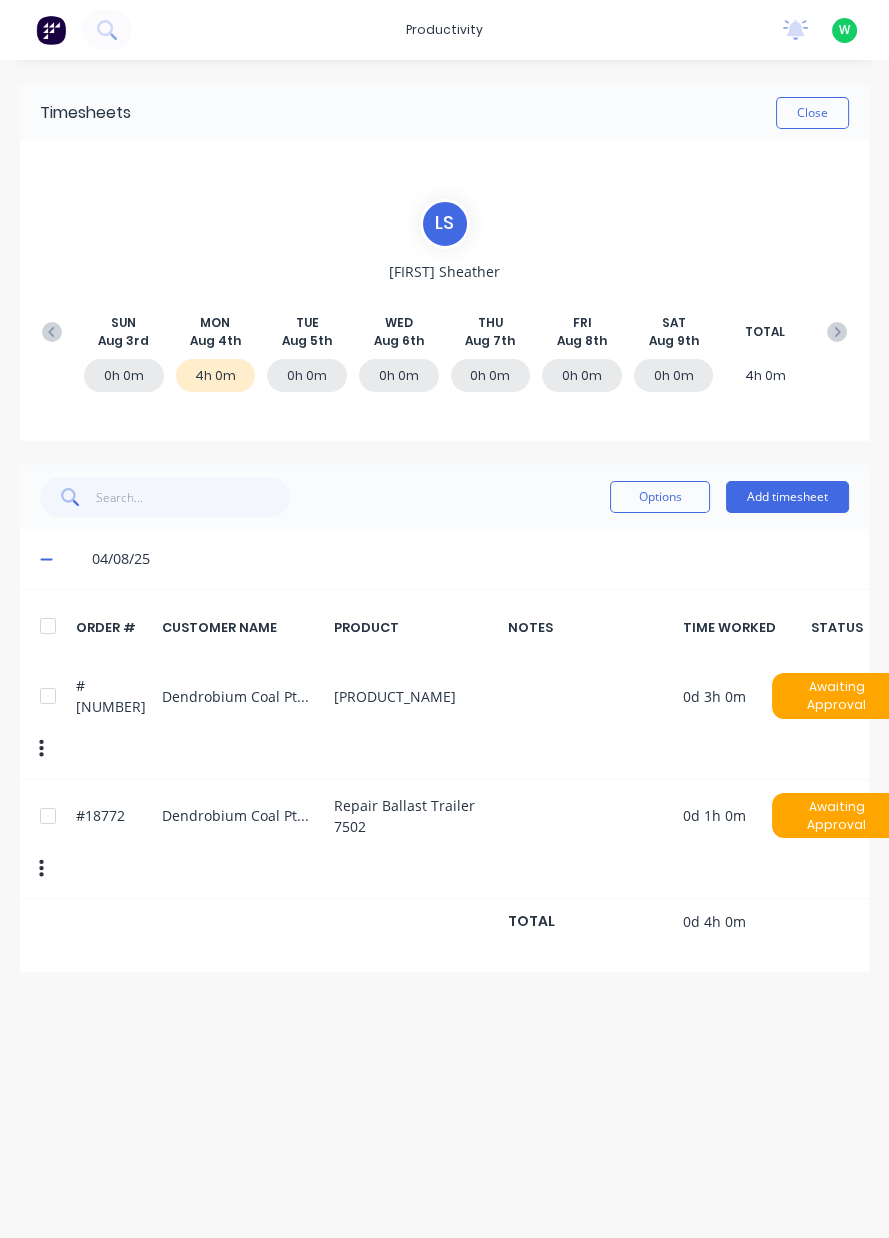 scroll, scrollTop: 0, scrollLeft: 0, axis: both 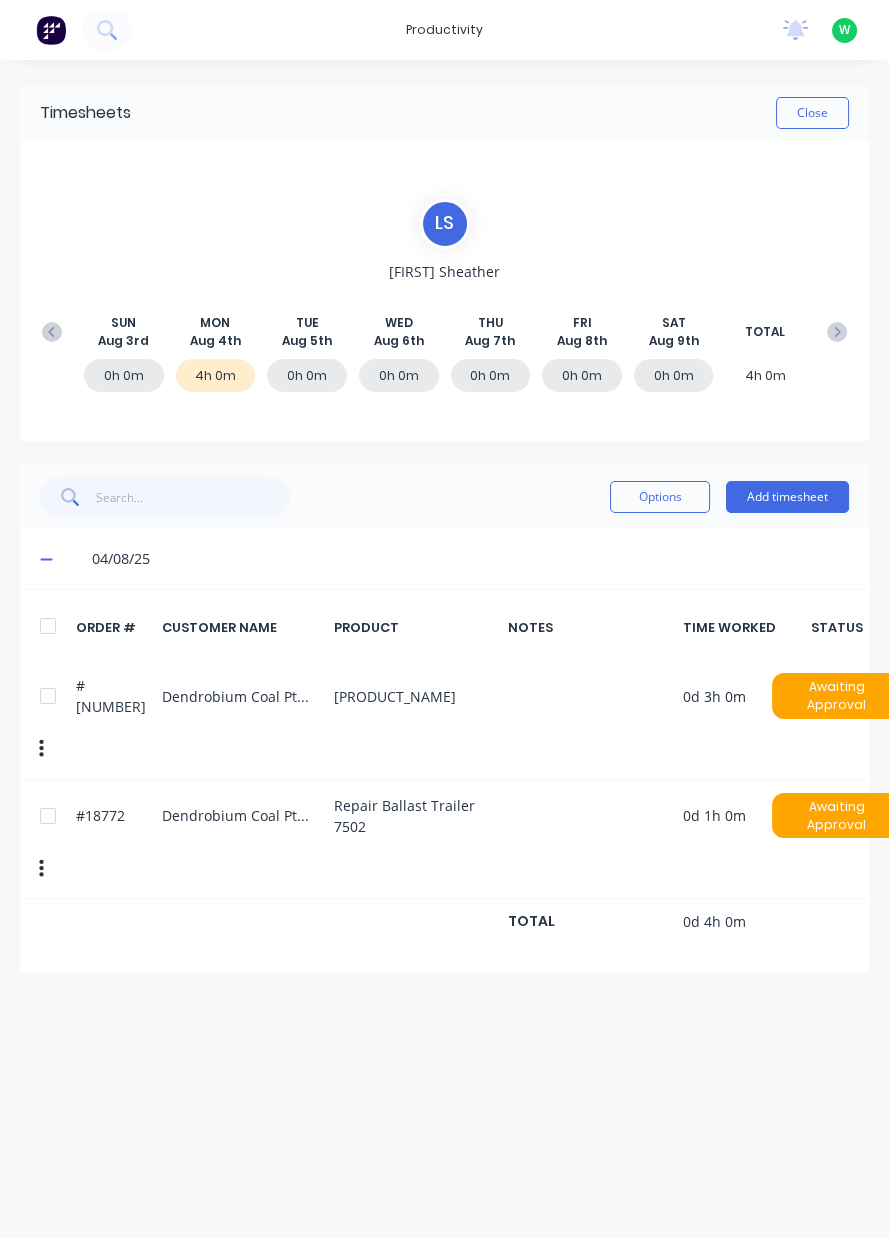 click on "Add timesheet" at bounding box center [787, 497] 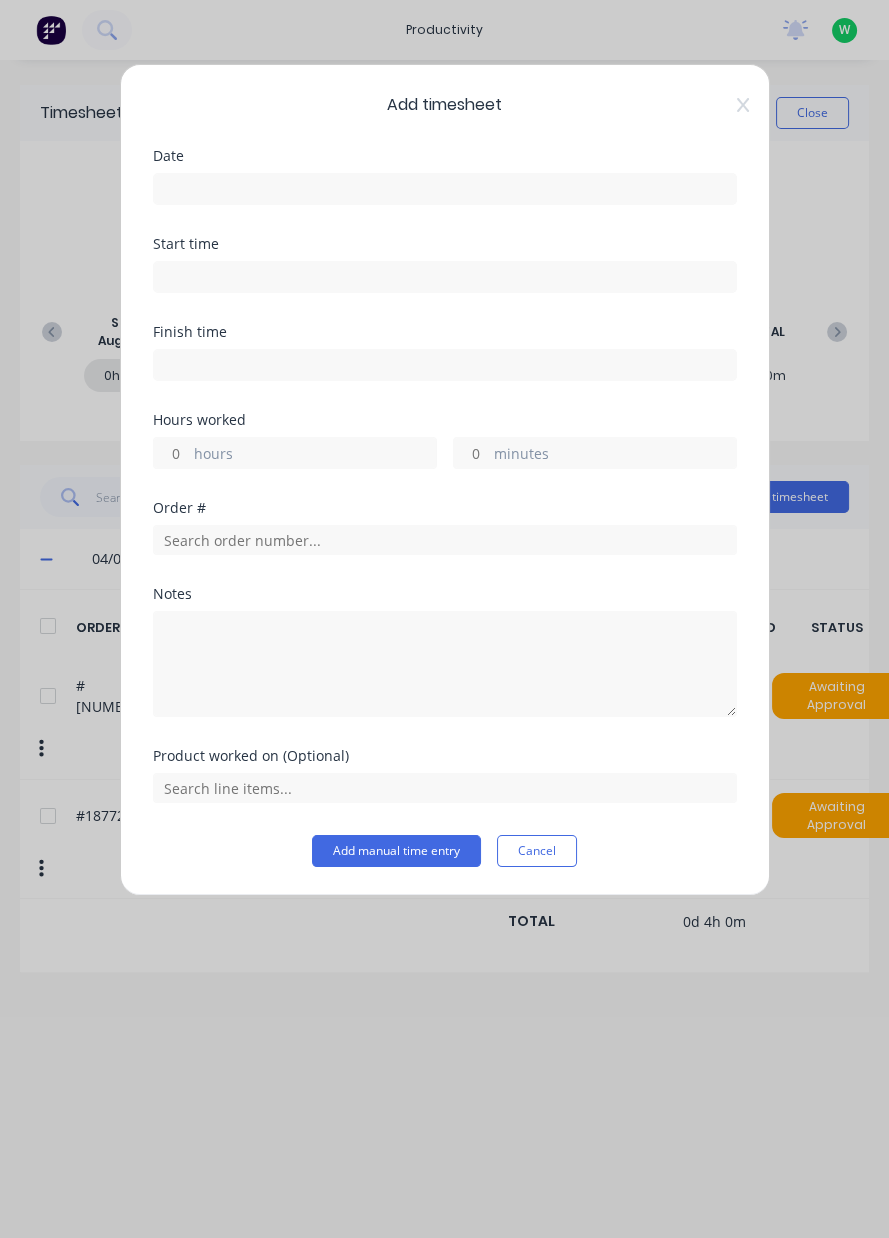 click at bounding box center [445, 189] 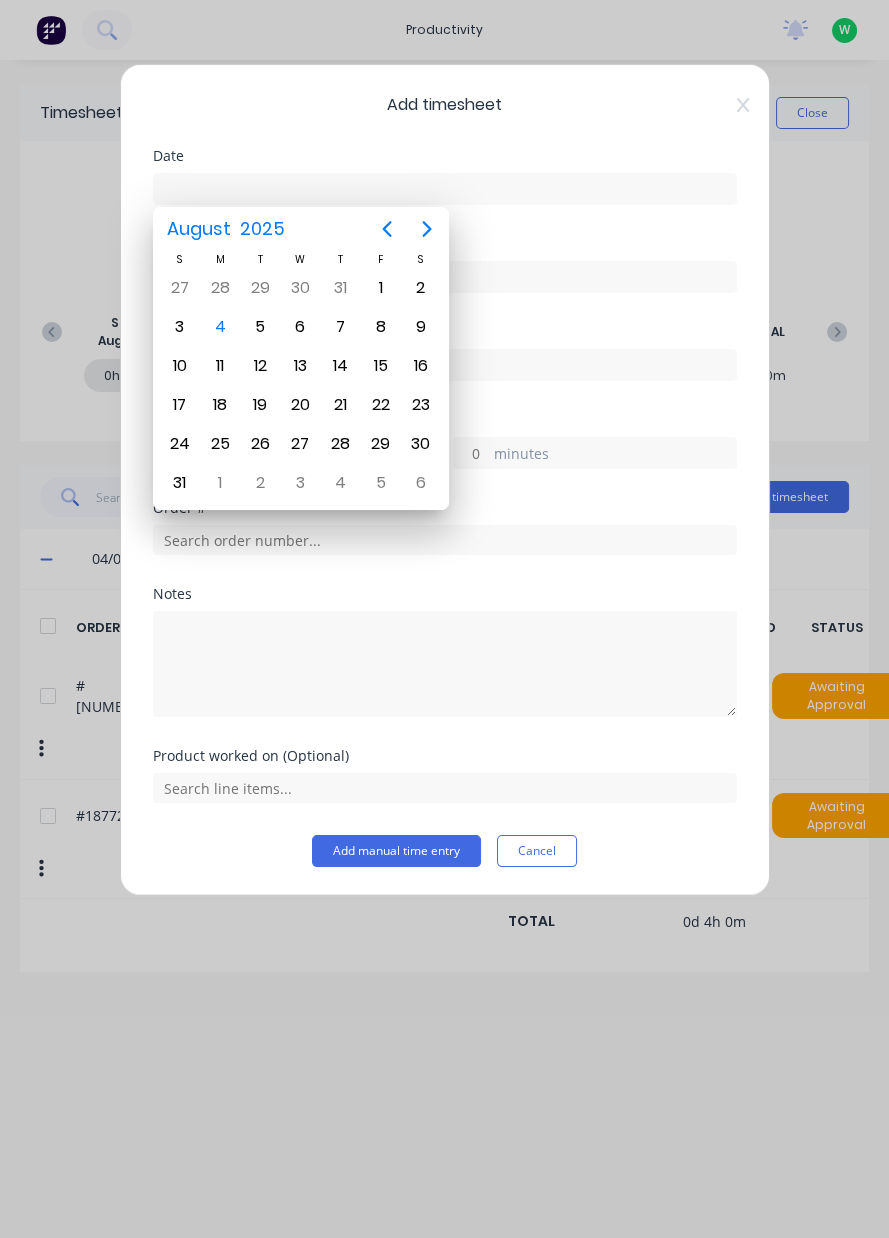 click on "4" at bounding box center [220, 327] 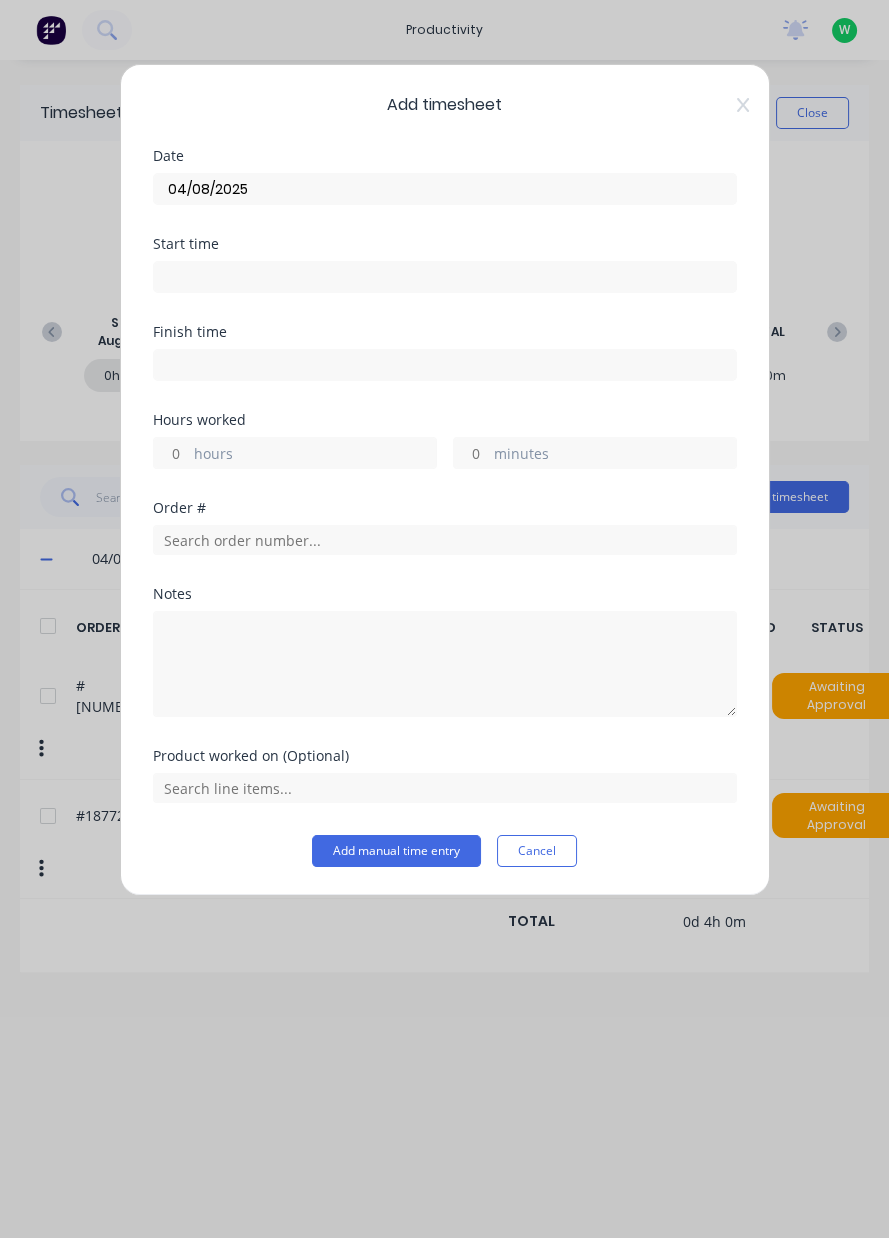 click on "hours" at bounding box center (171, 453) 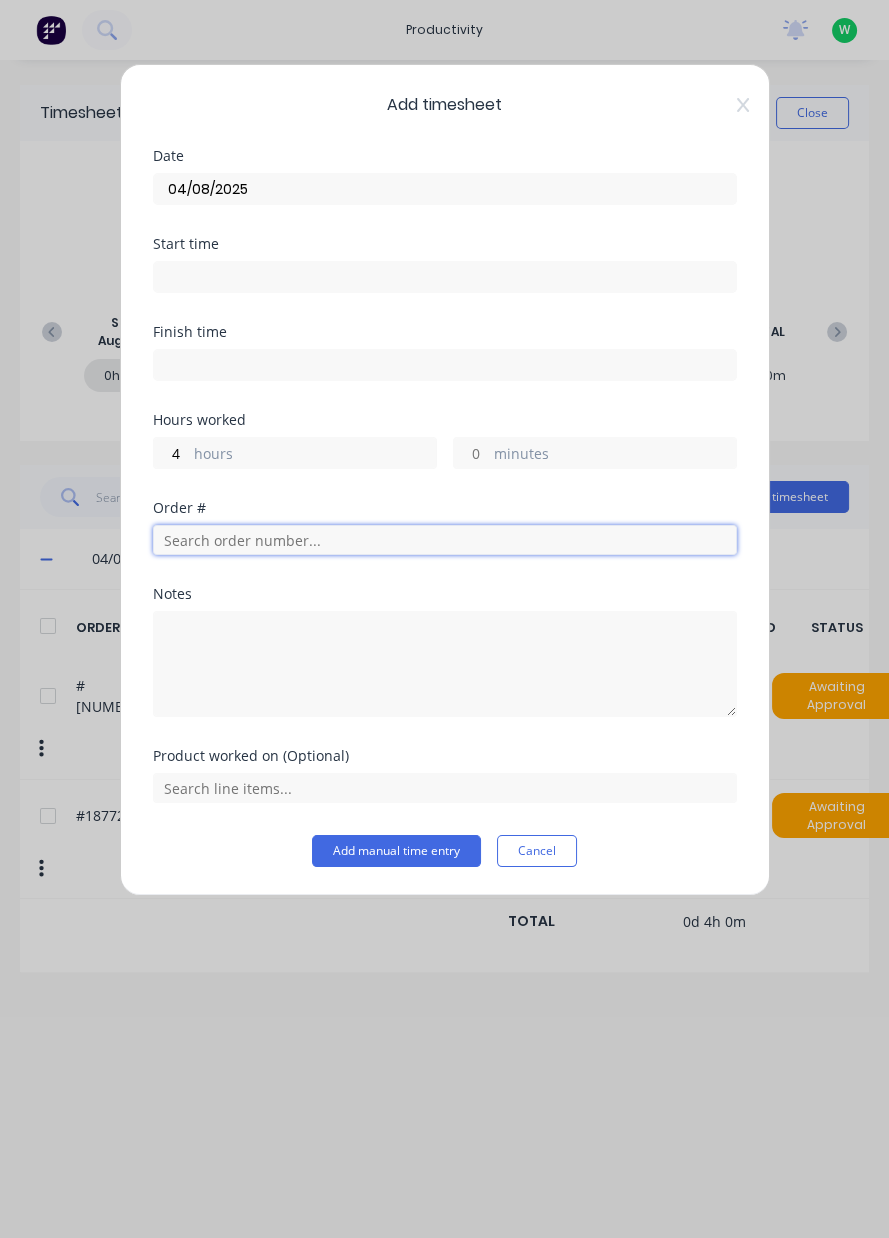 click at bounding box center [445, 540] 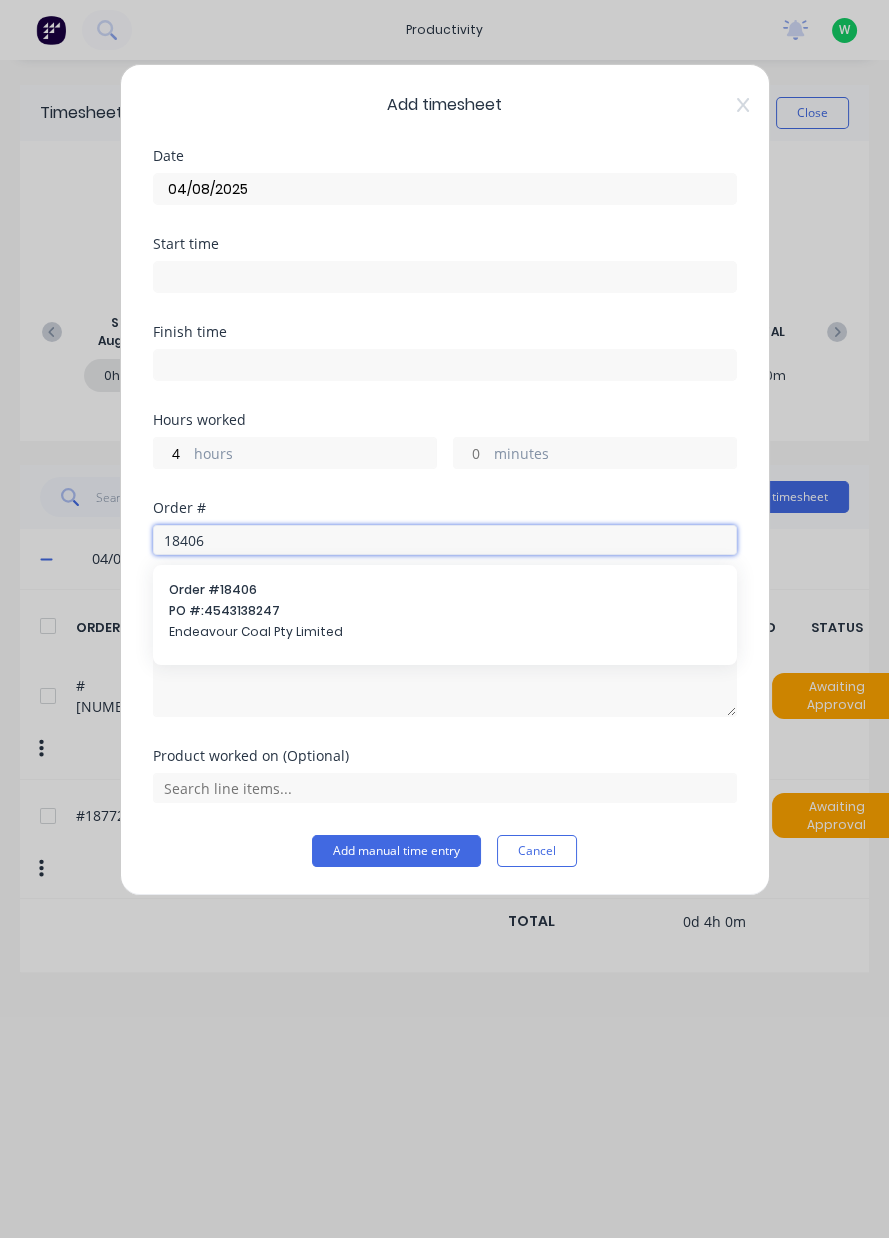 type on "18406" 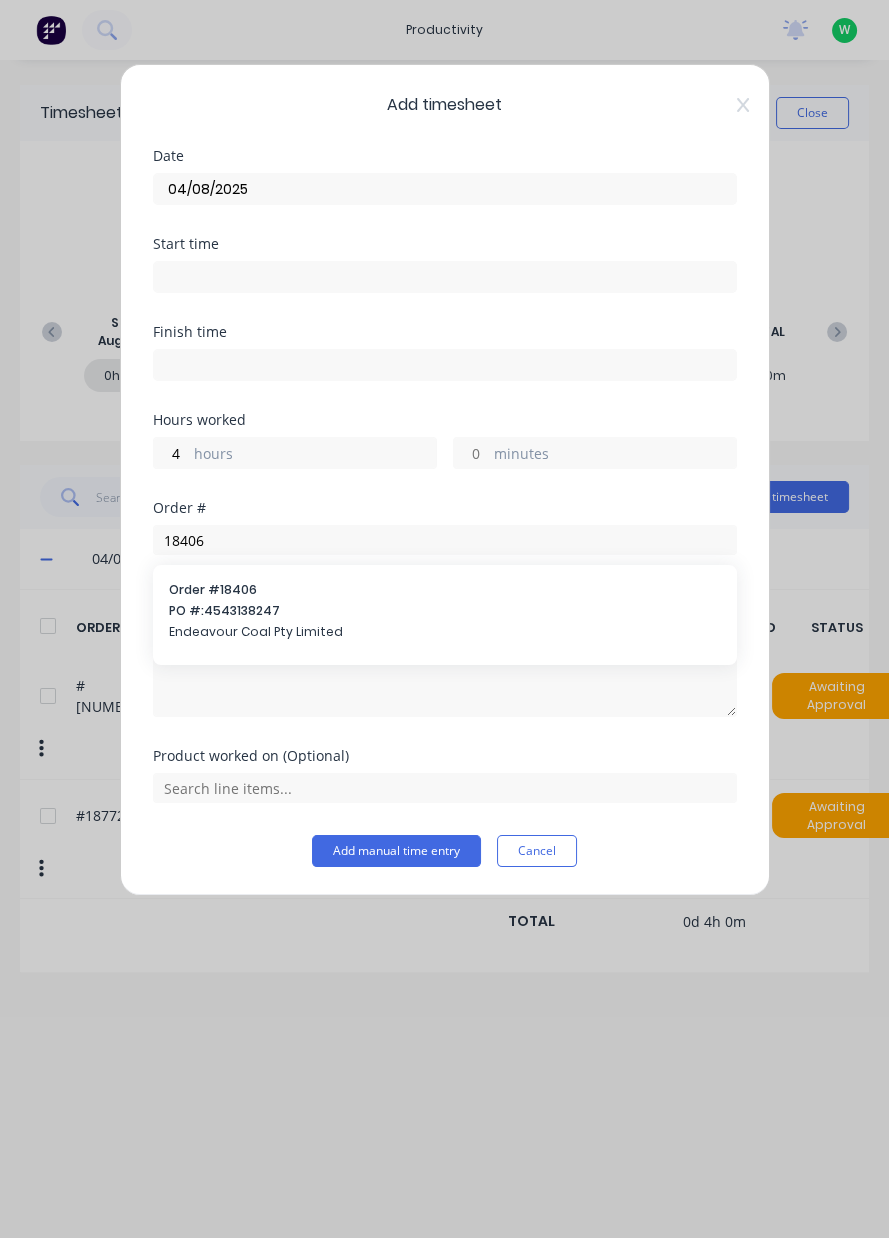 click on "Order # 18406 PO #:  4543138247 Endeavour Coal Pty Limited" at bounding box center [445, 613] 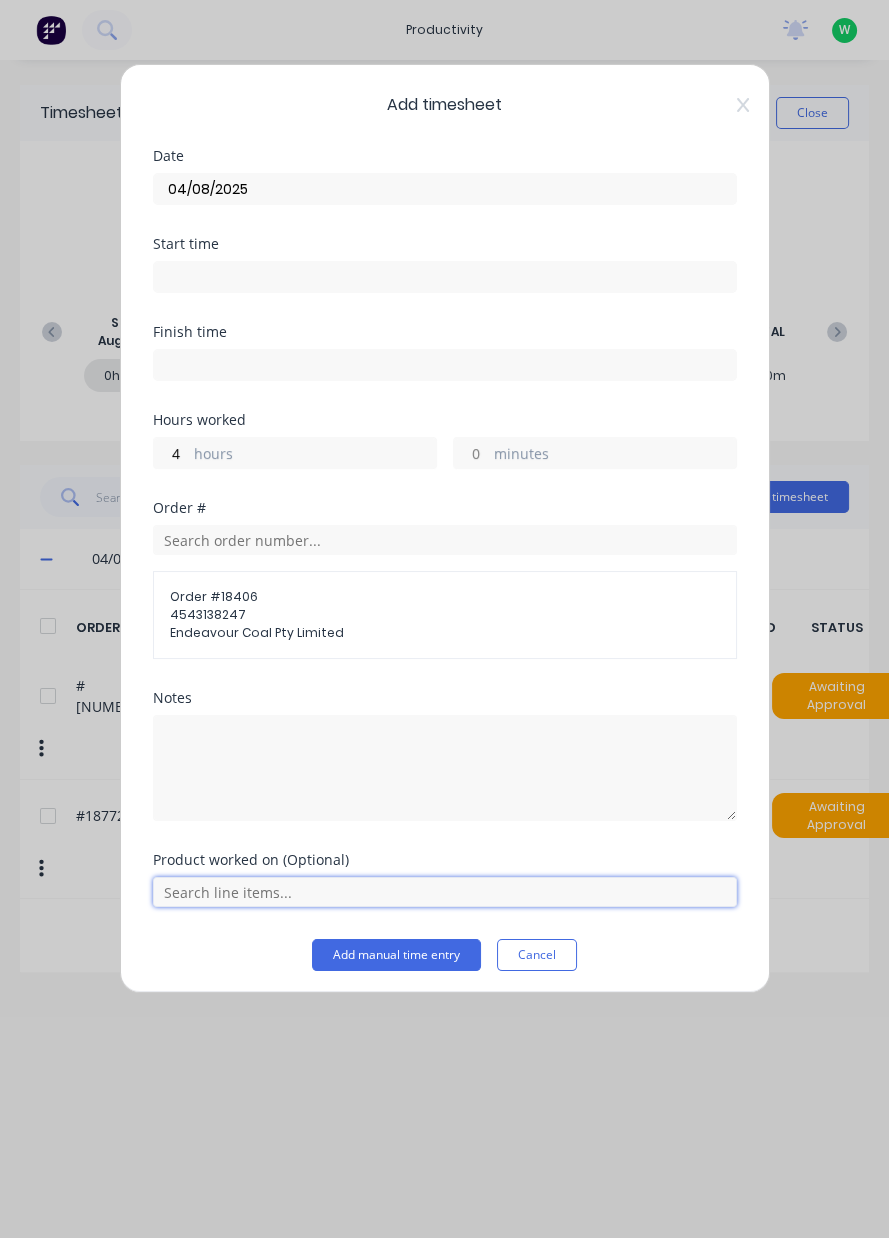 click at bounding box center (445, 892) 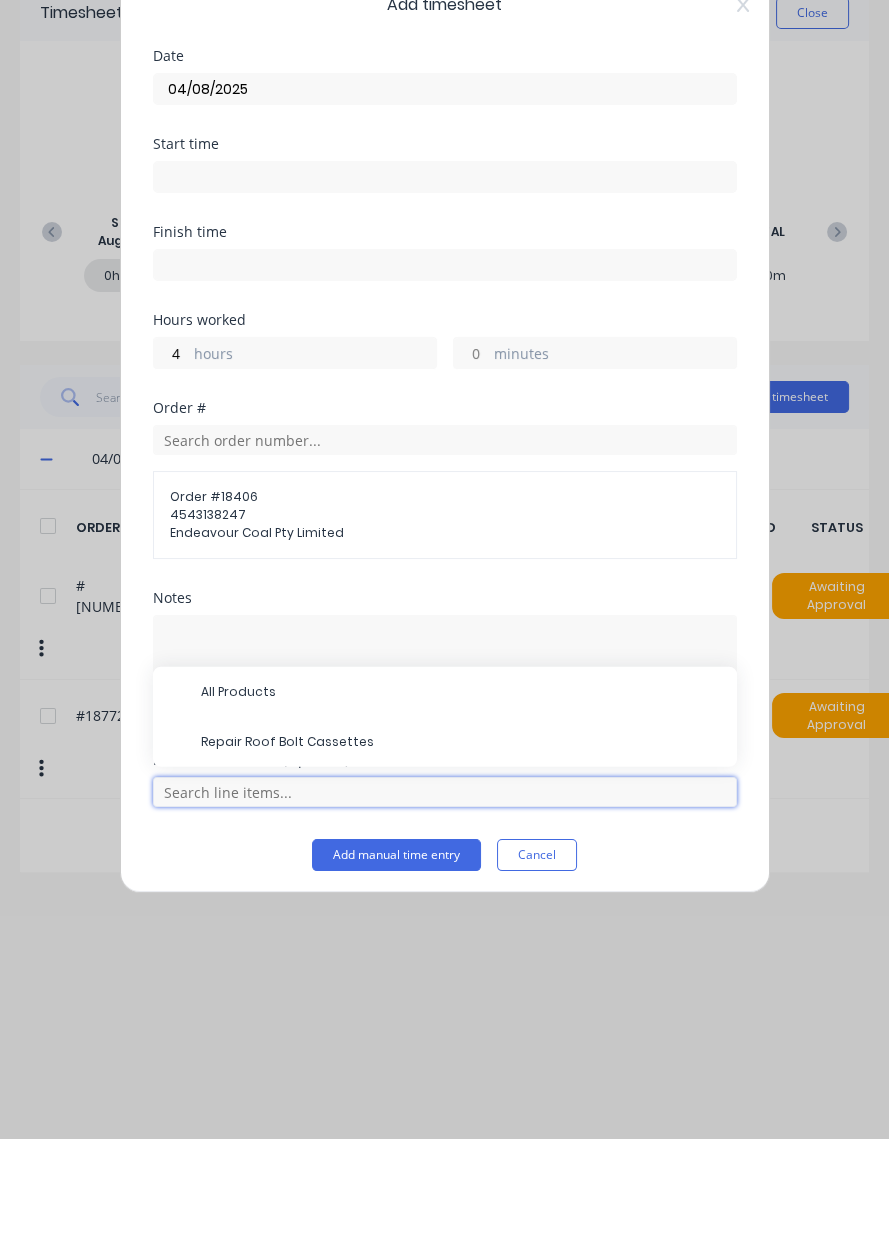 scroll, scrollTop: 68, scrollLeft: 0, axis: vertical 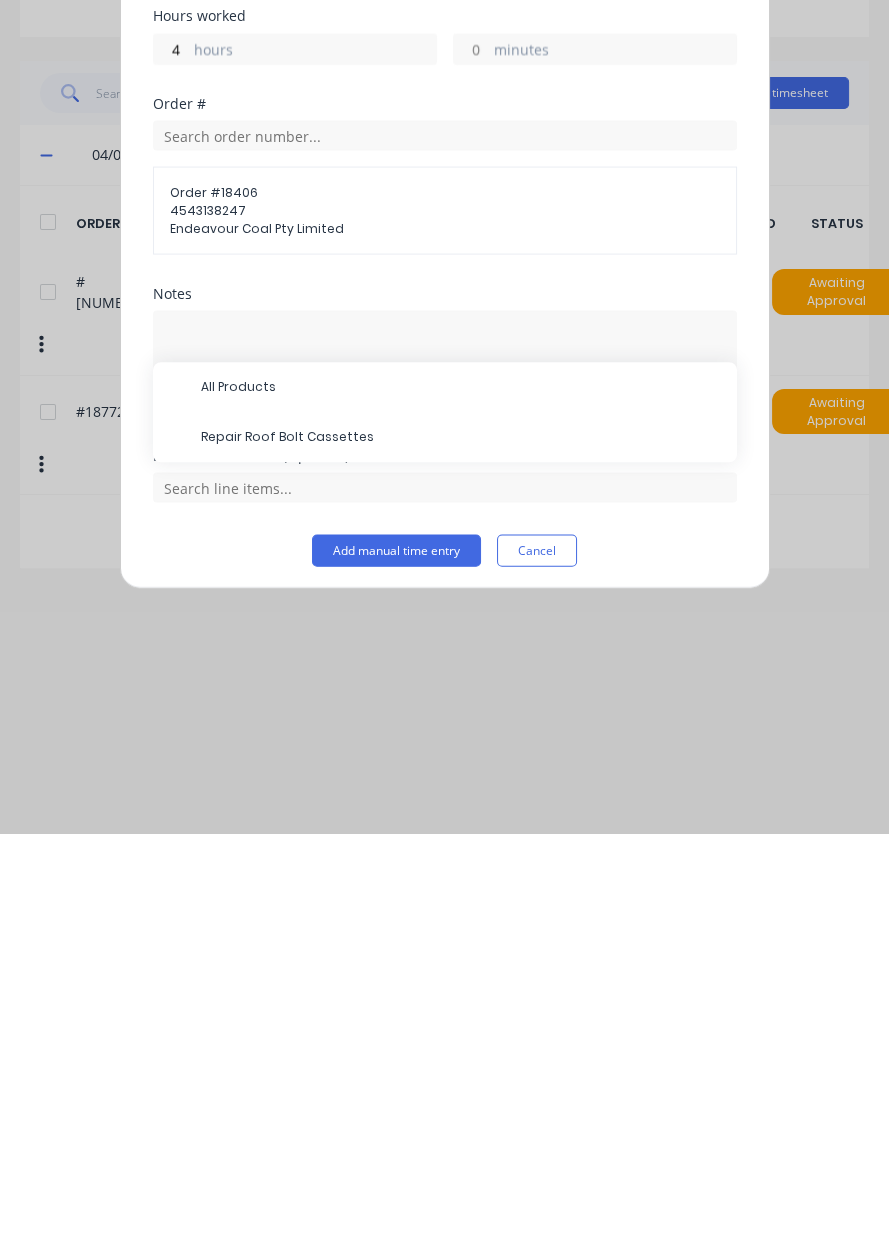 click on "Repair Roof Bolt Cassettes" at bounding box center [461, 842] 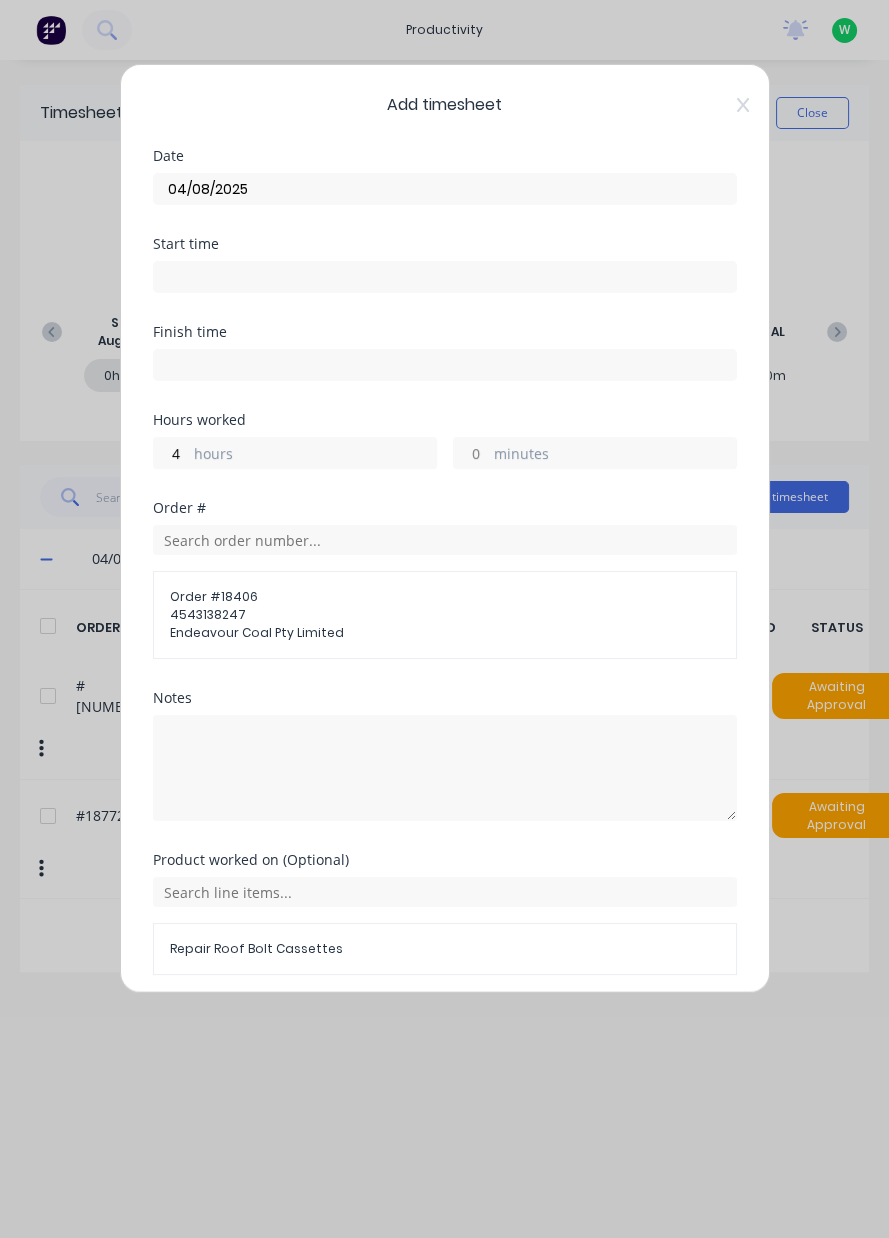 scroll, scrollTop: 71, scrollLeft: 0, axis: vertical 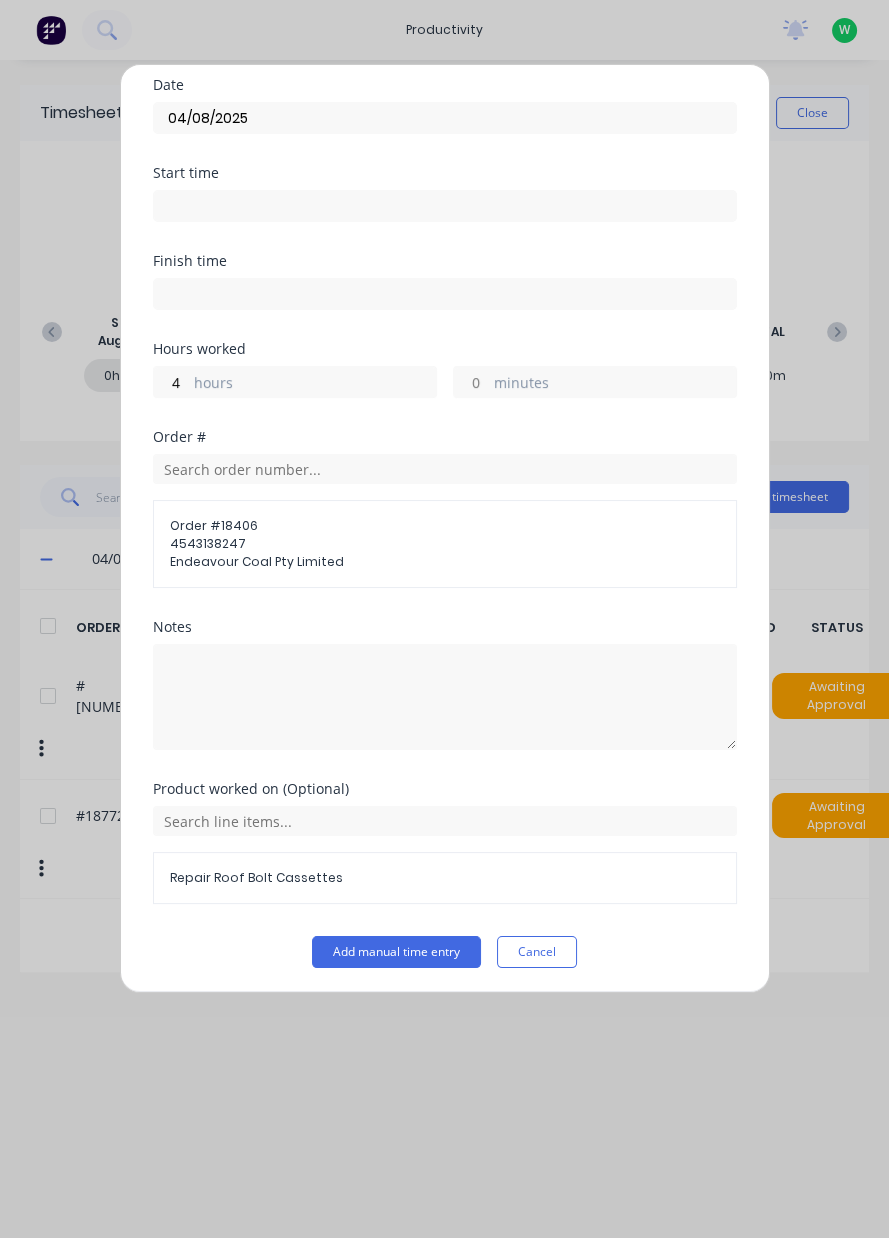 click on "Add manual time entry" at bounding box center [396, 952] 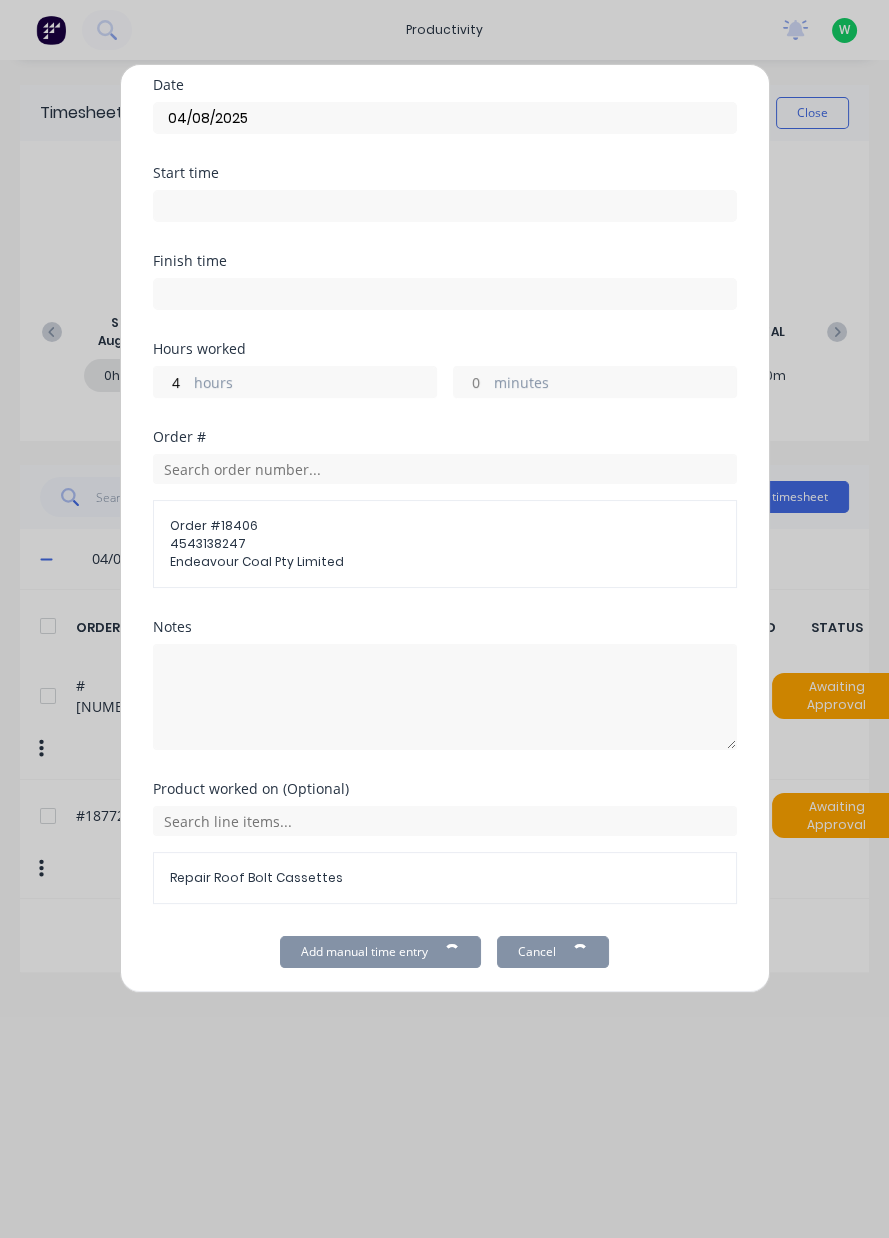 scroll, scrollTop: 70, scrollLeft: 0, axis: vertical 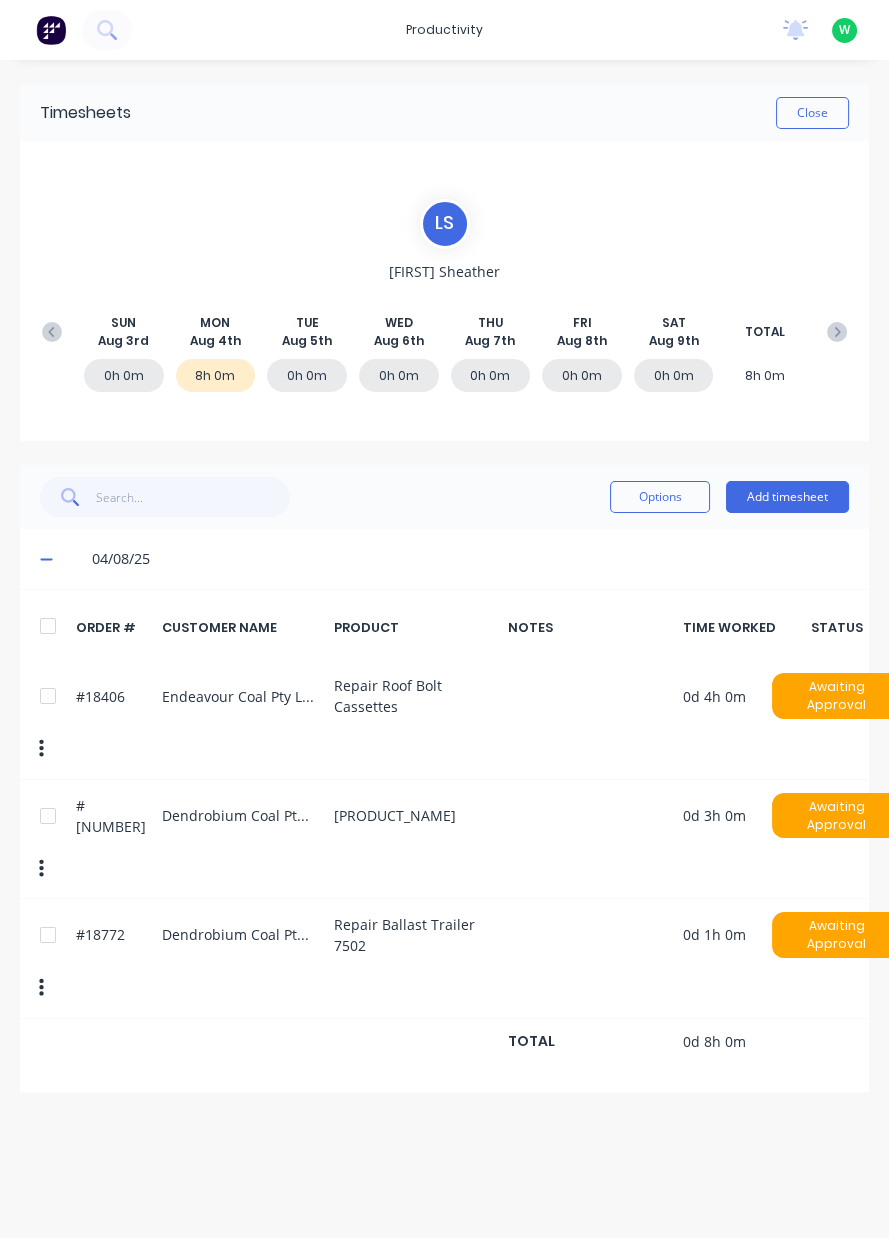 click on "Close" at bounding box center (812, 113) 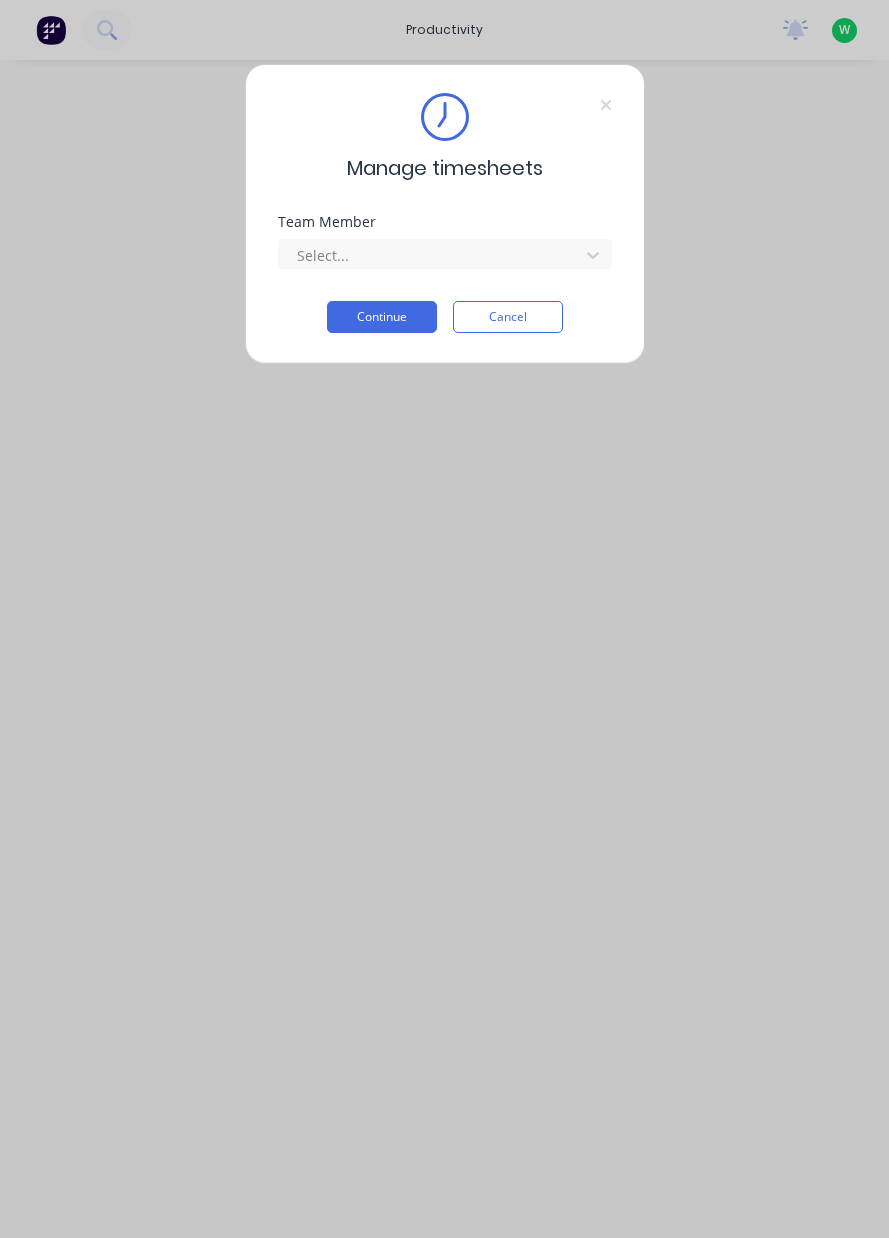scroll, scrollTop: 0, scrollLeft: 0, axis: both 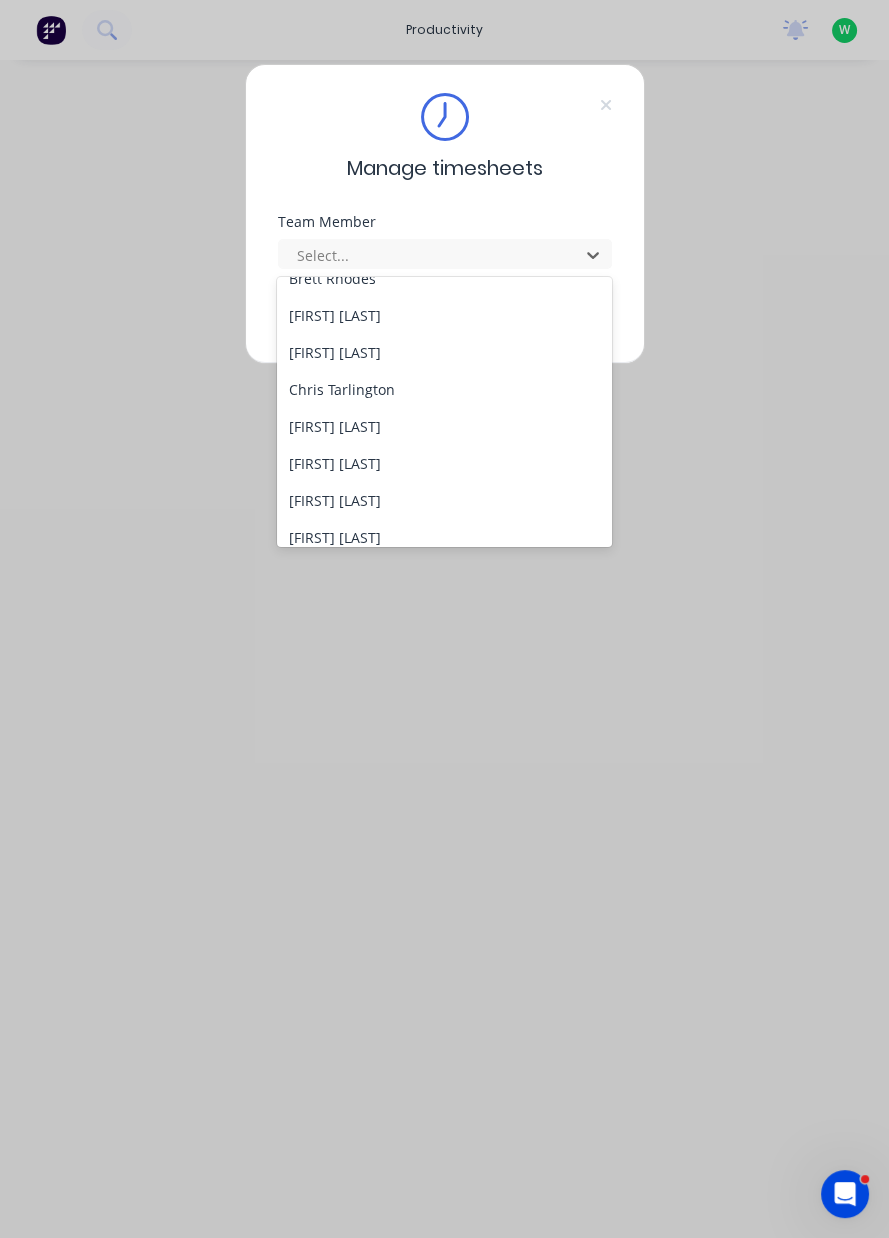 click on "[FIRST] [LAST]" at bounding box center (444, 500) 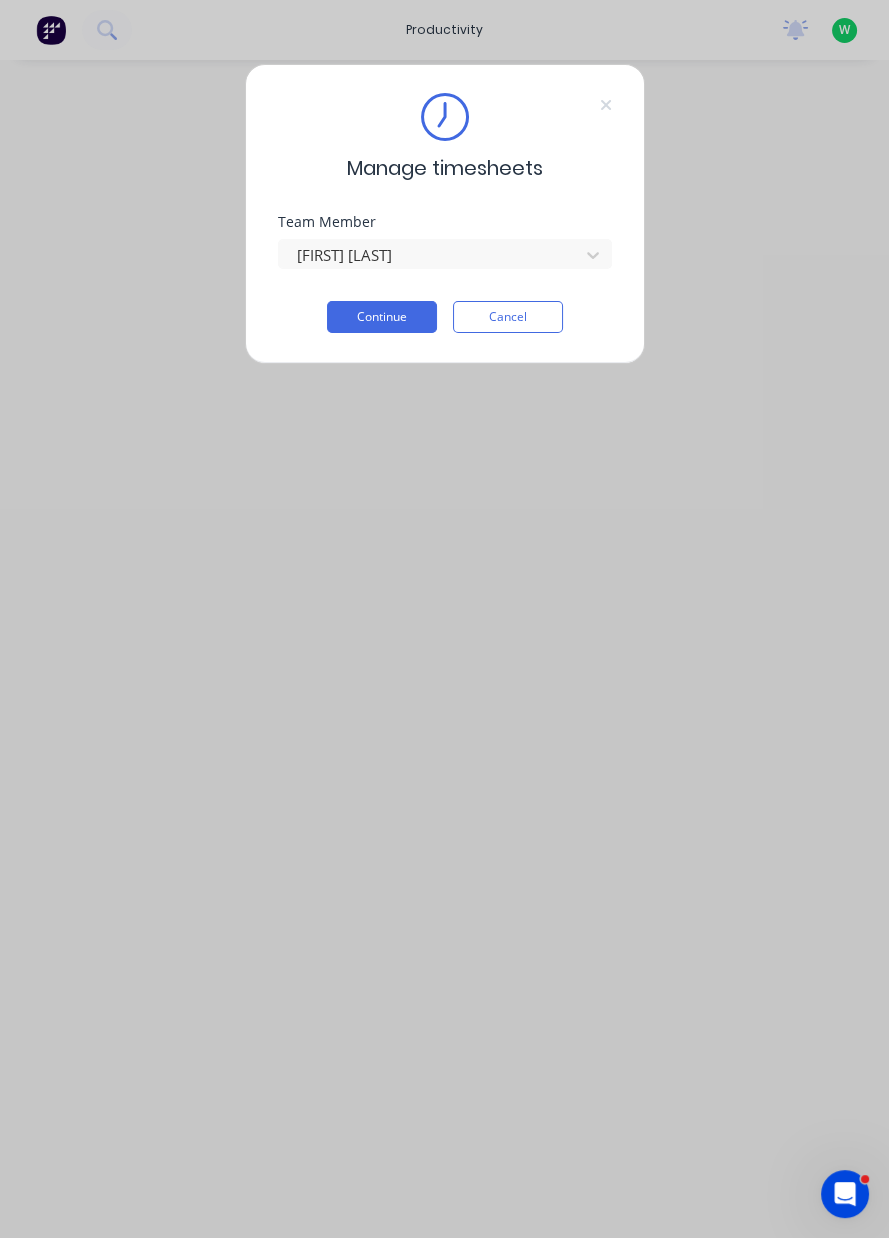click on "Continue" at bounding box center [382, 317] 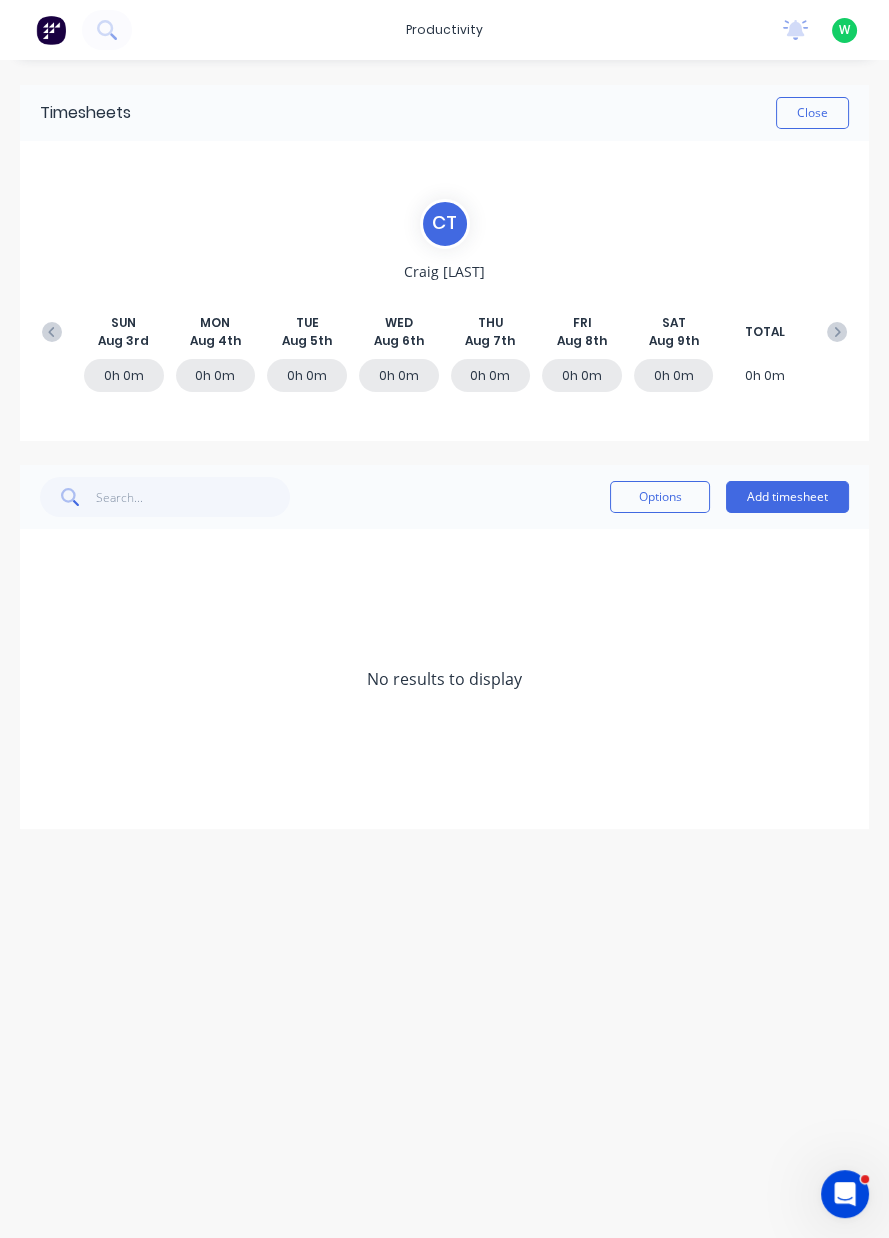click on "Add timesheet" at bounding box center (787, 497) 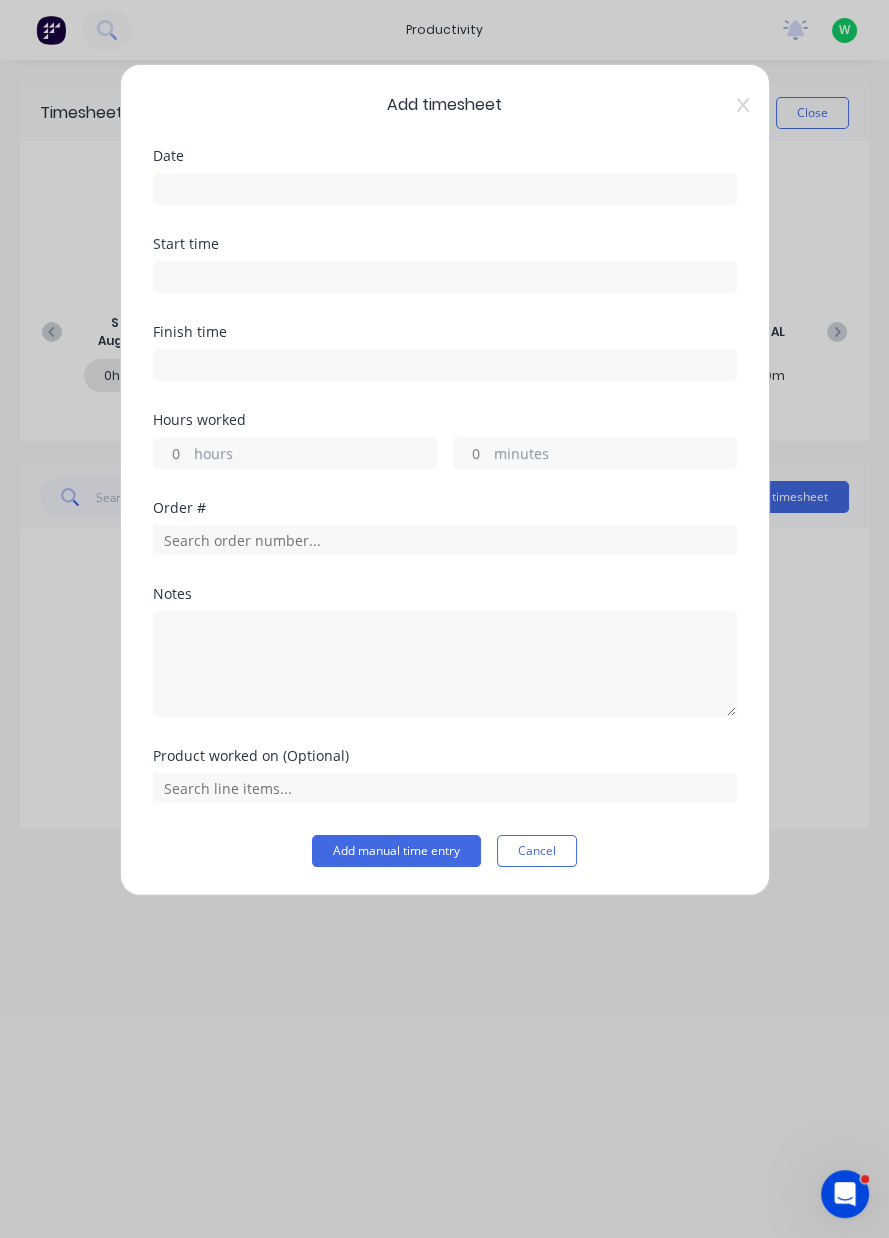 click at bounding box center (445, 189) 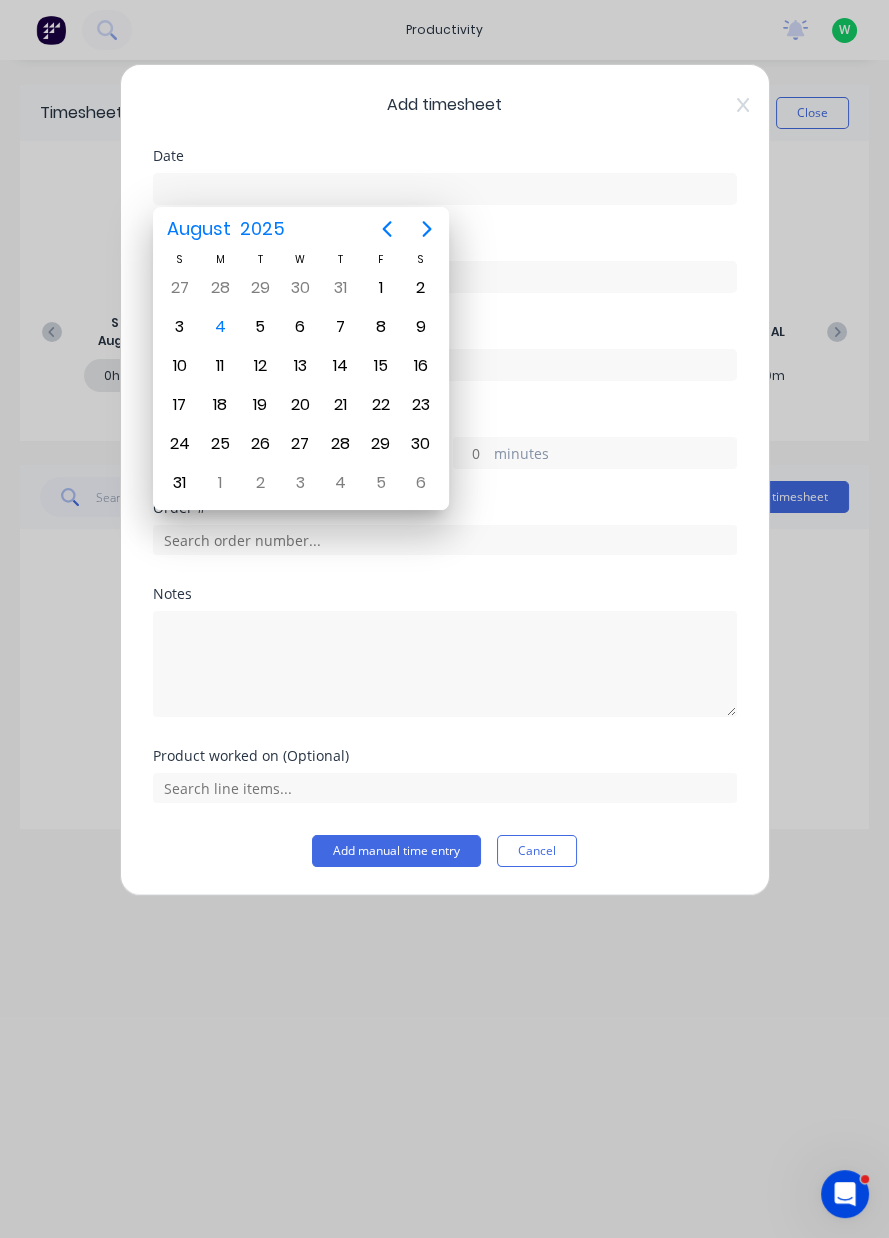 click on "4" at bounding box center (220, 327) 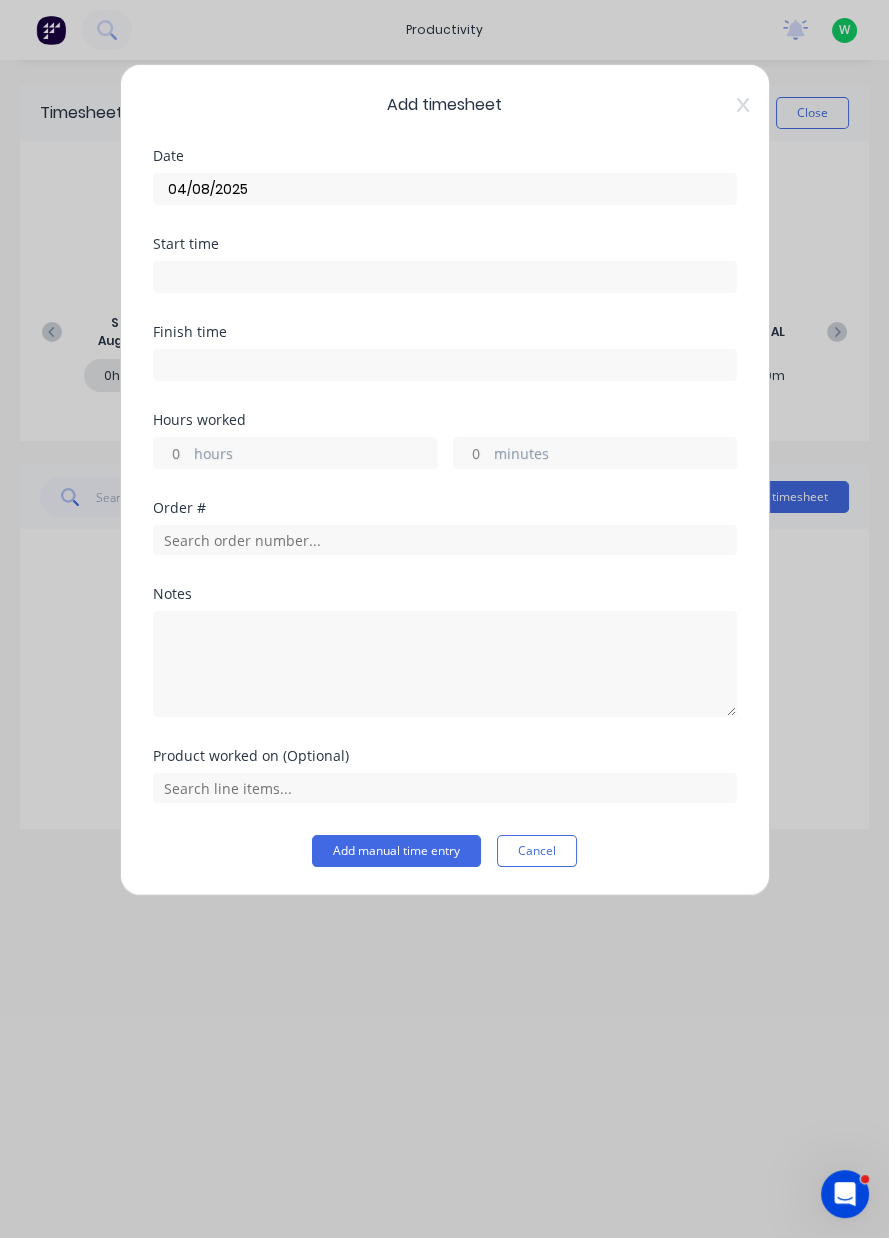 click on "hours" at bounding box center [315, 455] 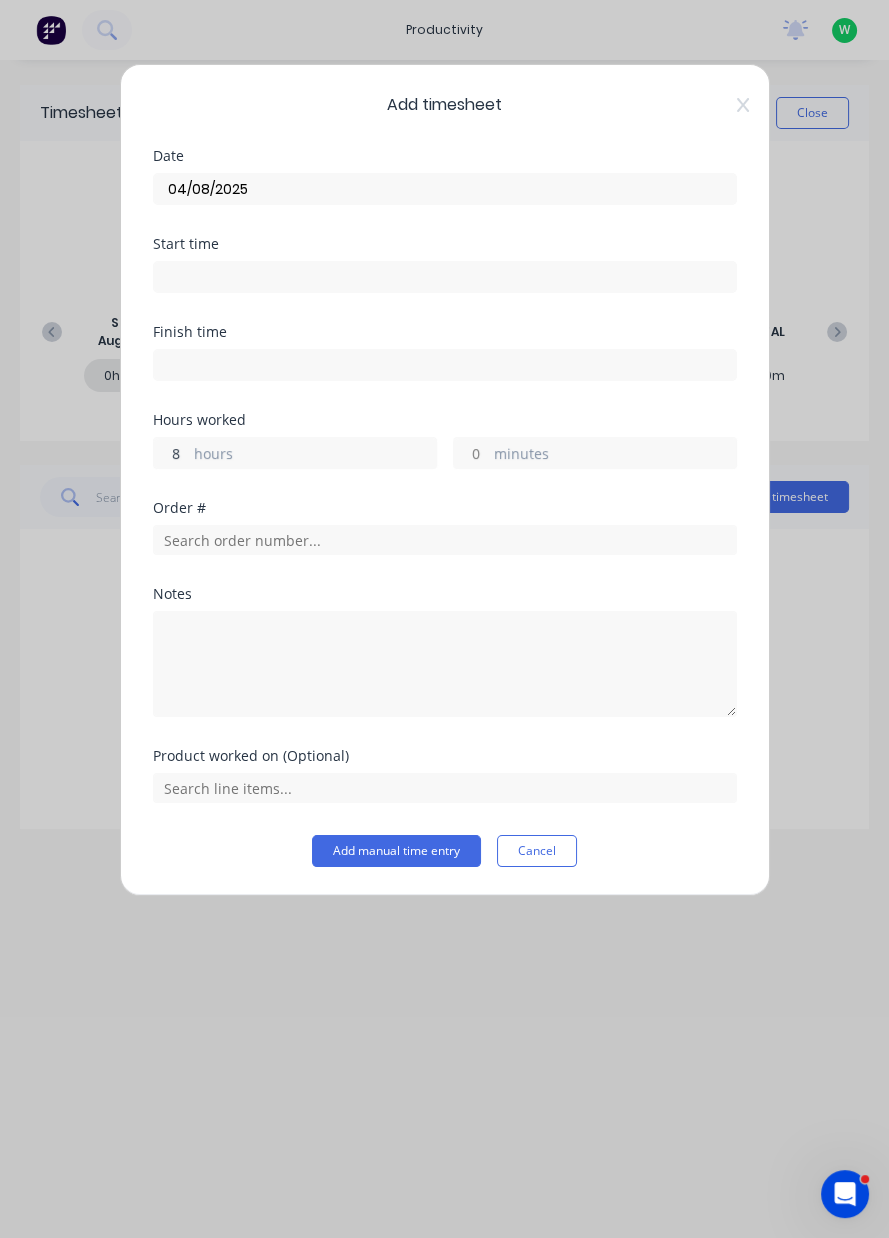 type on "8" 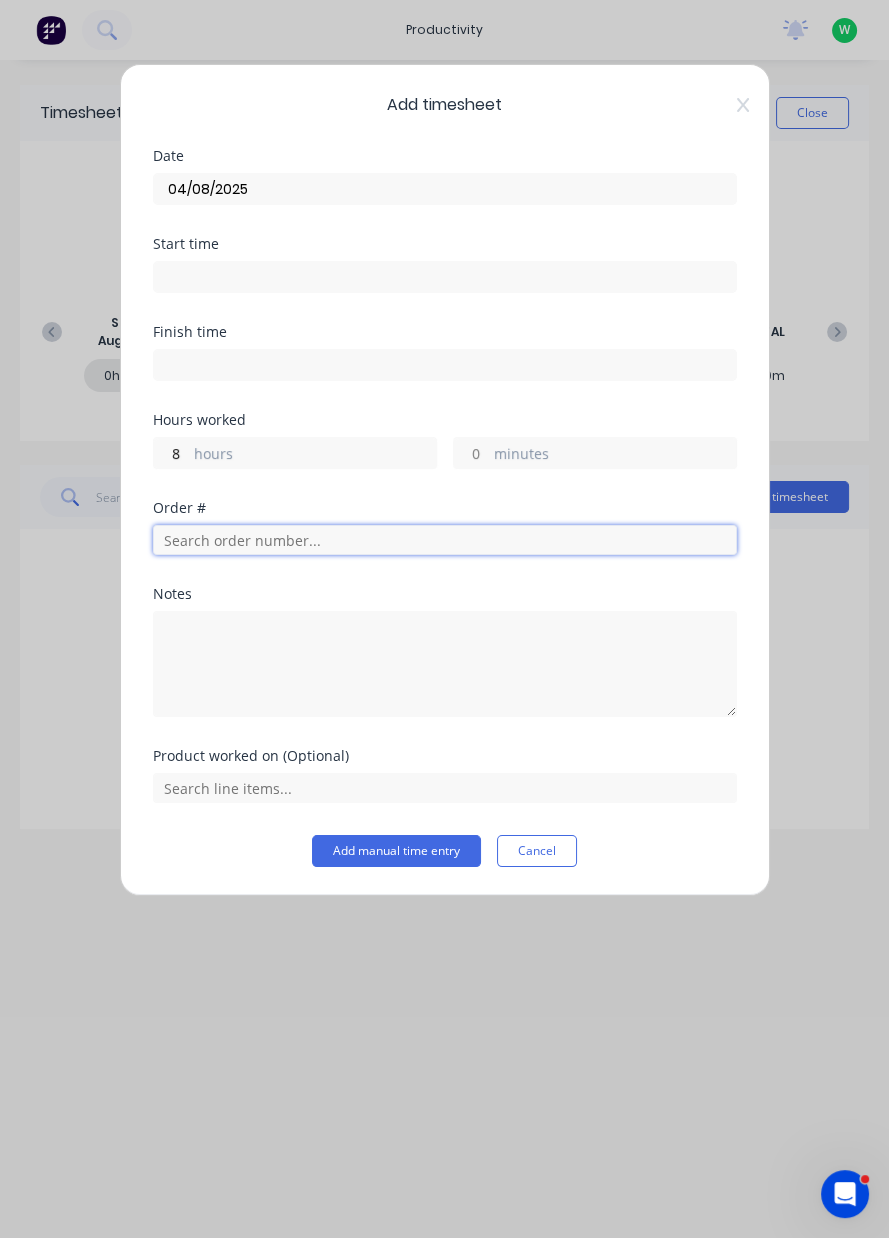 click at bounding box center (445, 540) 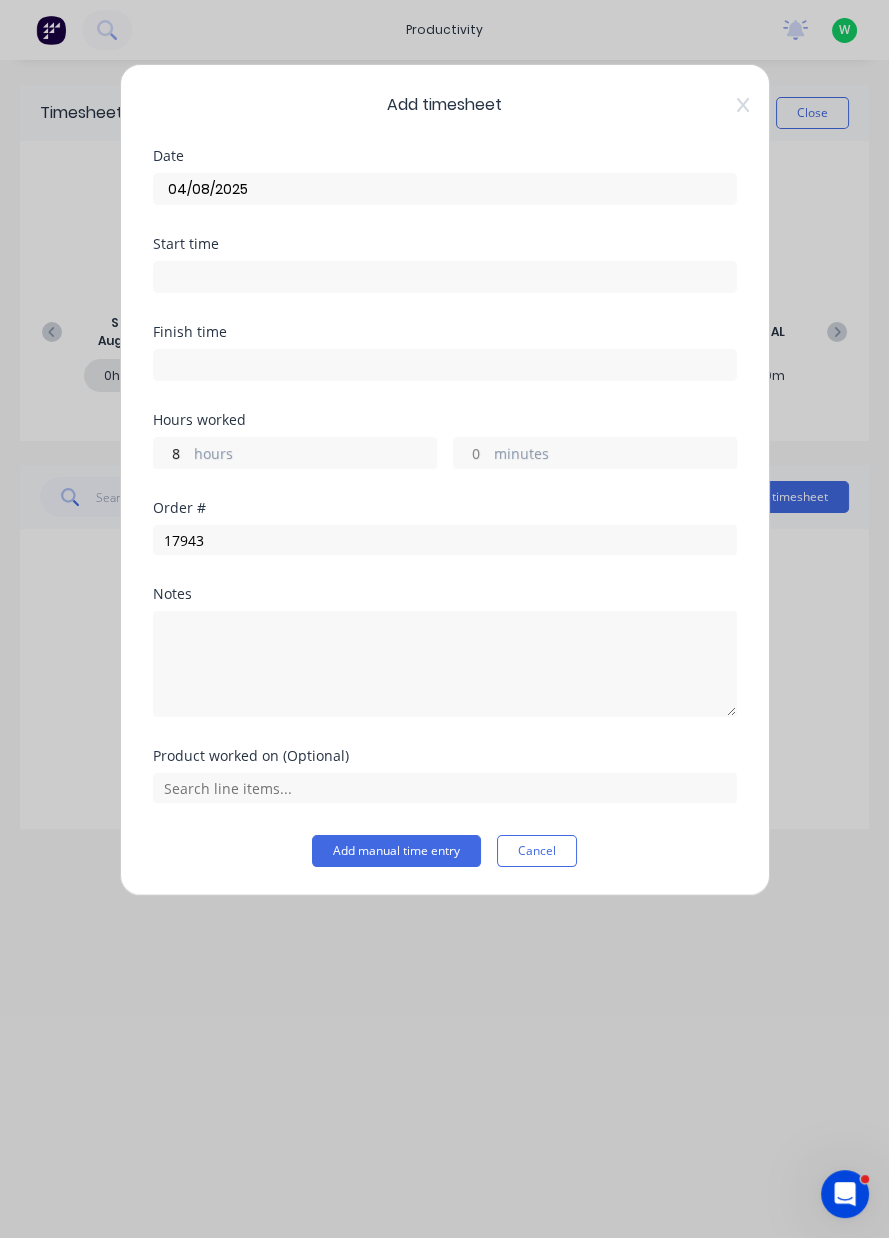 click on "Notes" at bounding box center [445, 594] 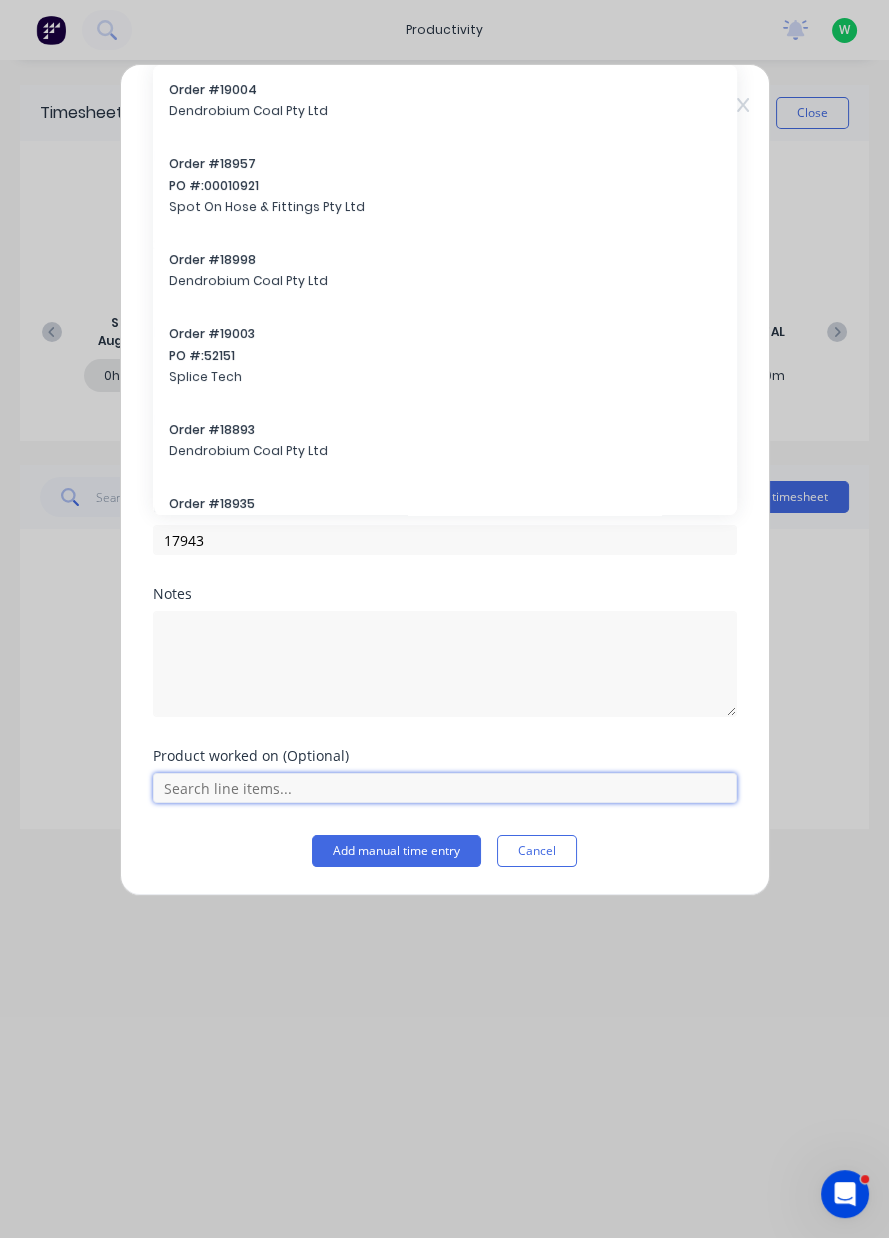 click at bounding box center [445, 788] 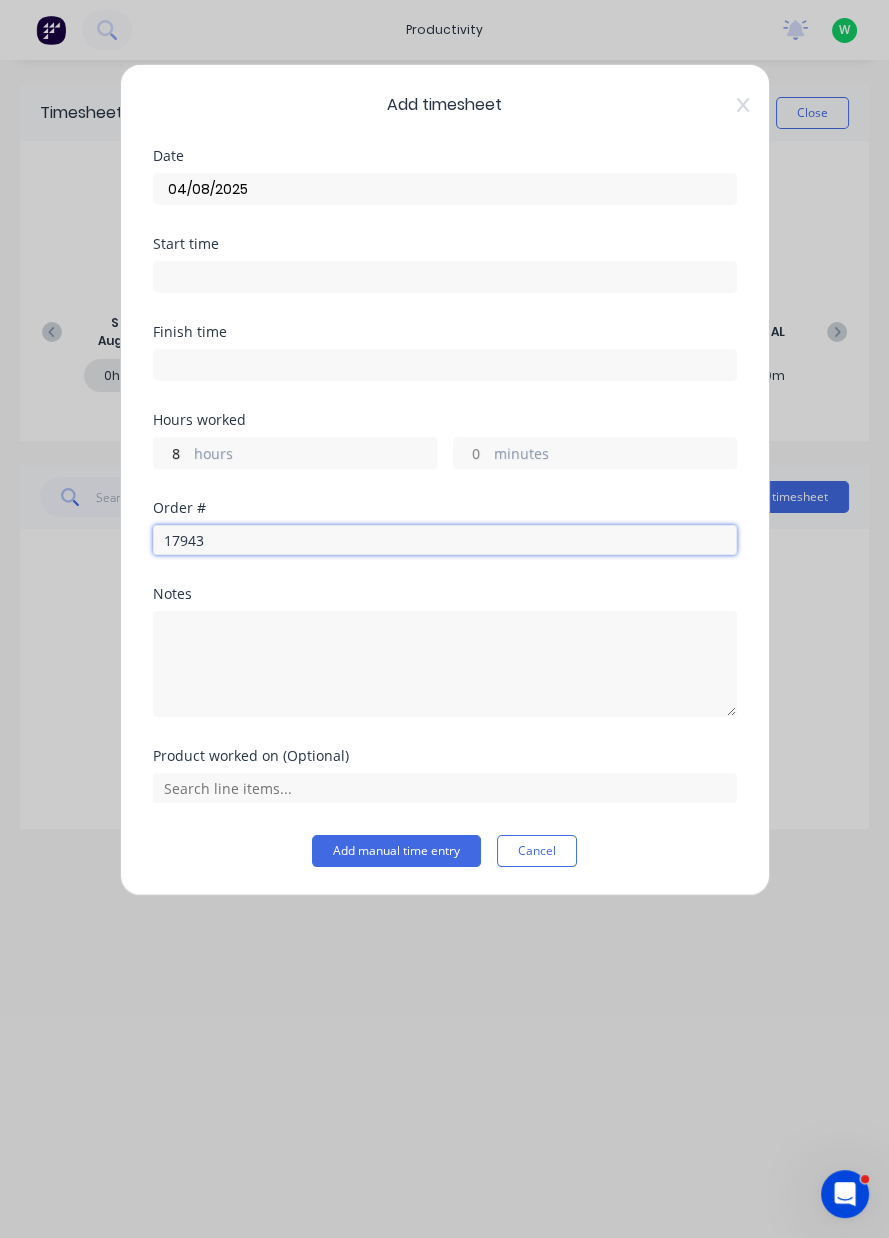 click on "17943" at bounding box center (445, 540) 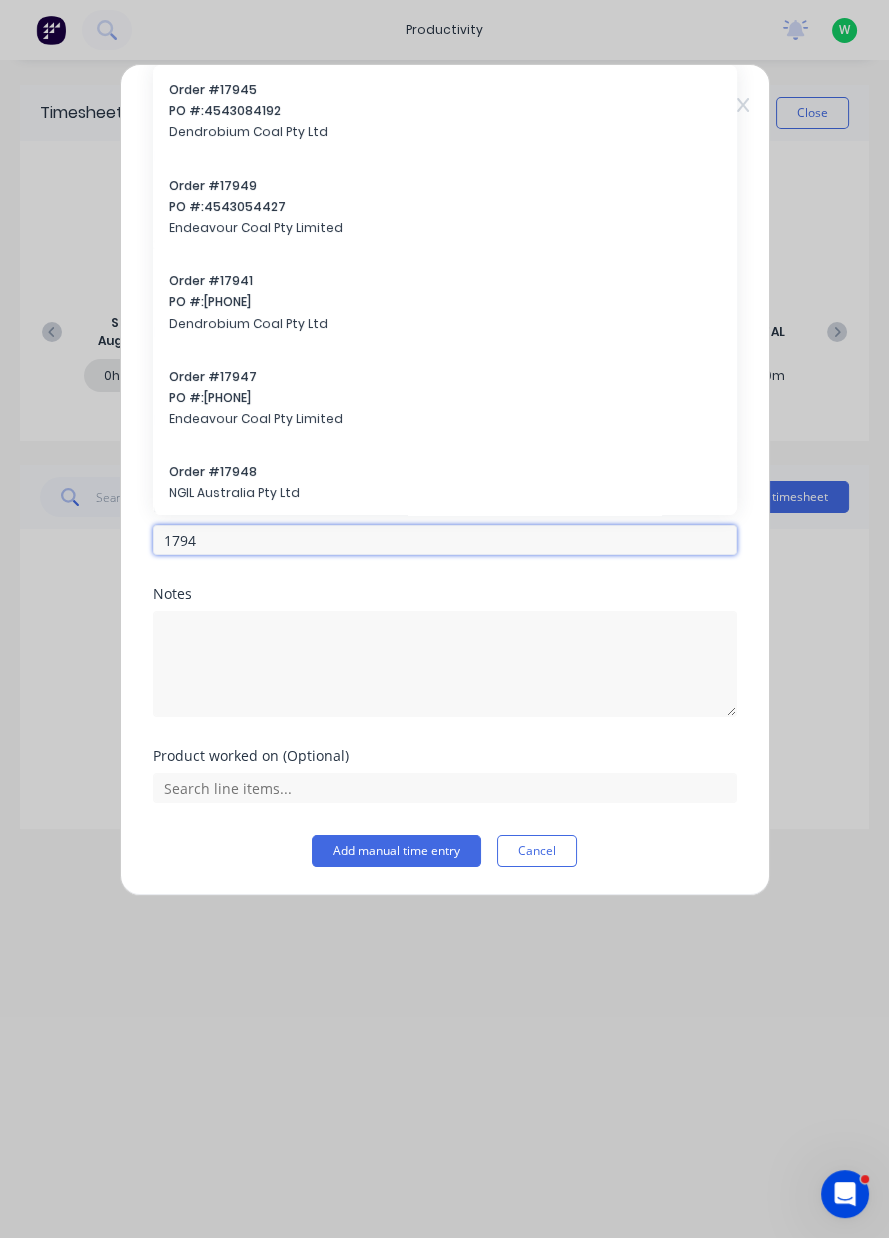 type on "17943" 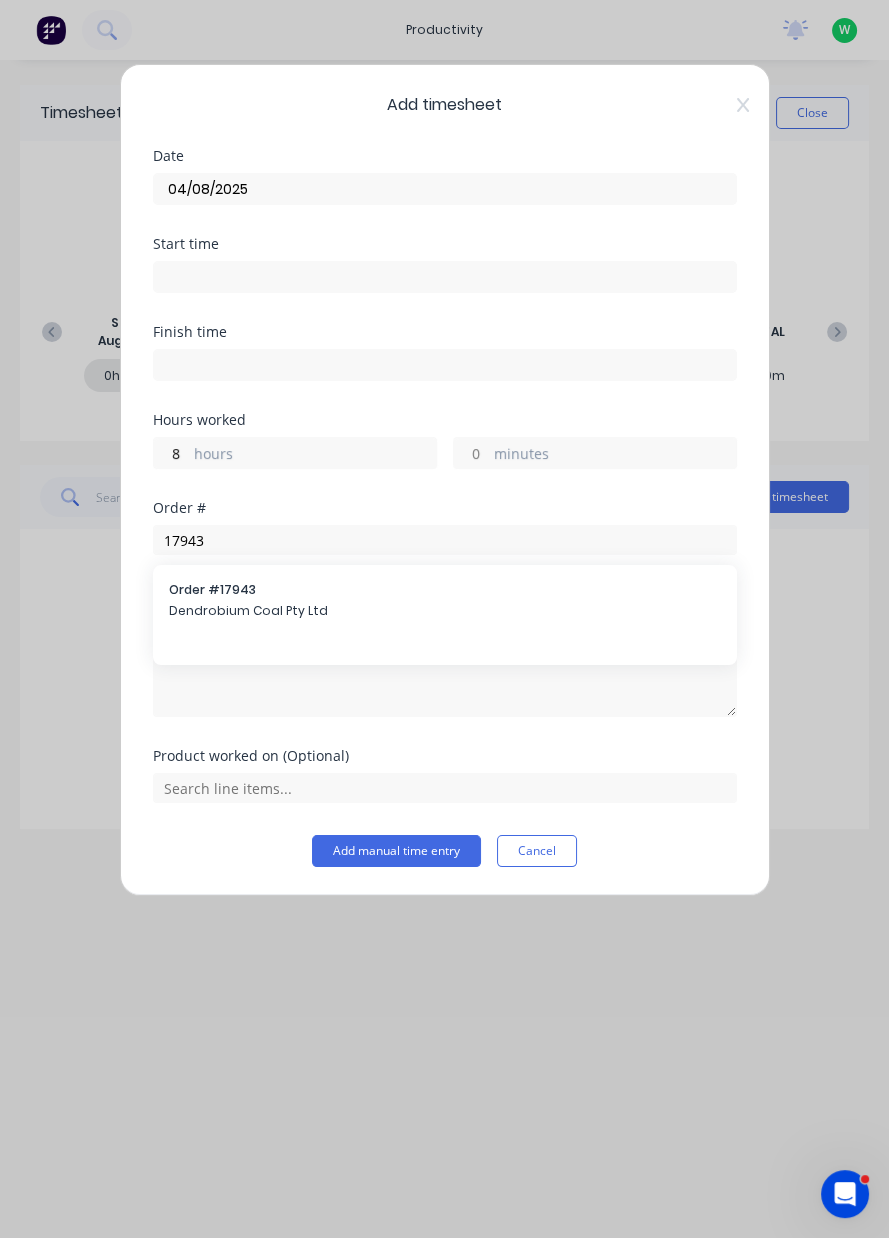 click on "Dendrobium Coal Pty Ltd" at bounding box center (445, 611) 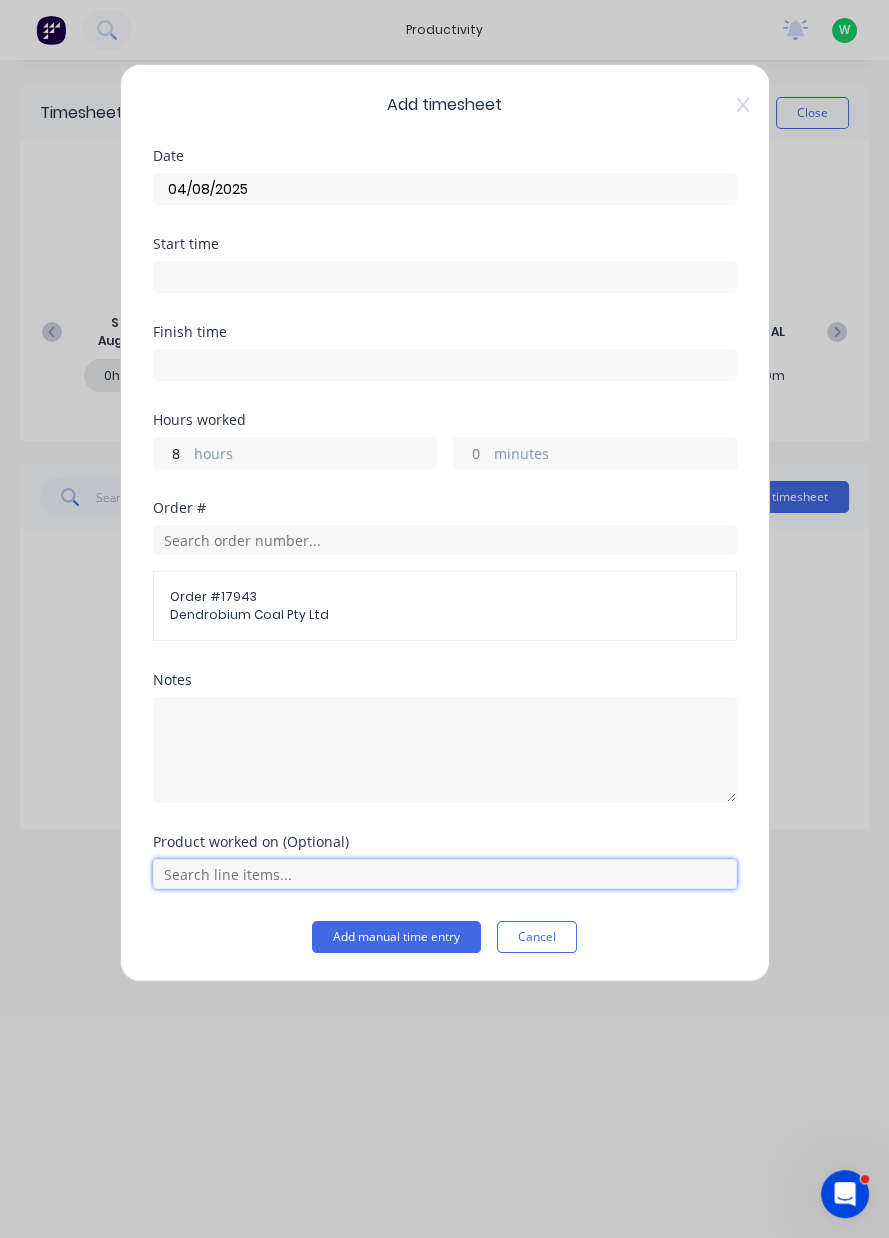 click at bounding box center (445, 874) 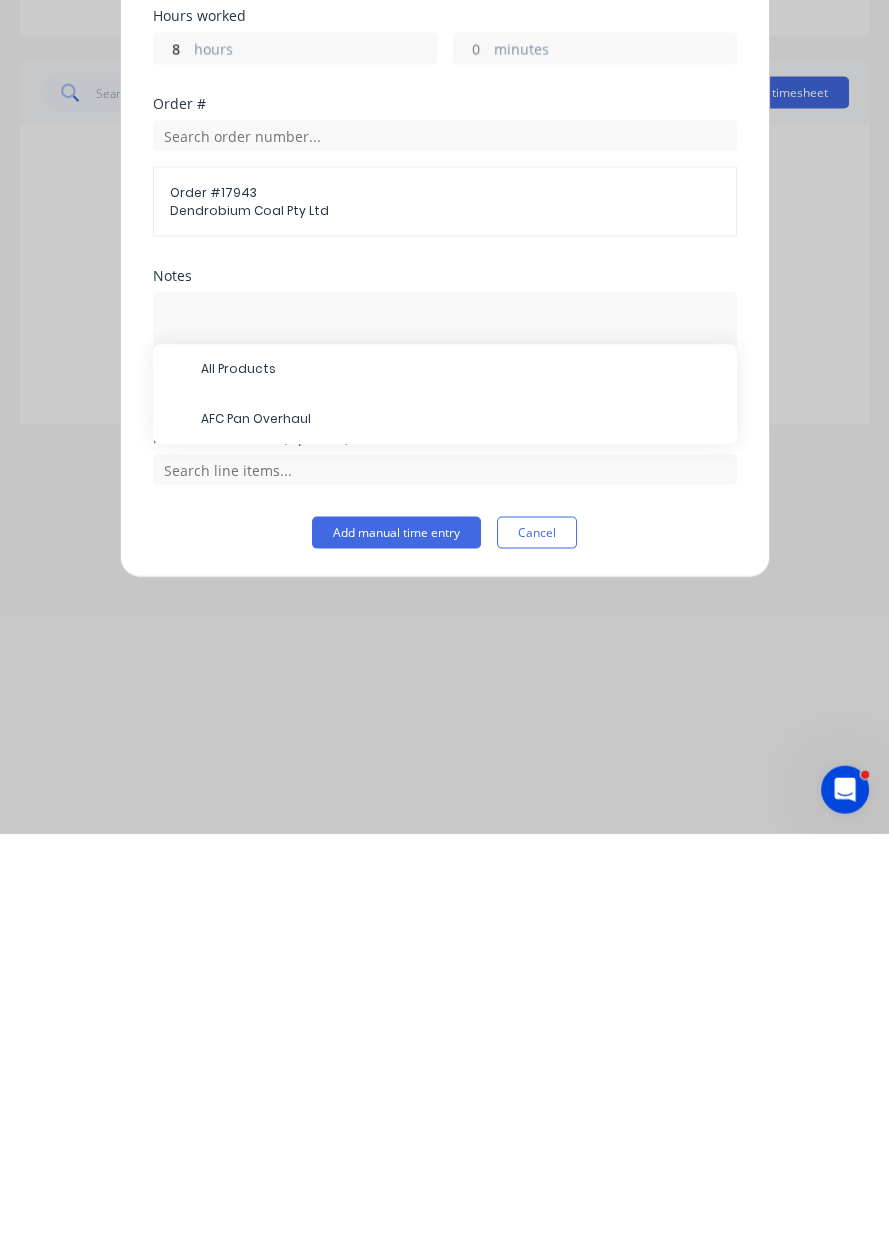 click on "AFC Pan Overhaul" at bounding box center [461, 824] 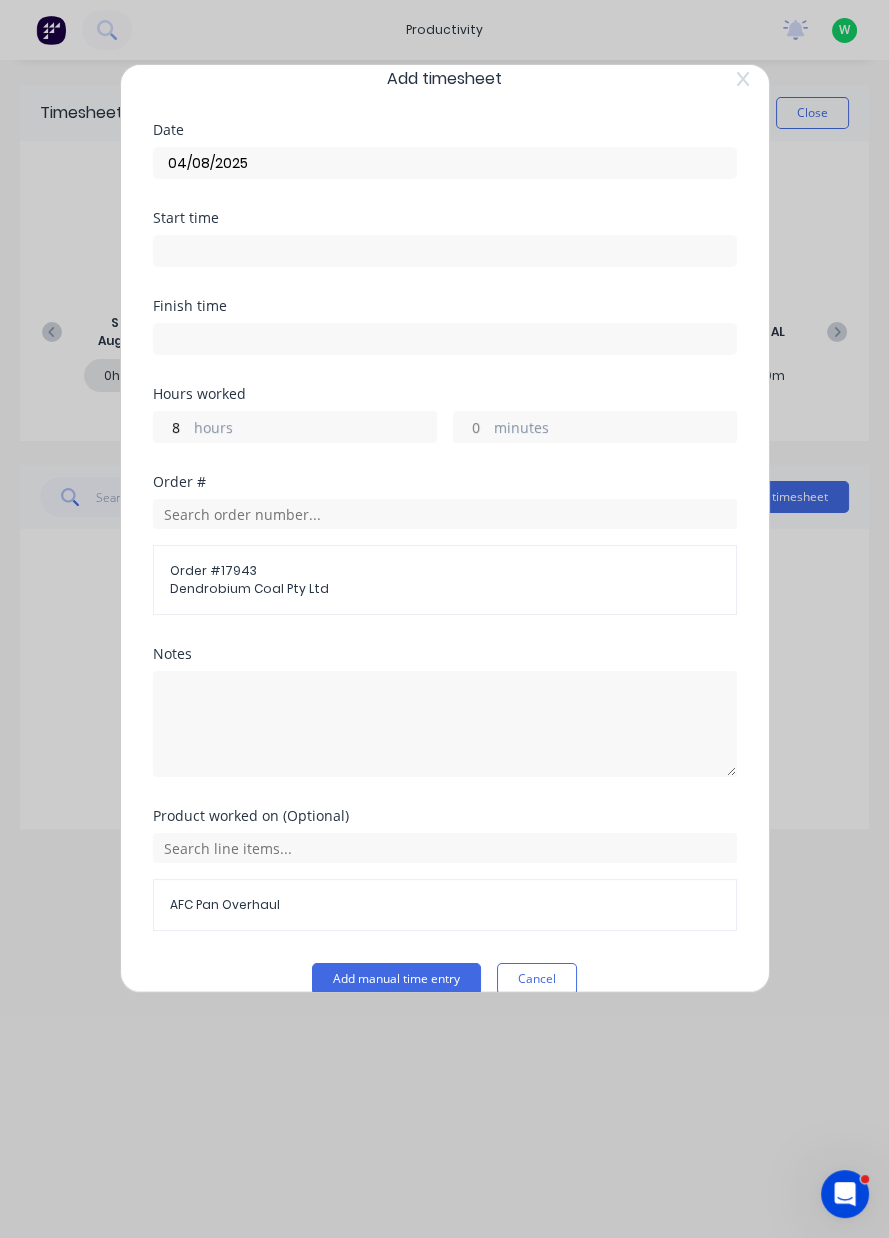 scroll, scrollTop: 53, scrollLeft: 0, axis: vertical 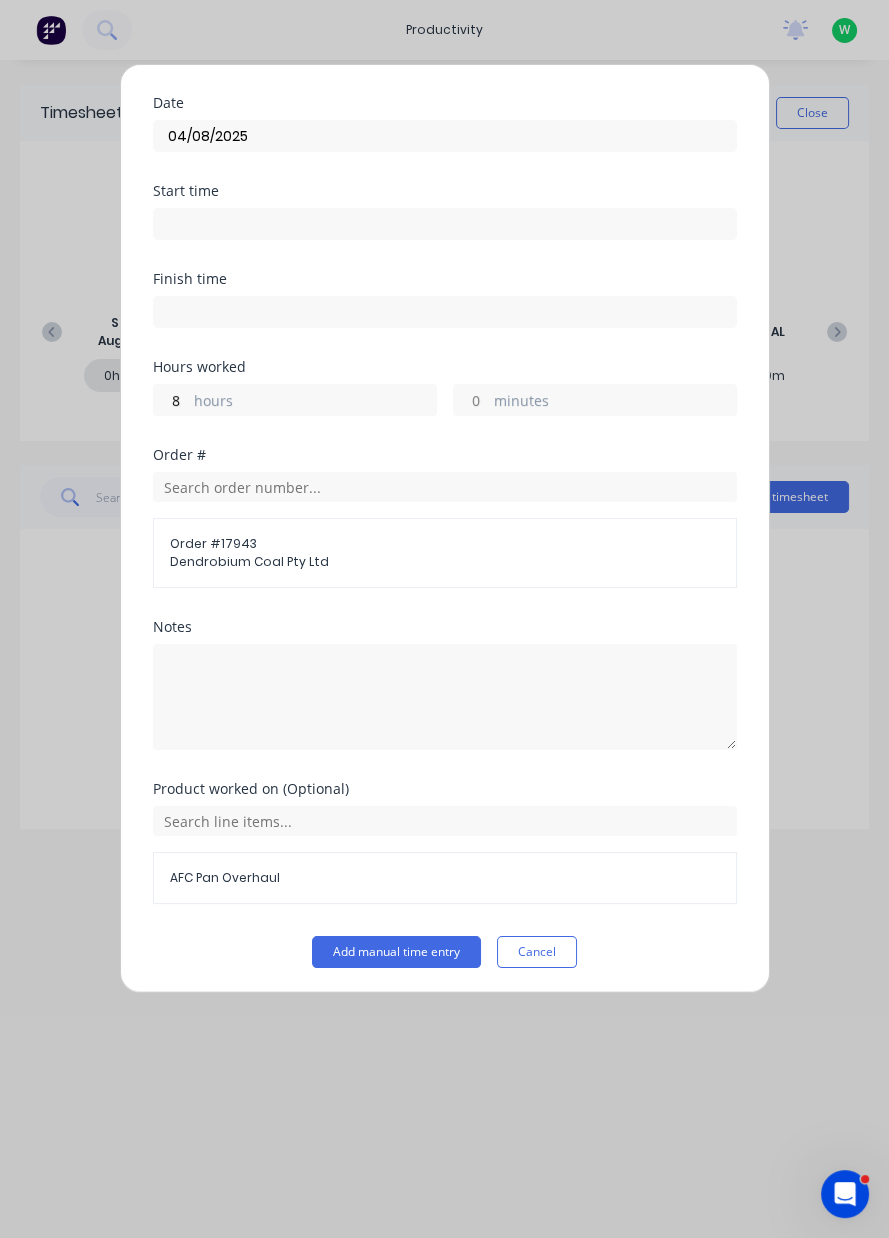 click on "Add manual time entry" at bounding box center [396, 952] 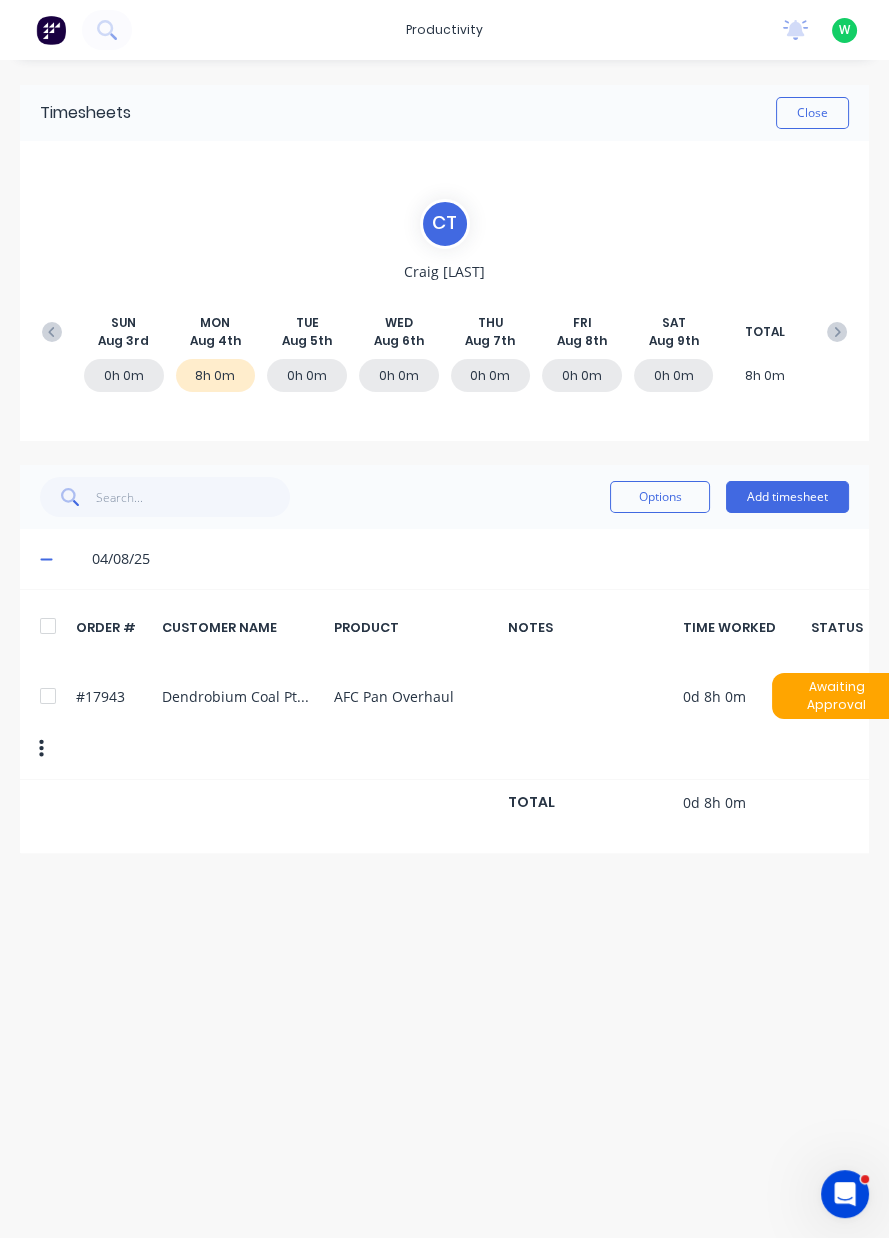 click on "Close" at bounding box center [812, 113] 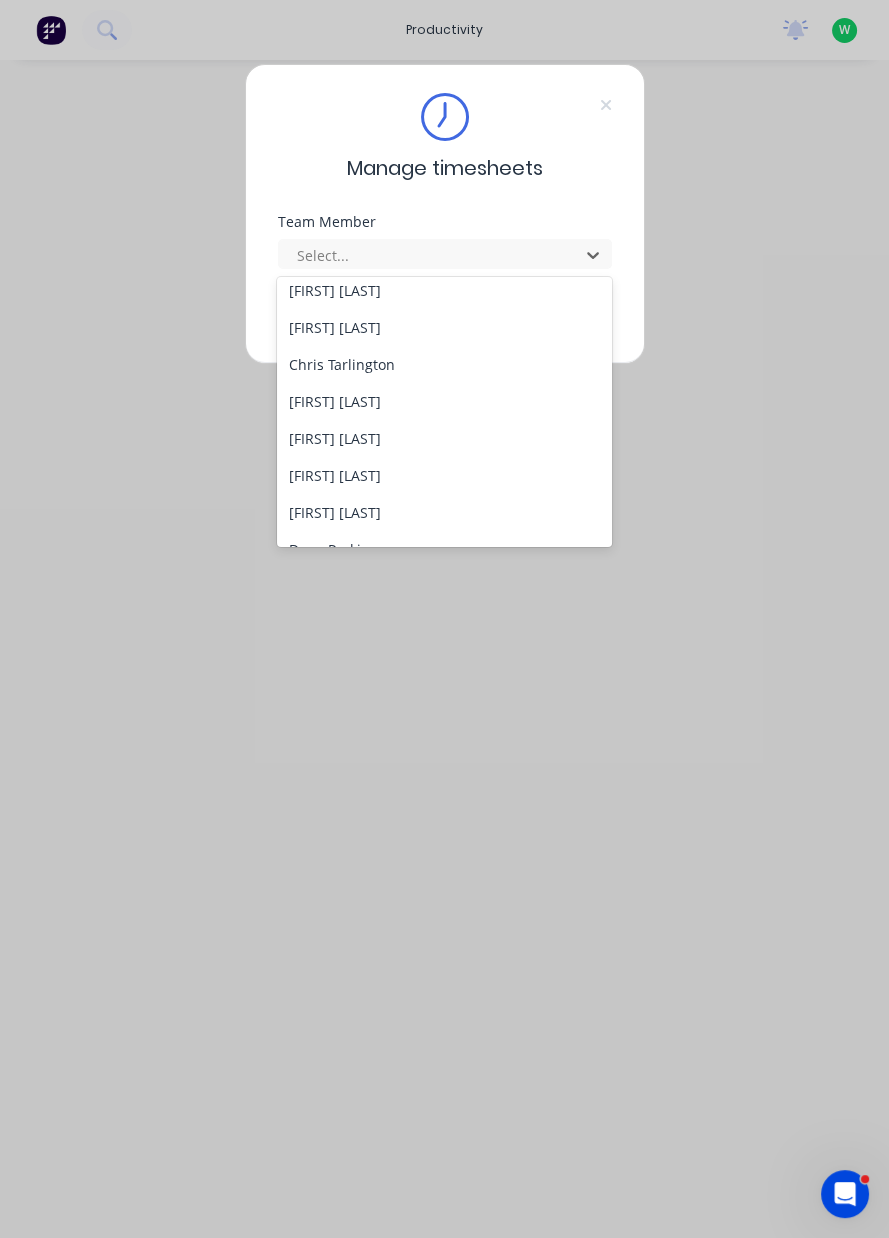 scroll, scrollTop: 157, scrollLeft: 0, axis: vertical 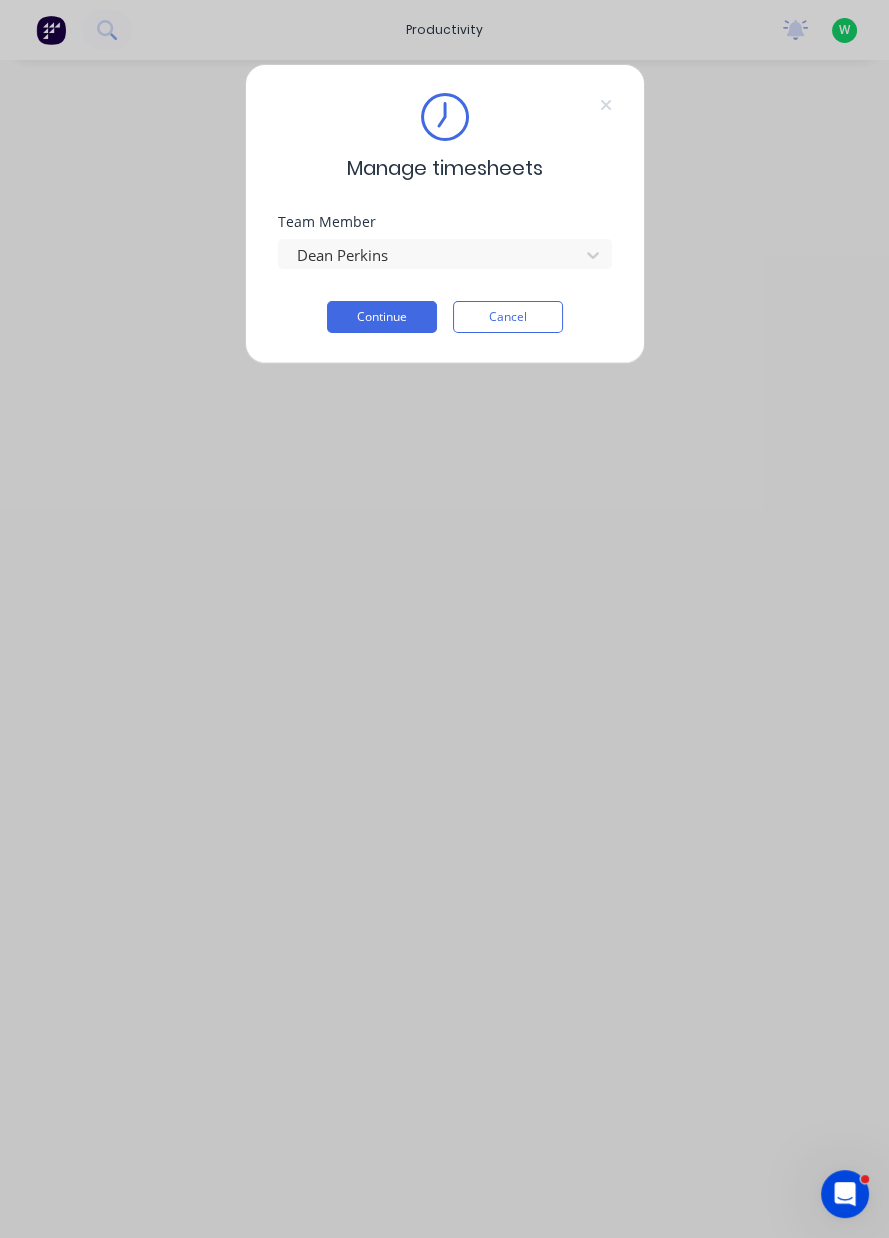 click on "Manage timesheets Team Member [FIRST] [LAST] Continue   Cancel" at bounding box center (445, 214) 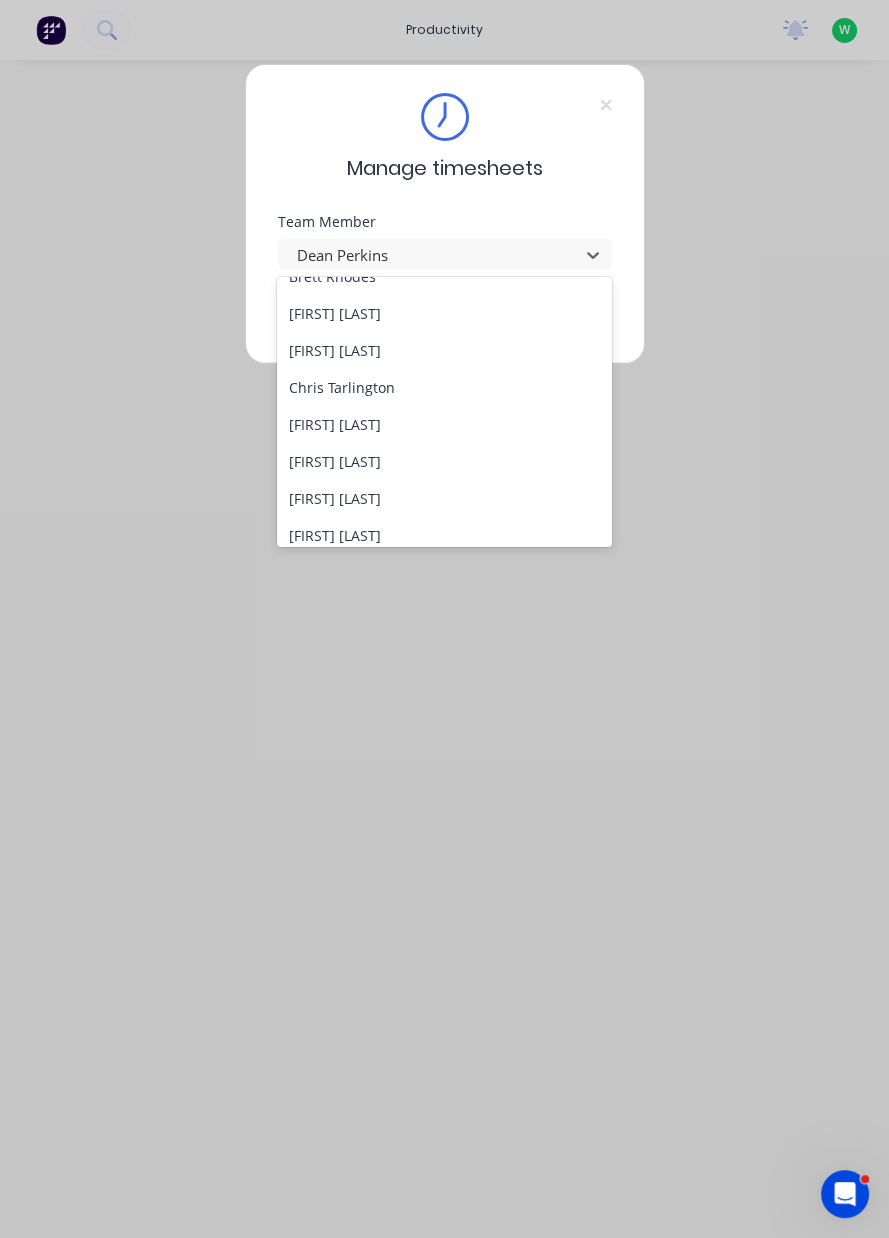 scroll, scrollTop: 170, scrollLeft: 0, axis: vertical 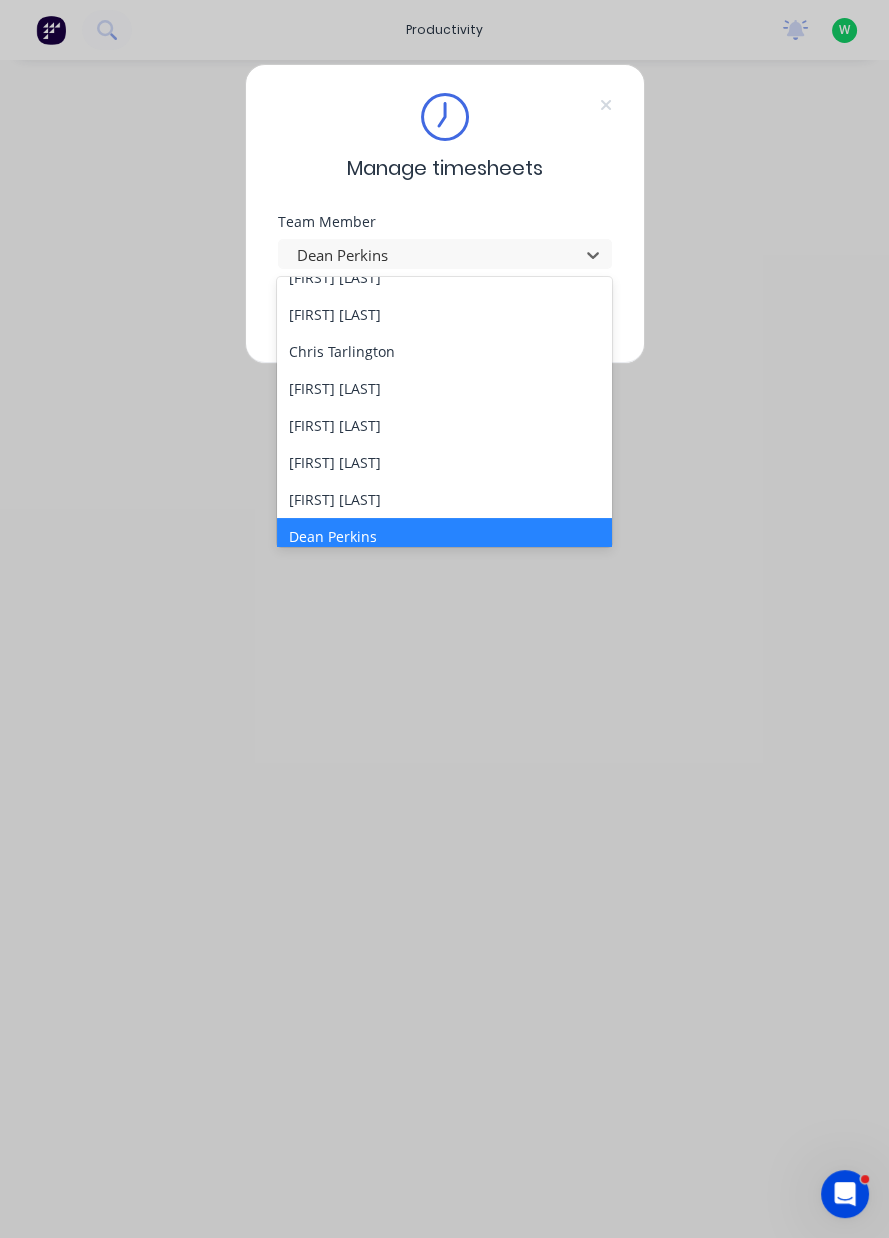 click on "[FIRST] [LAST]" at bounding box center [444, 499] 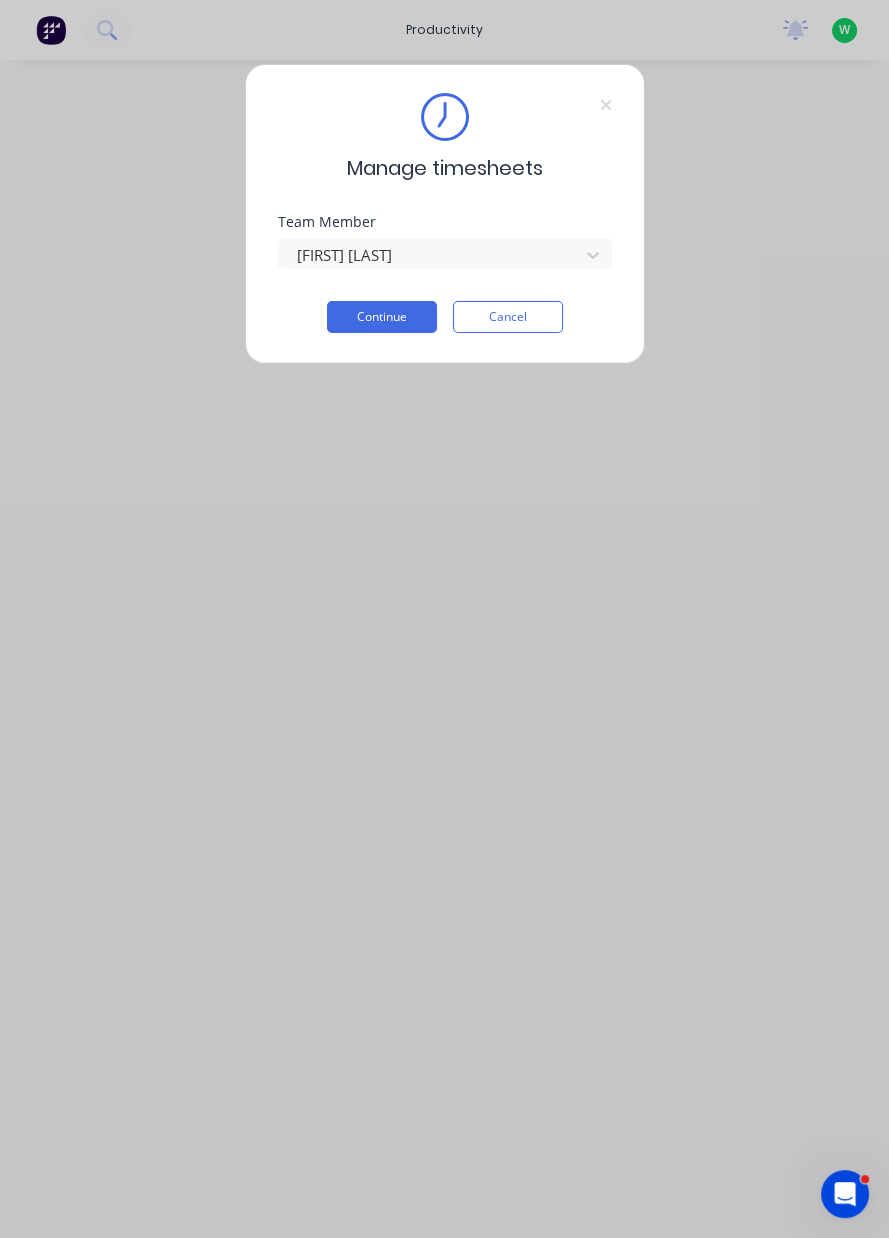 click on "Continue" at bounding box center [382, 317] 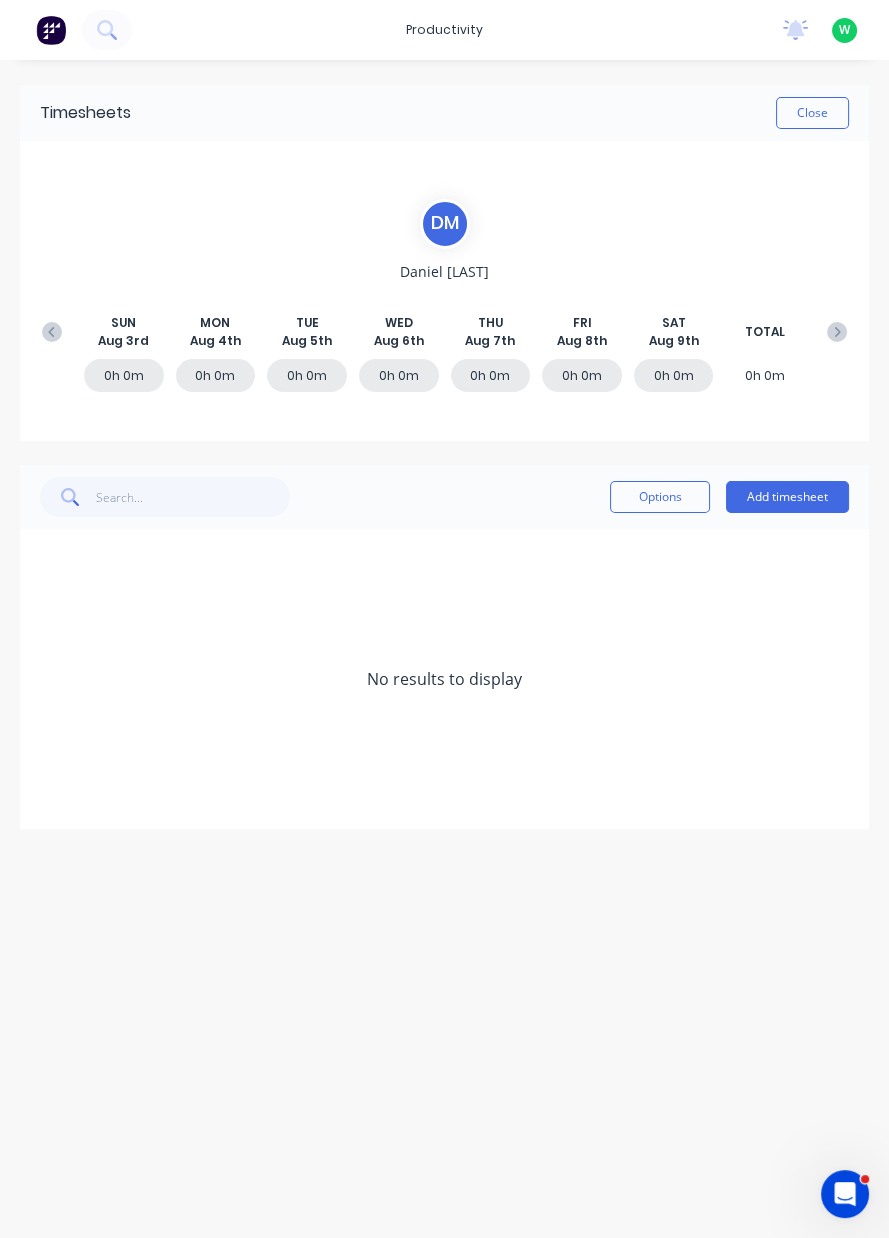 click on "Add timesheet" at bounding box center [787, 497] 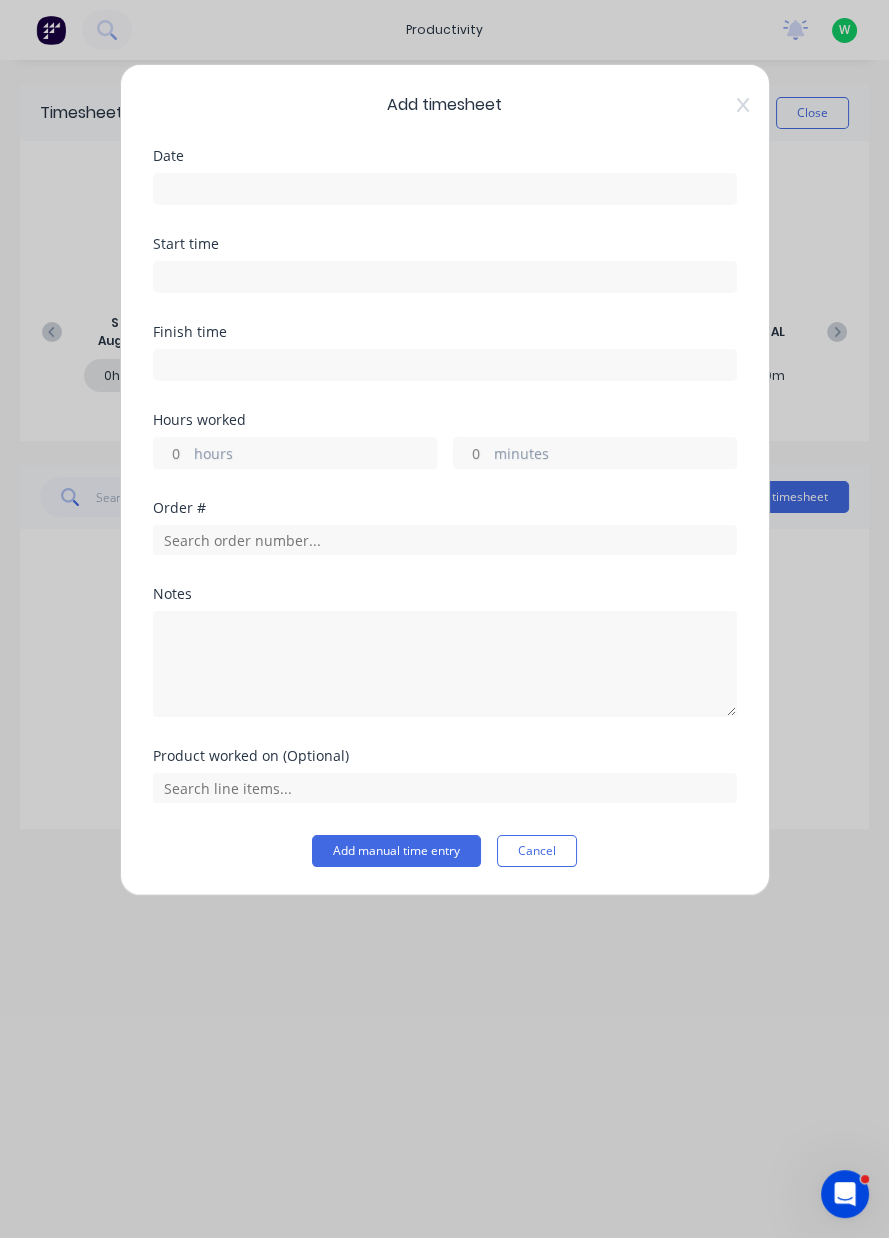 click at bounding box center (445, 189) 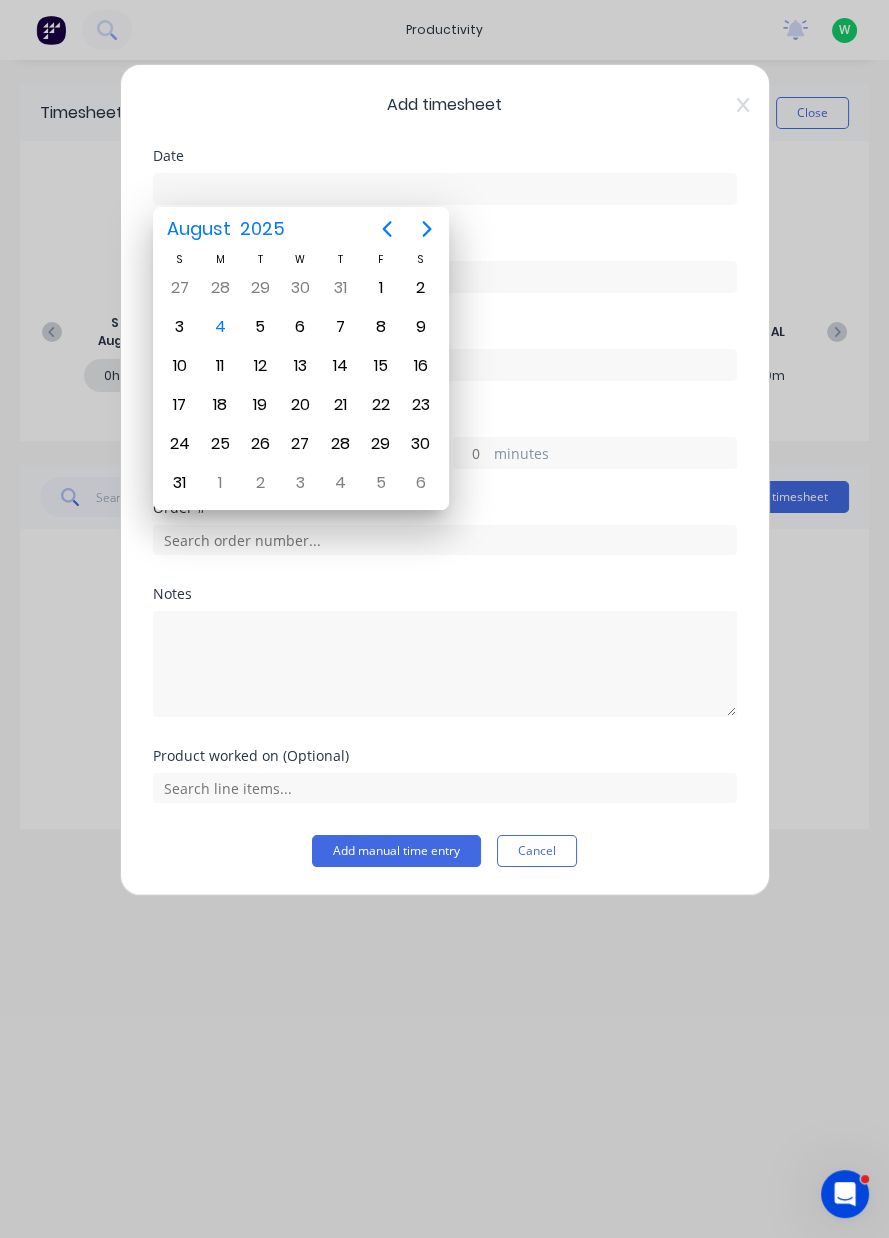 click on "11" at bounding box center [220, 365] 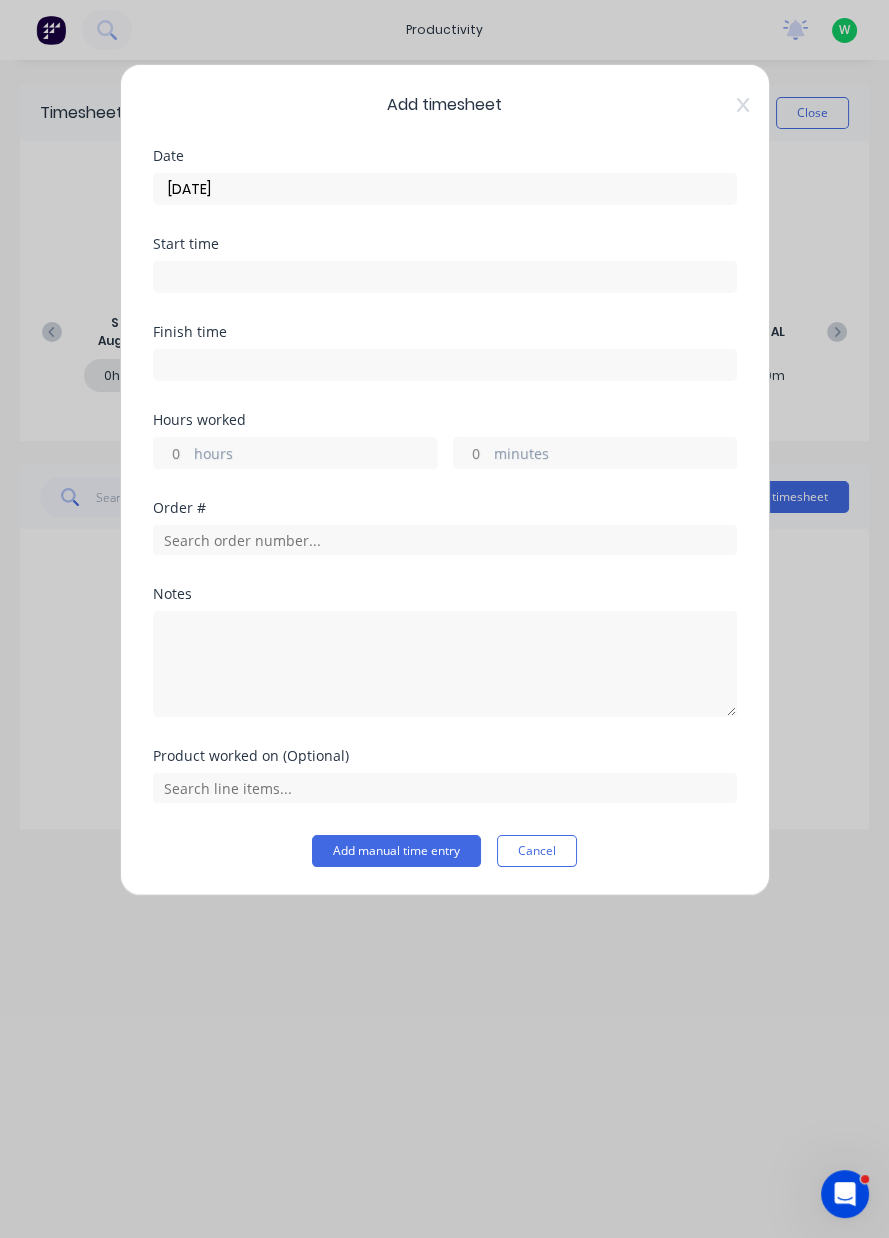 click on "hours" at bounding box center [315, 455] 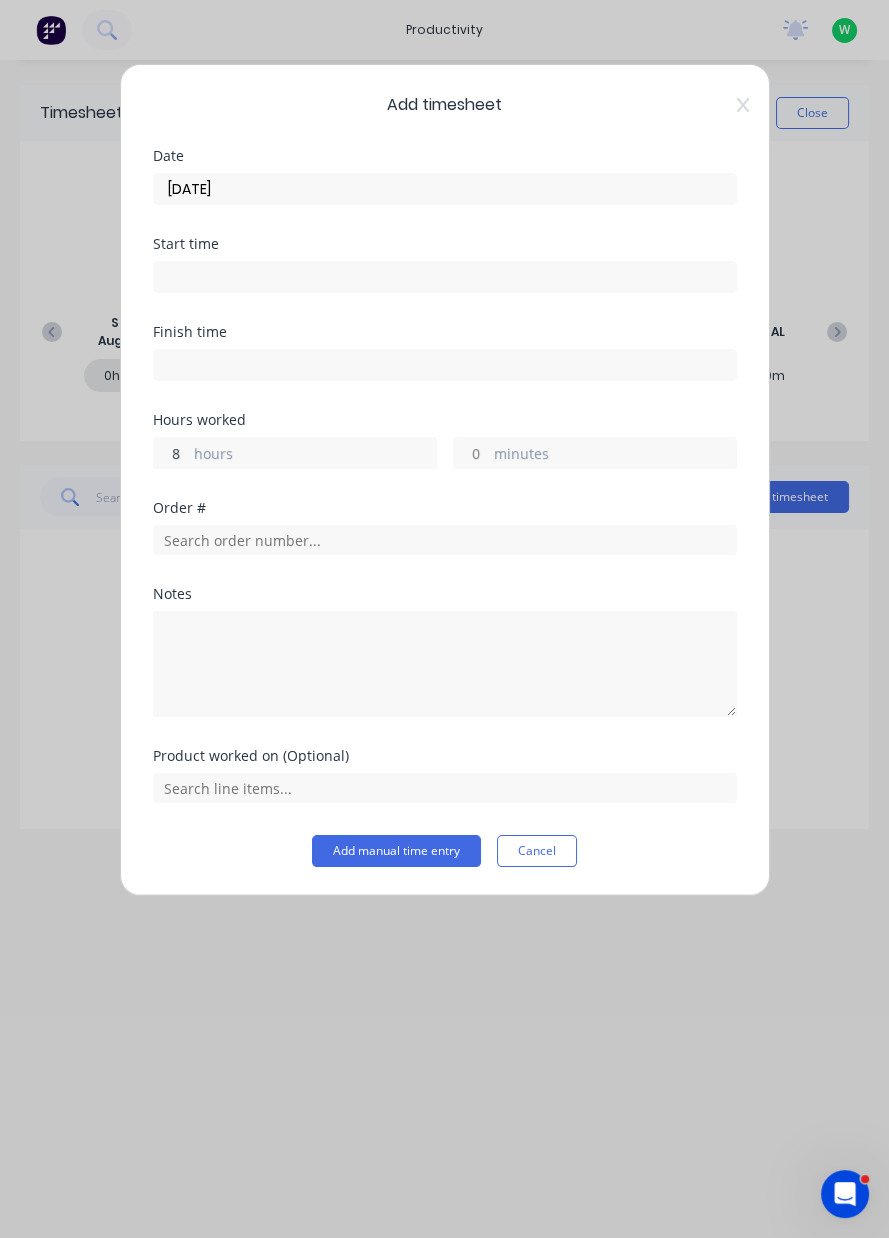 type on "8" 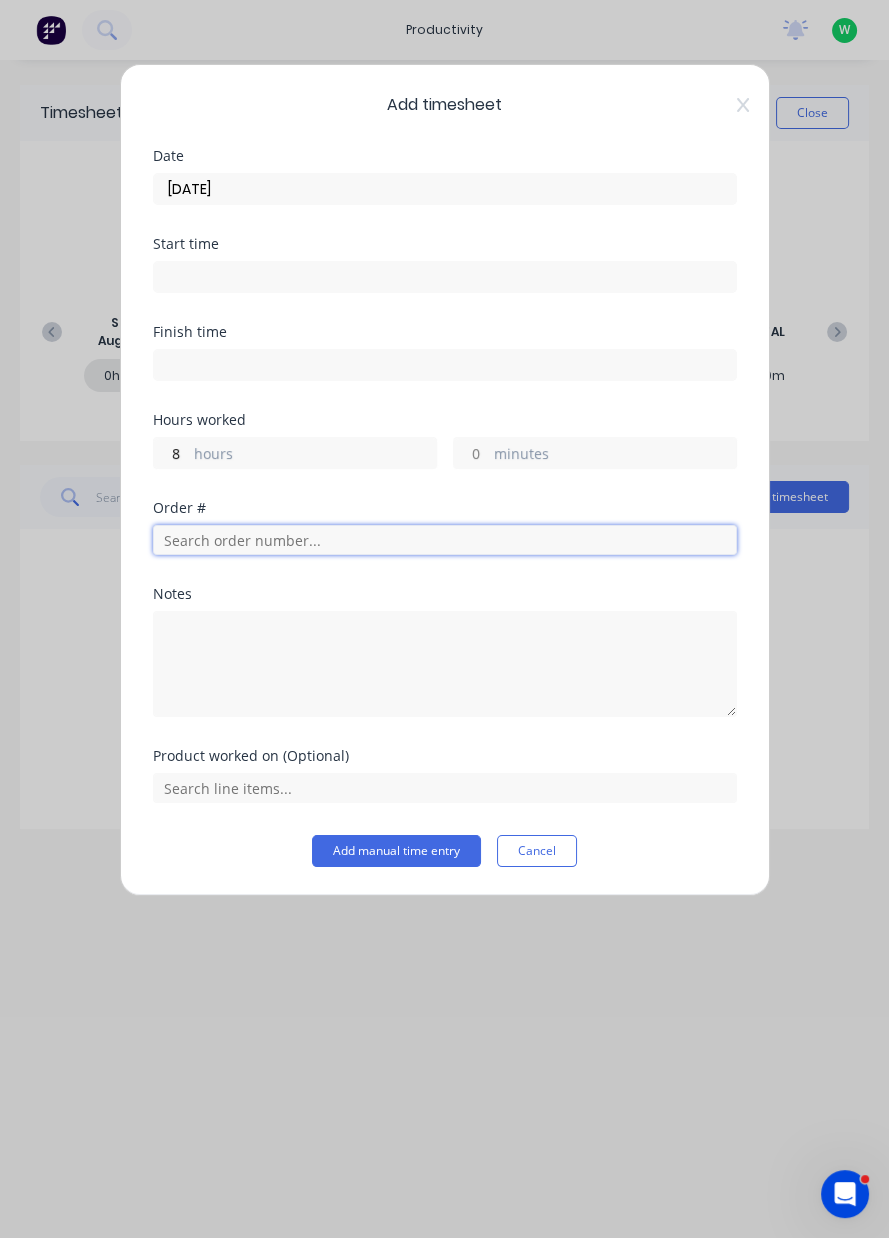 click at bounding box center (445, 540) 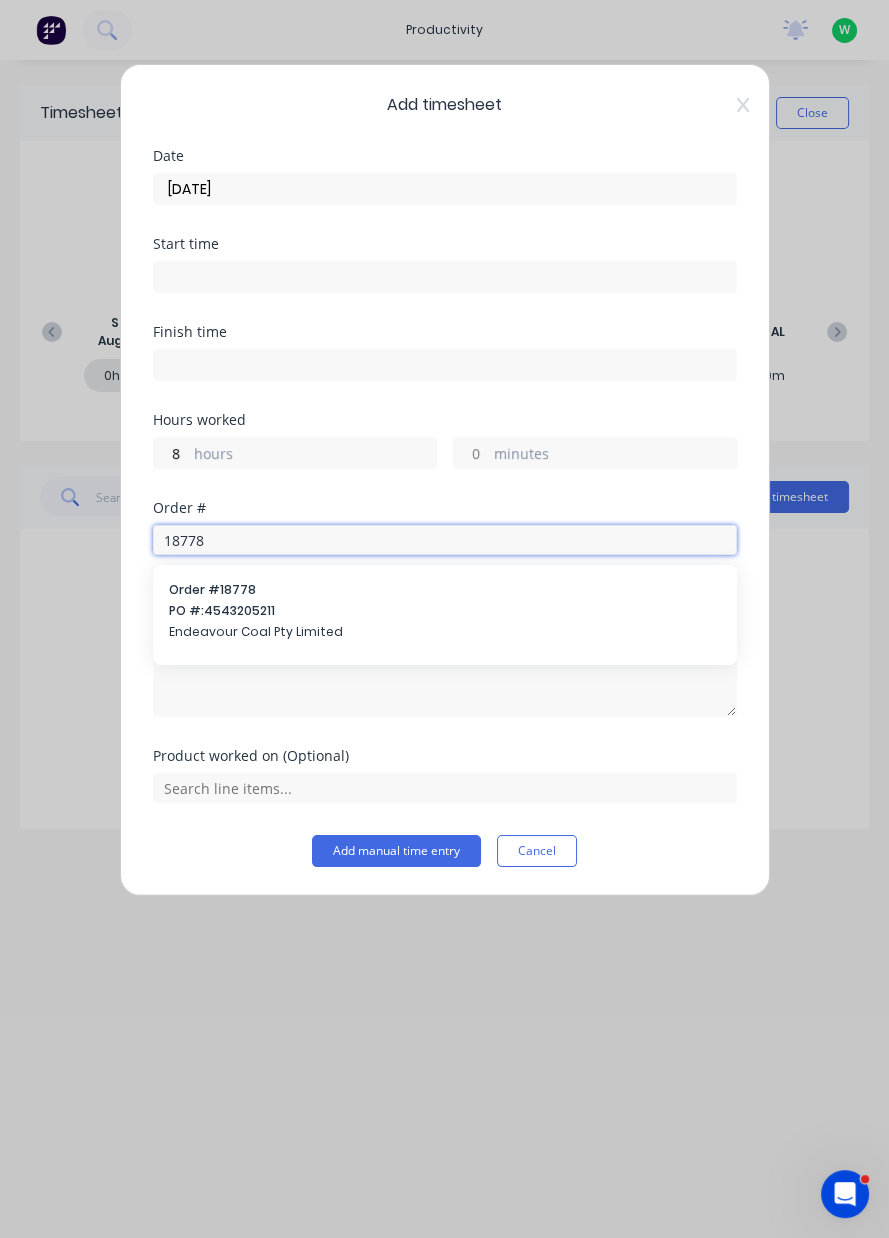 type on "18778" 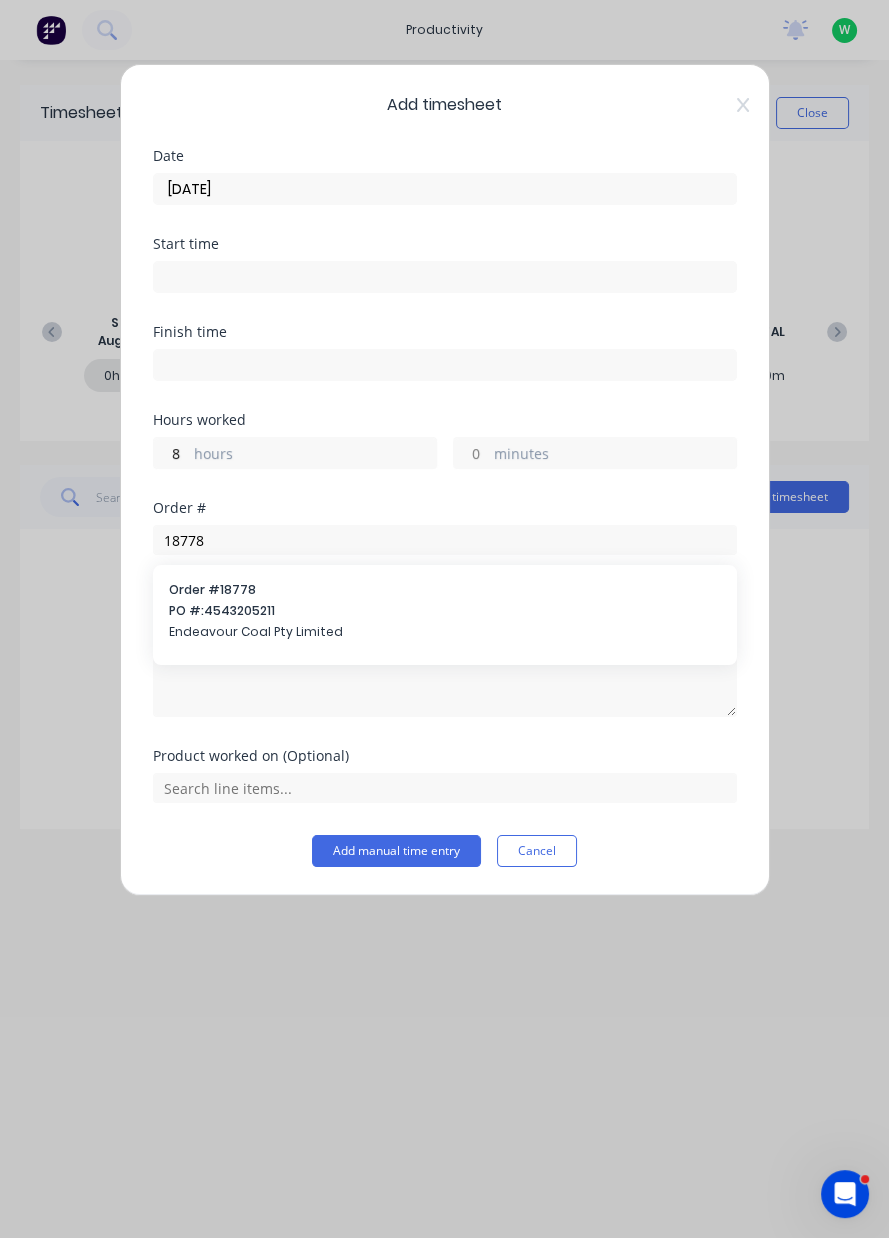 click on "[ORDER]" at bounding box center (445, 611) 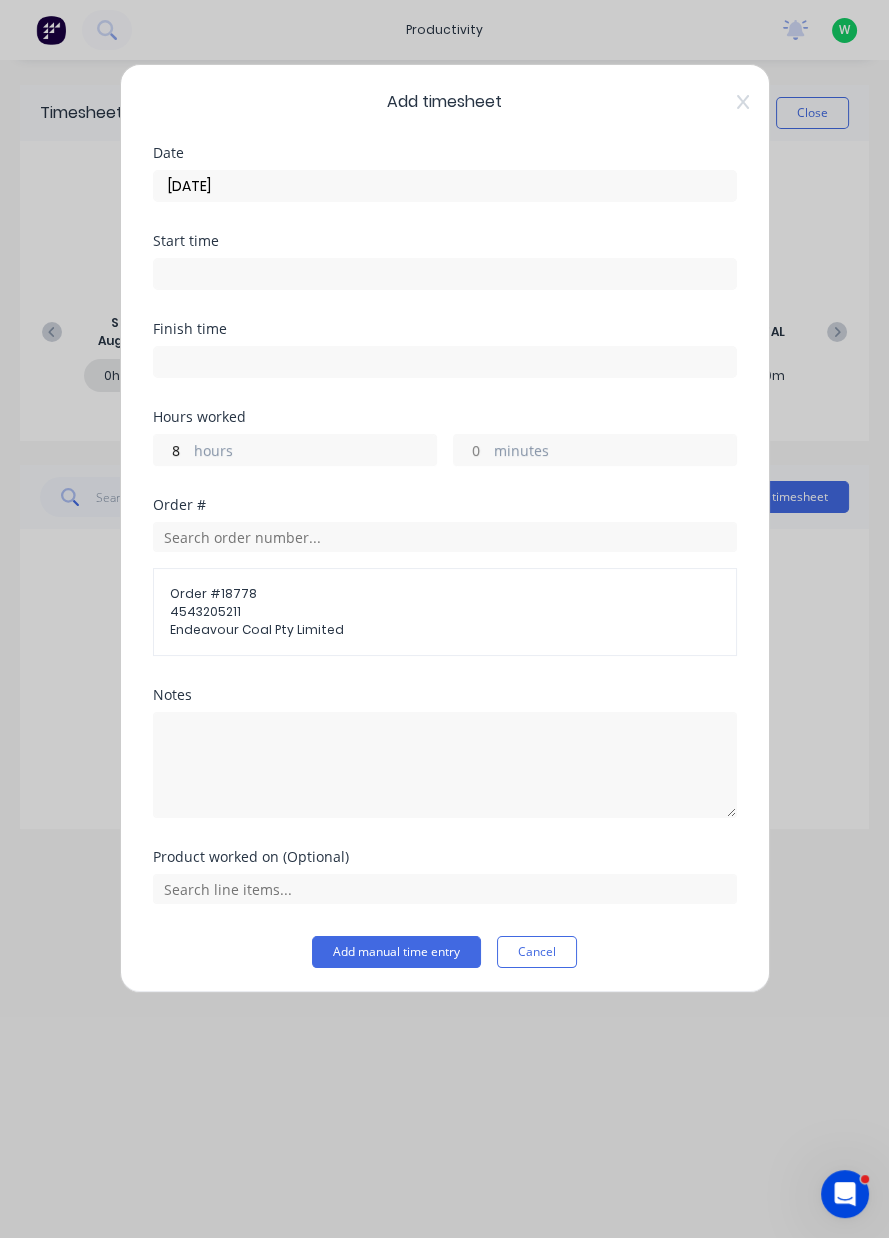 scroll, scrollTop: 0, scrollLeft: 0, axis: both 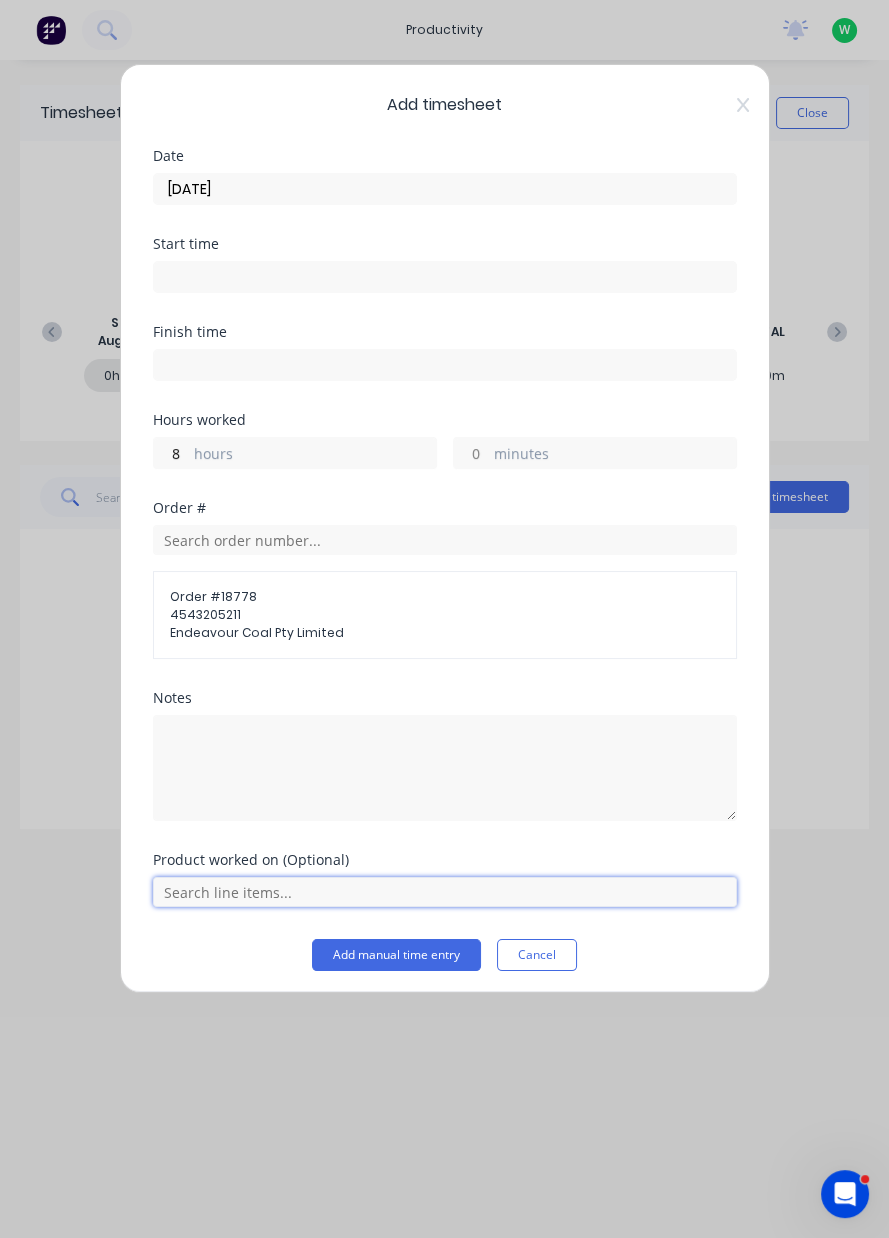click at bounding box center [445, 892] 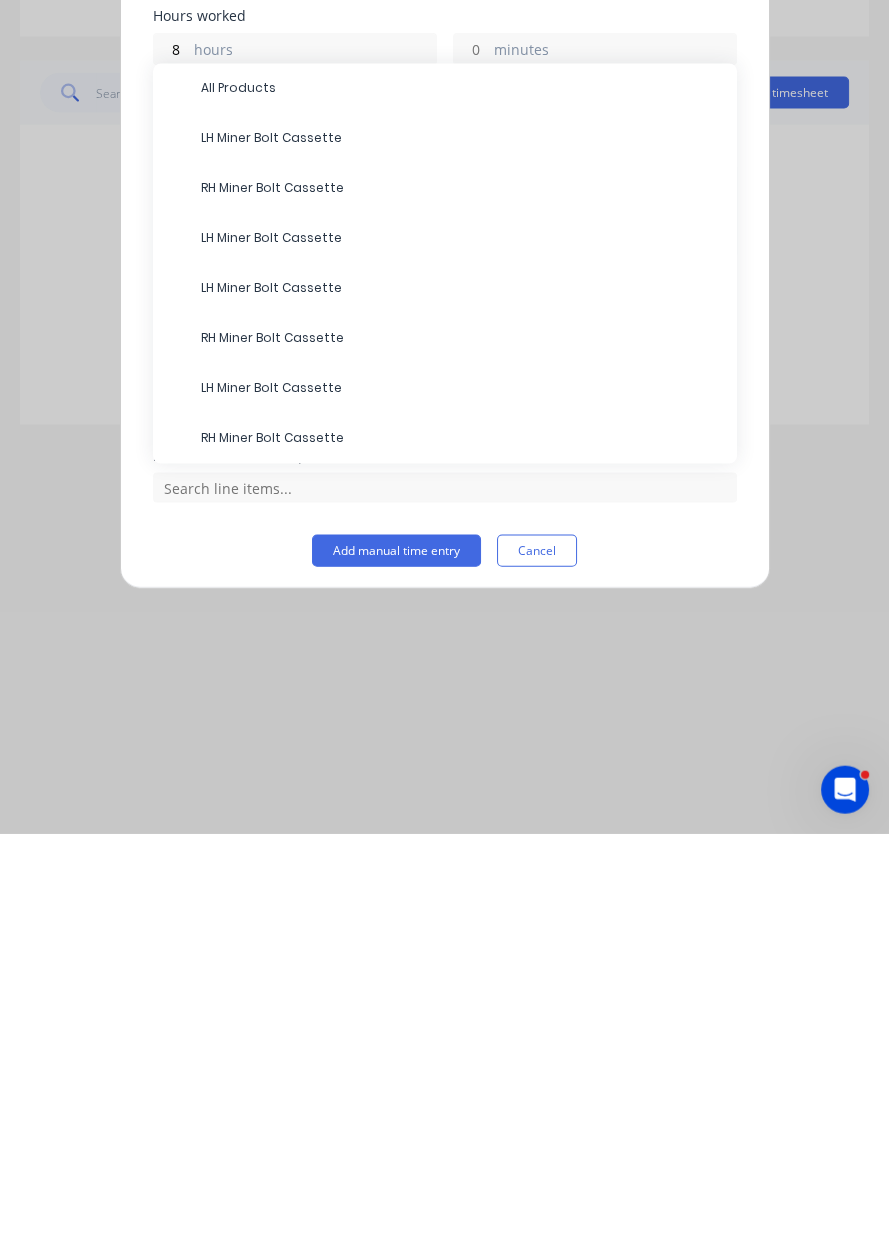 click on "RH Miner Bolt Cassette" at bounding box center [461, 592] 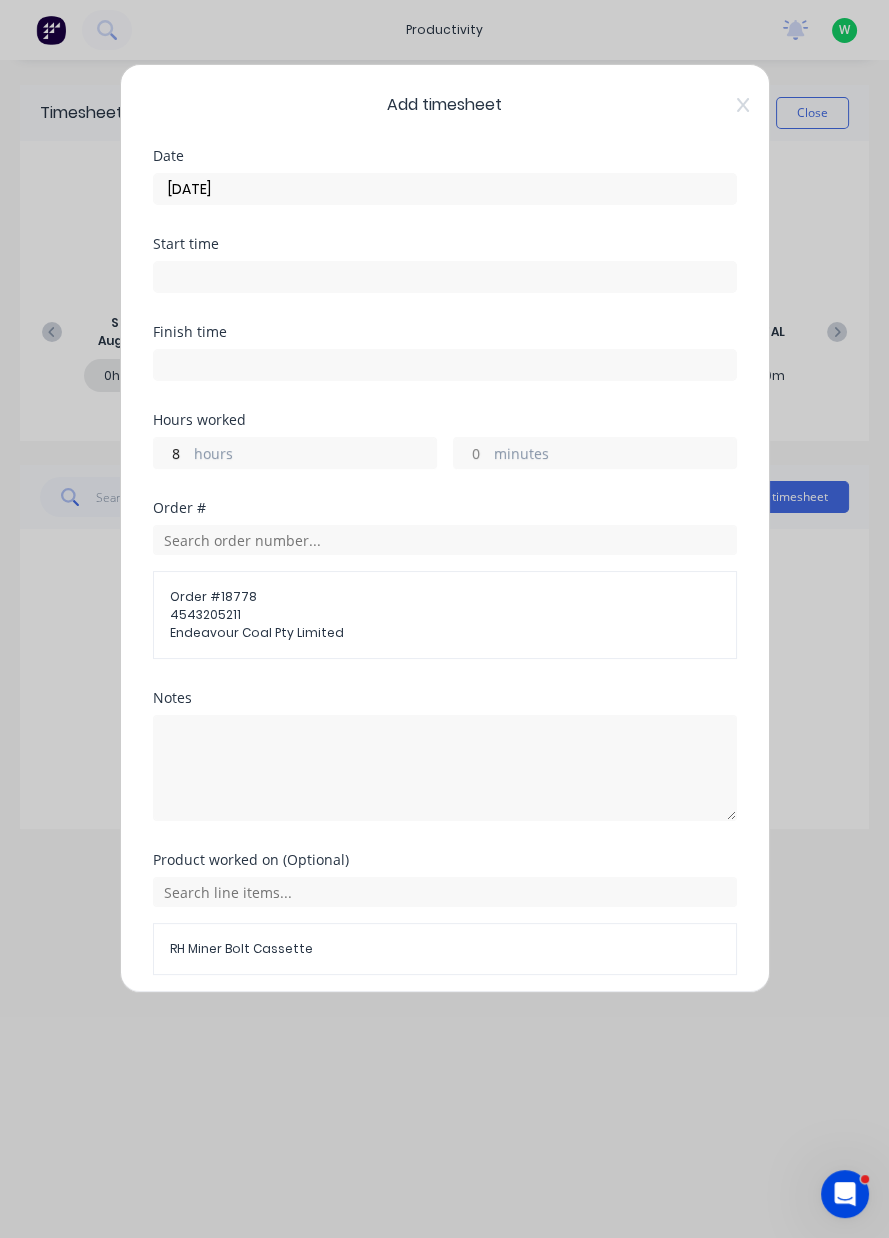 scroll, scrollTop: 71, scrollLeft: 0, axis: vertical 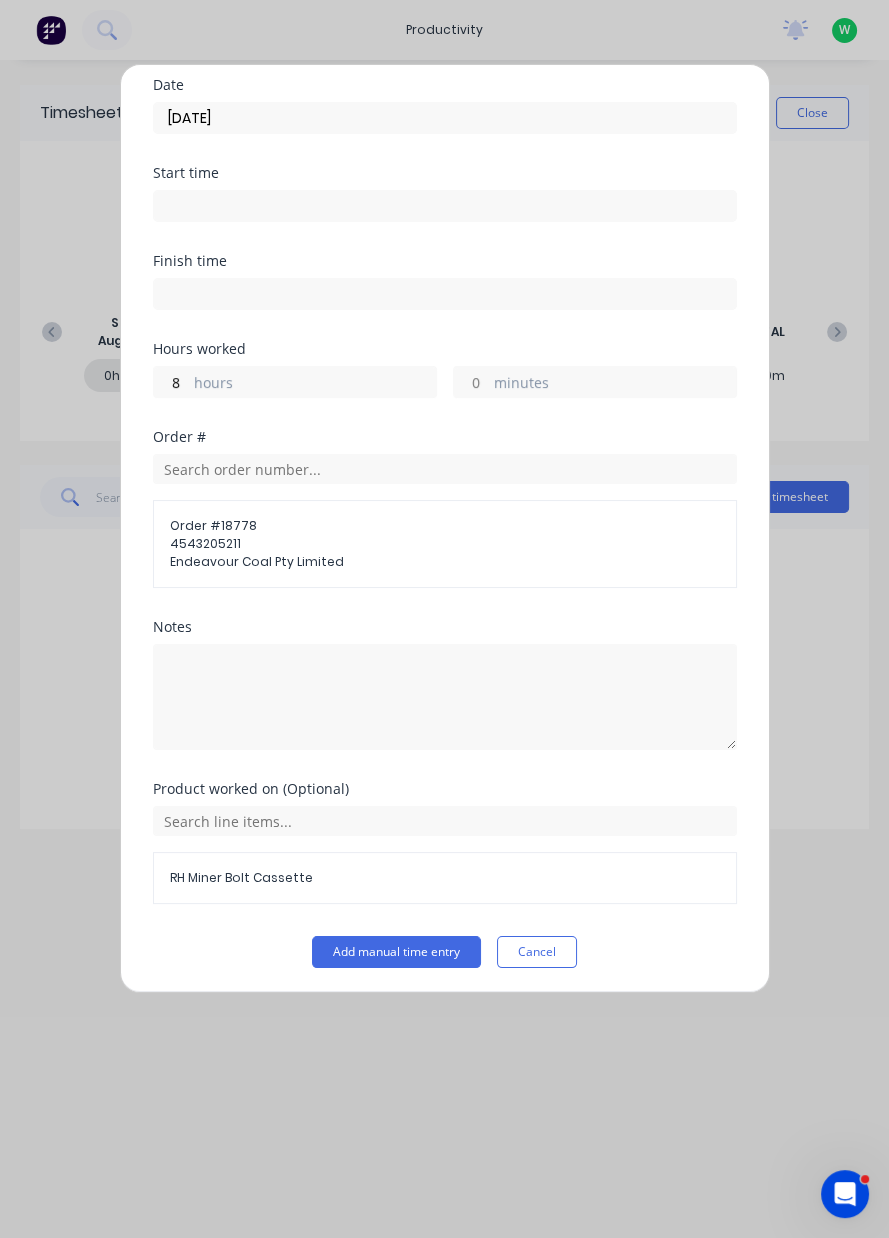 click on "Add manual time entry" at bounding box center [396, 952] 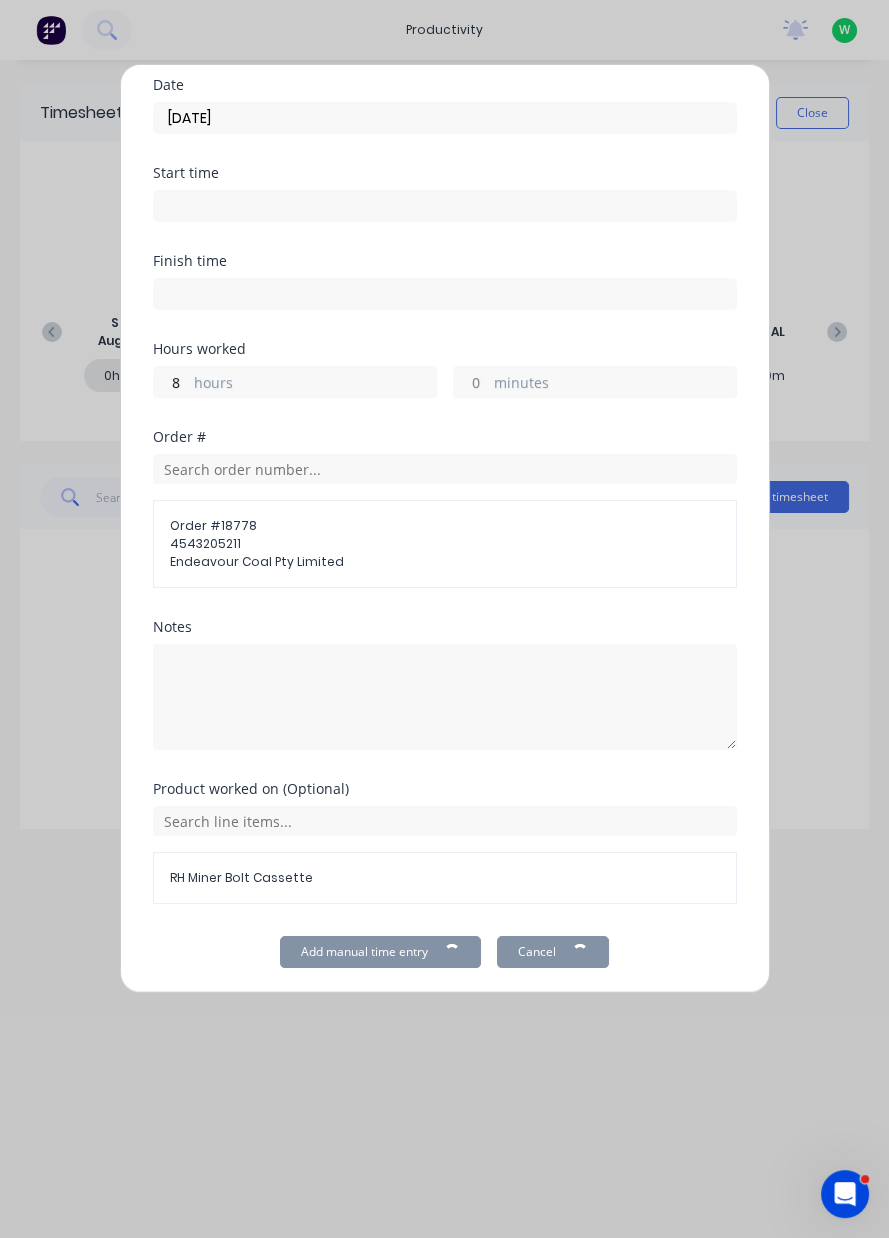 scroll, scrollTop: 0, scrollLeft: 0, axis: both 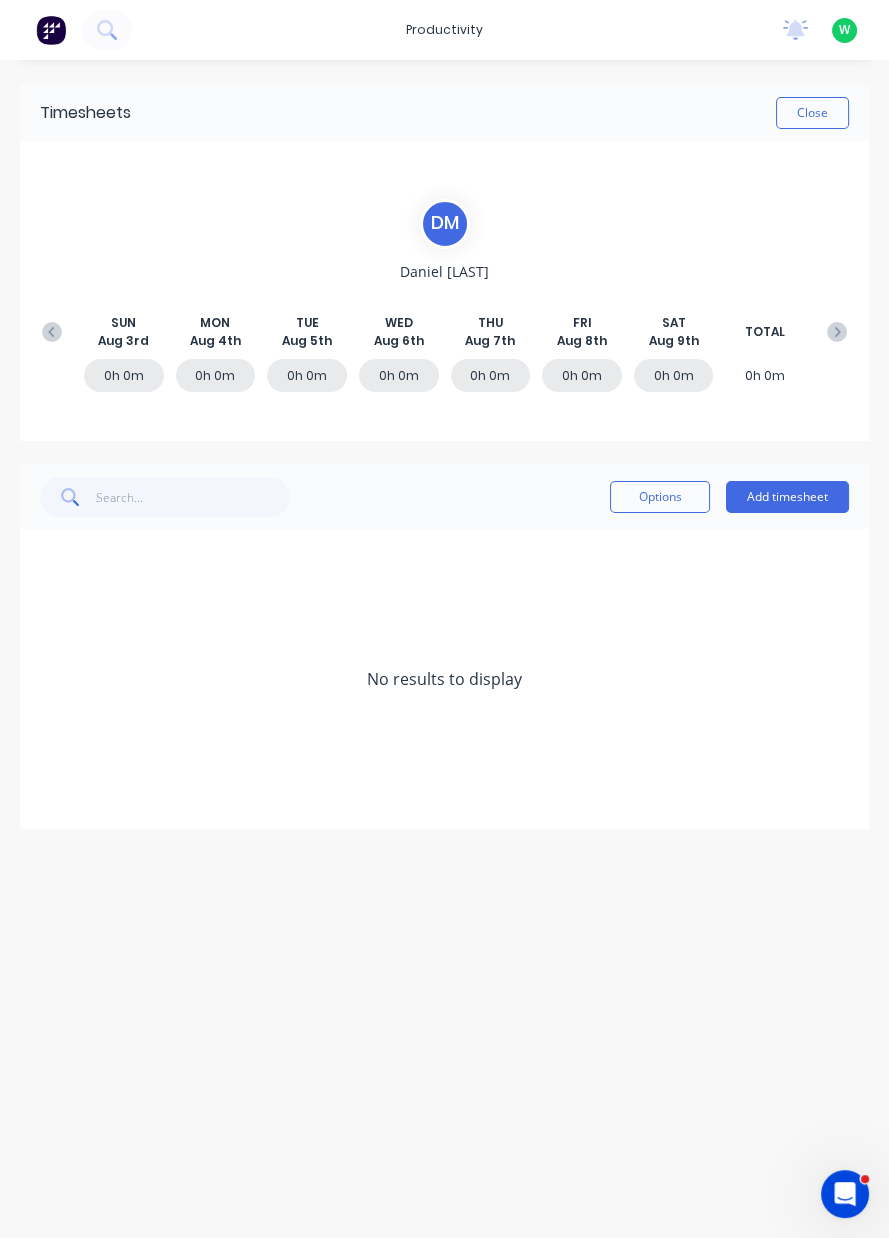 click on "Close" at bounding box center (812, 113) 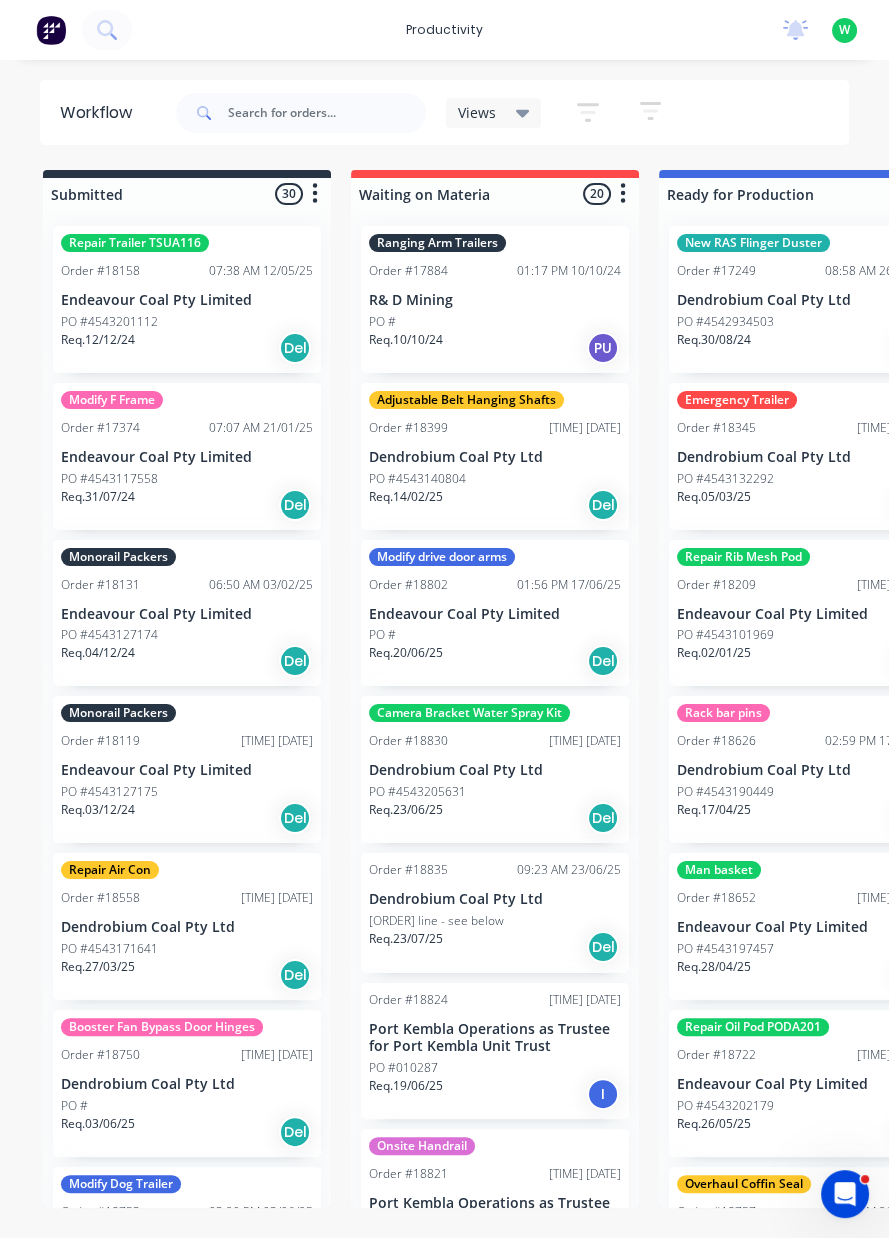 click on "productivity" at bounding box center [444, 30] 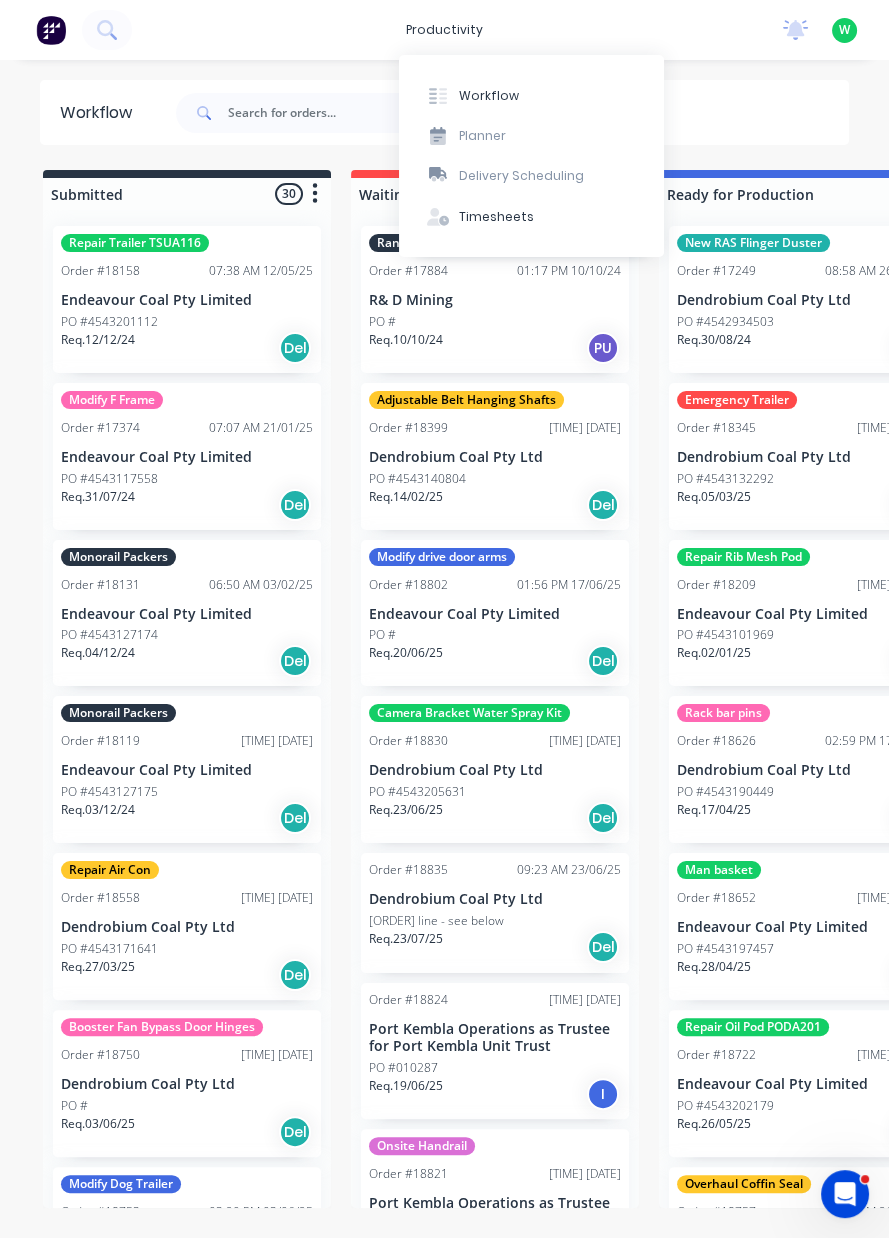 click on "Timesheets" at bounding box center (496, 217) 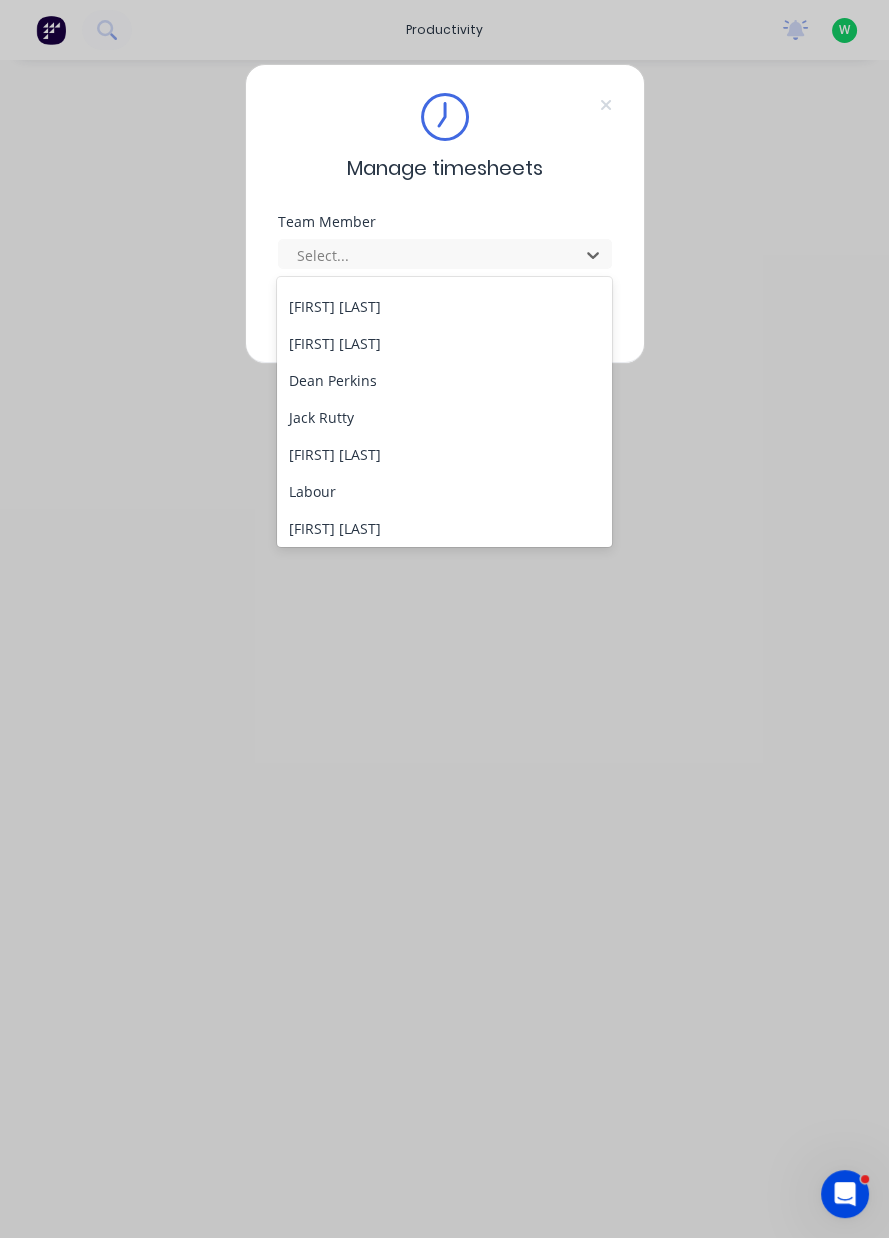 scroll, scrollTop: 333, scrollLeft: 0, axis: vertical 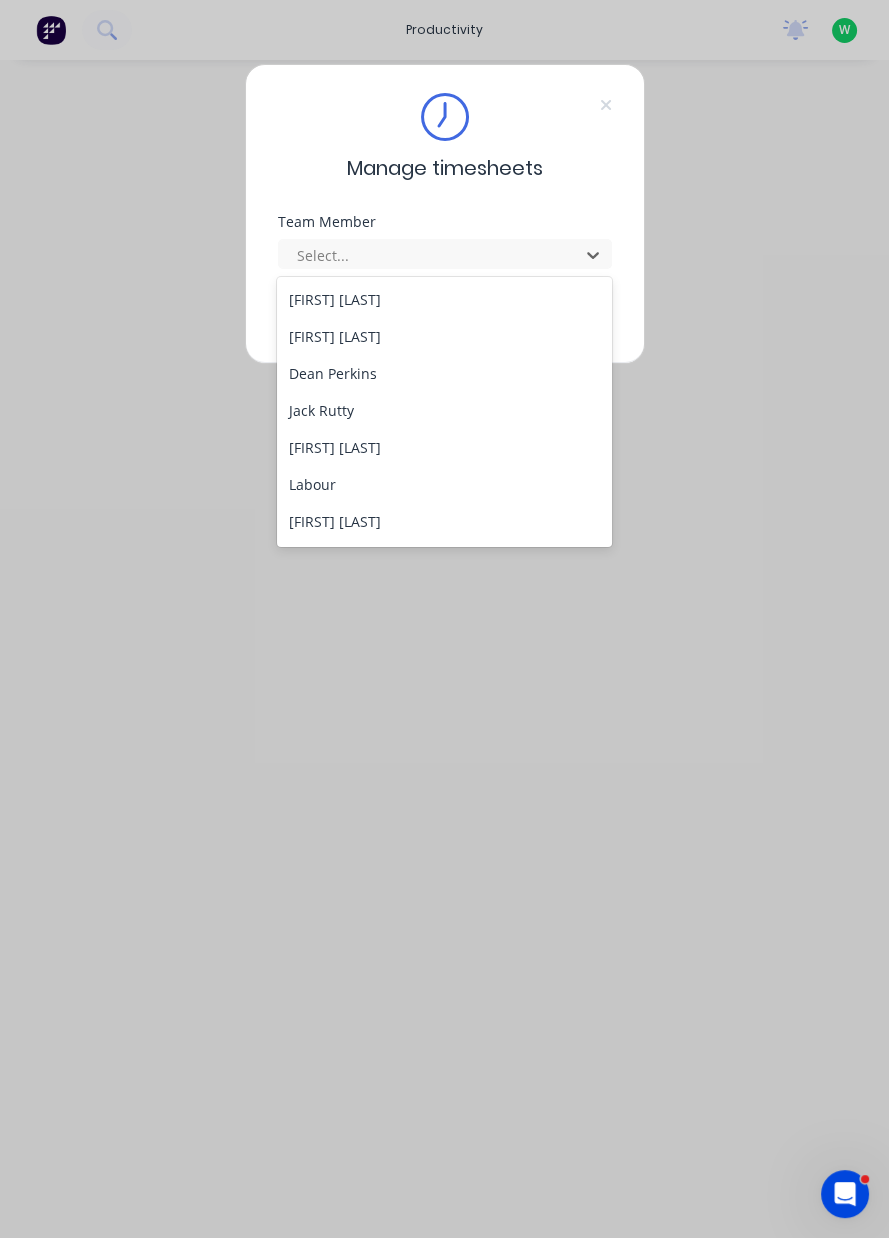 click on "Jack Rutty" at bounding box center [444, 410] 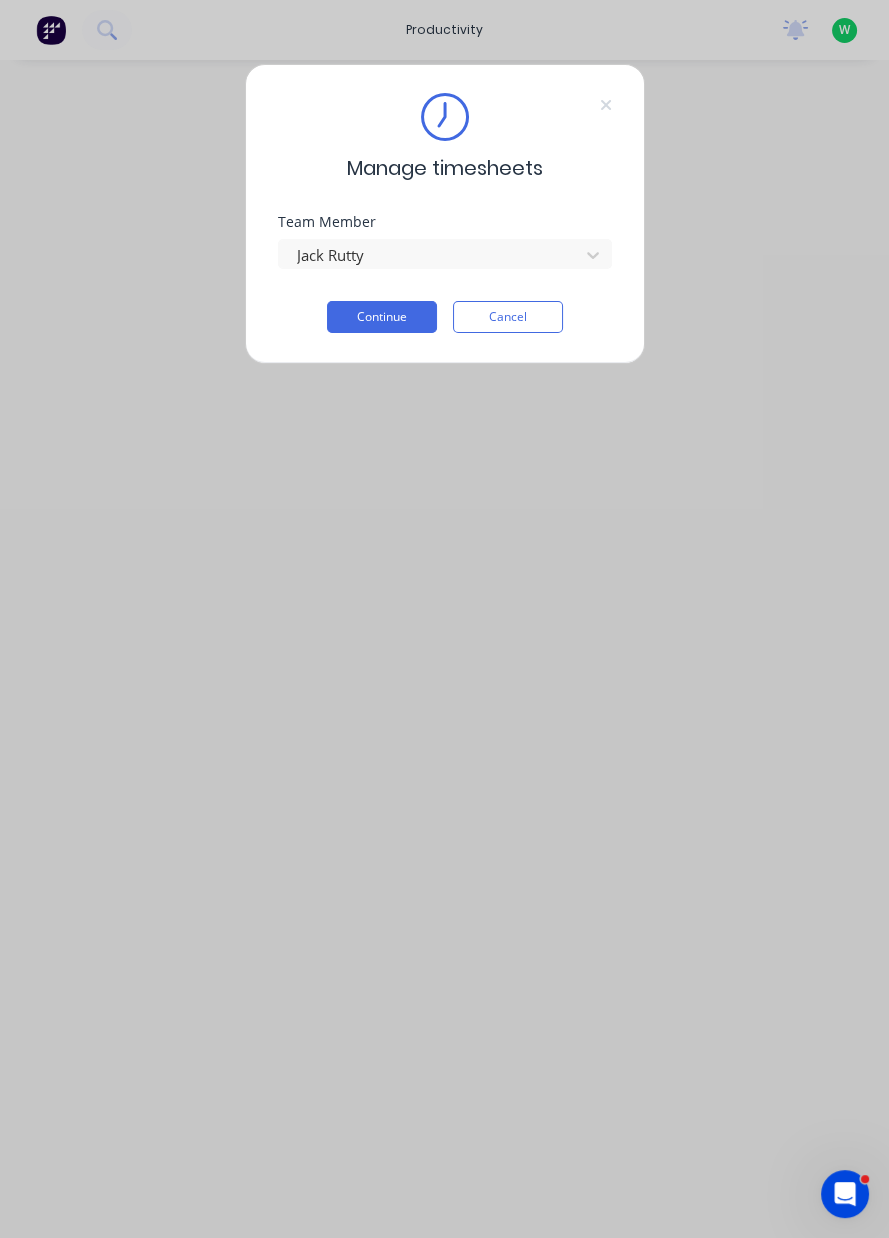 click on "Continue" at bounding box center [382, 317] 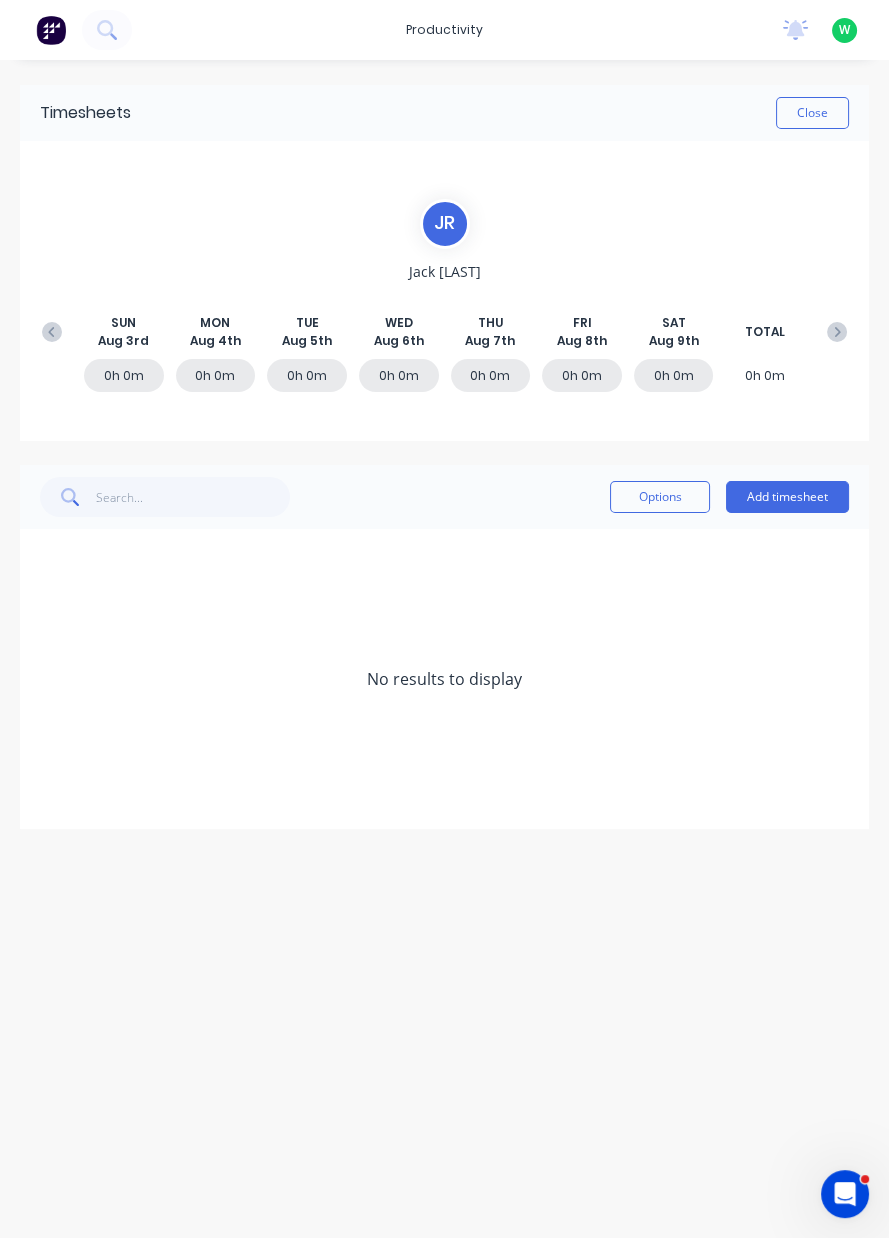 click on "Options     Add timesheet" at bounding box center (444, 497) 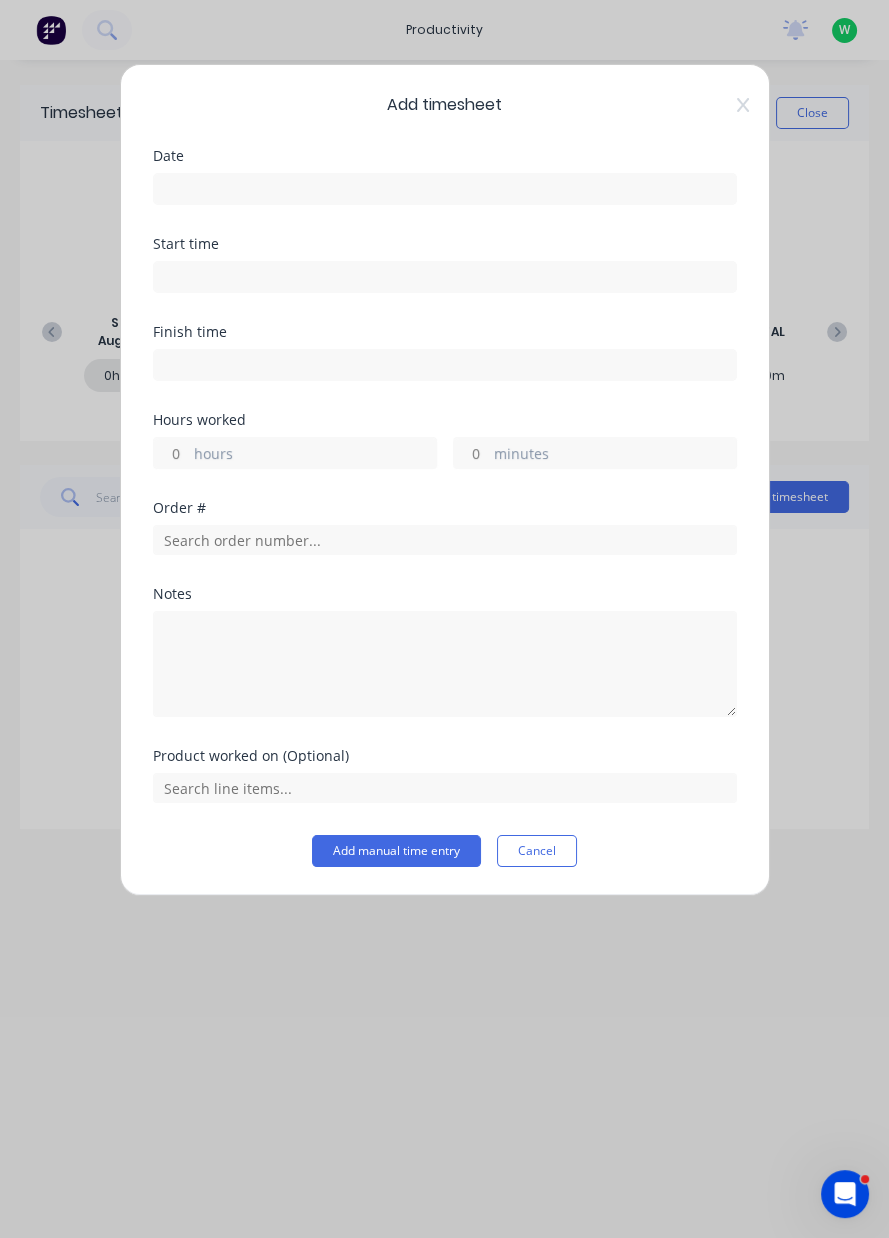 click at bounding box center [445, 189] 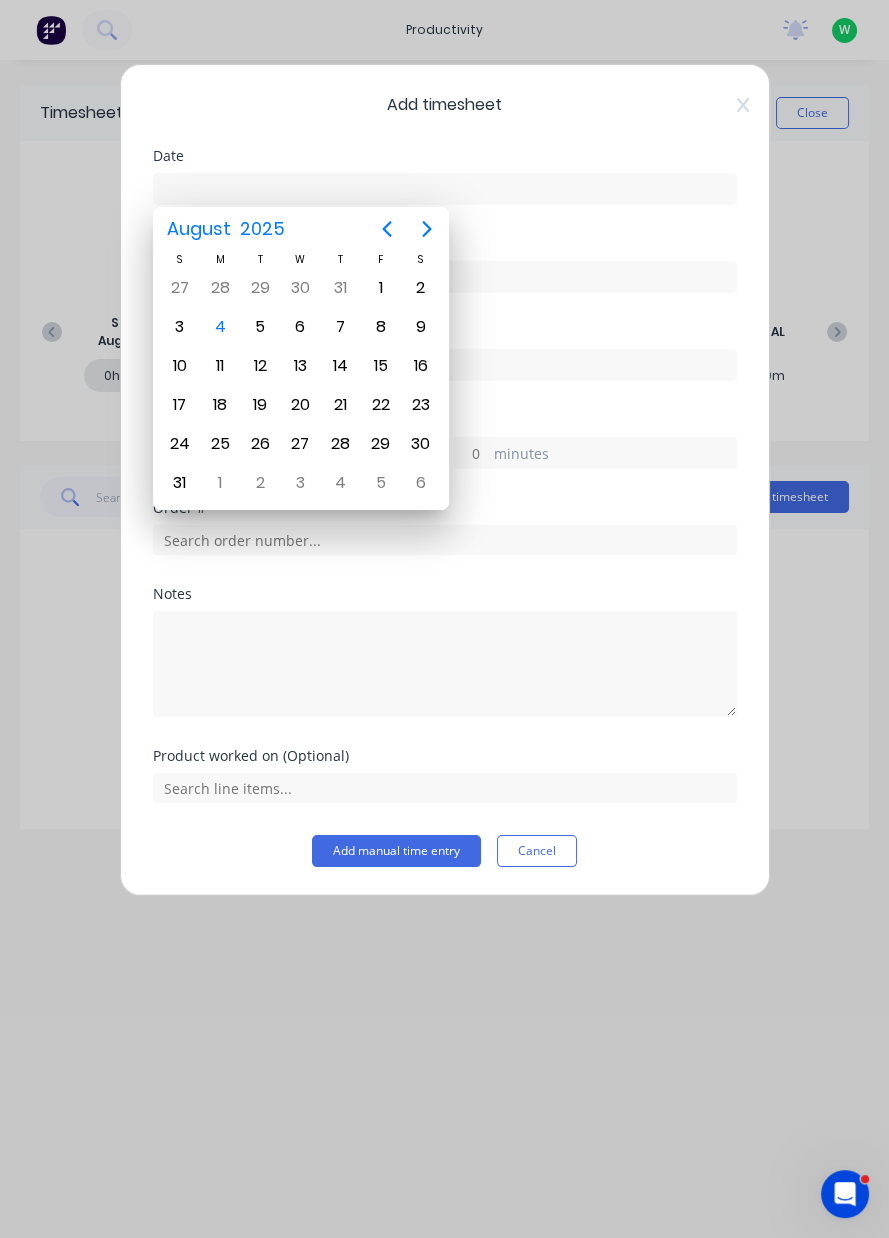 click on "4" at bounding box center (220, 327) 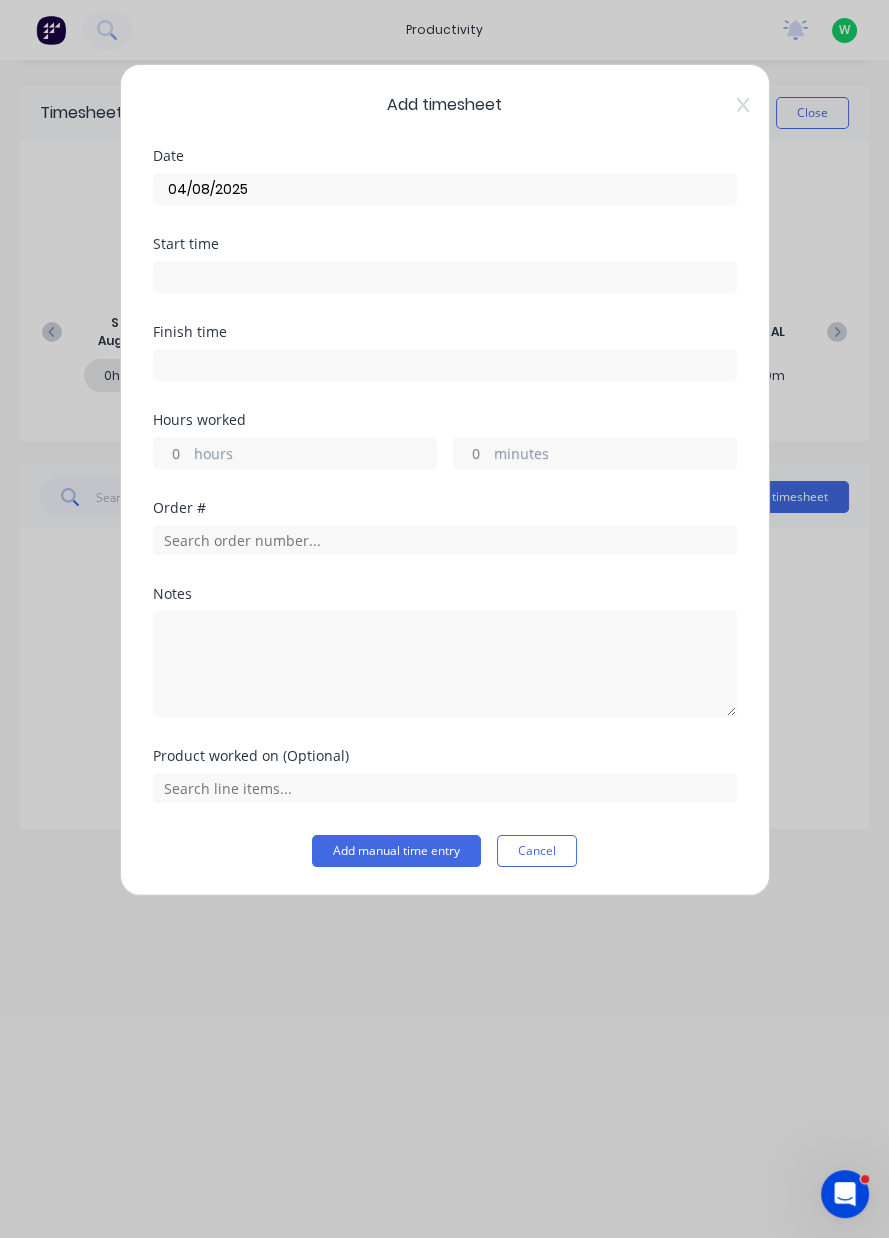 click on "hours" at bounding box center [315, 455] 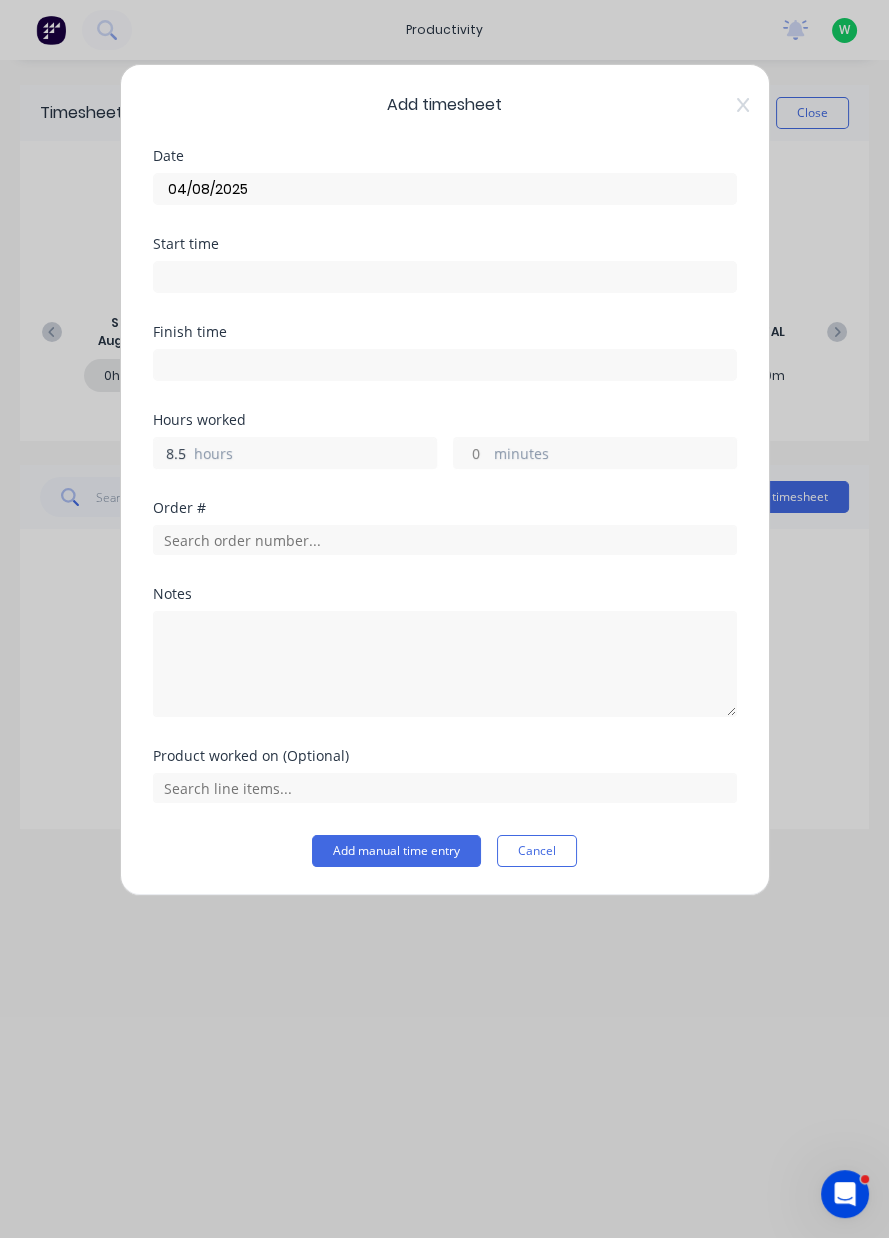 type on "8.5" 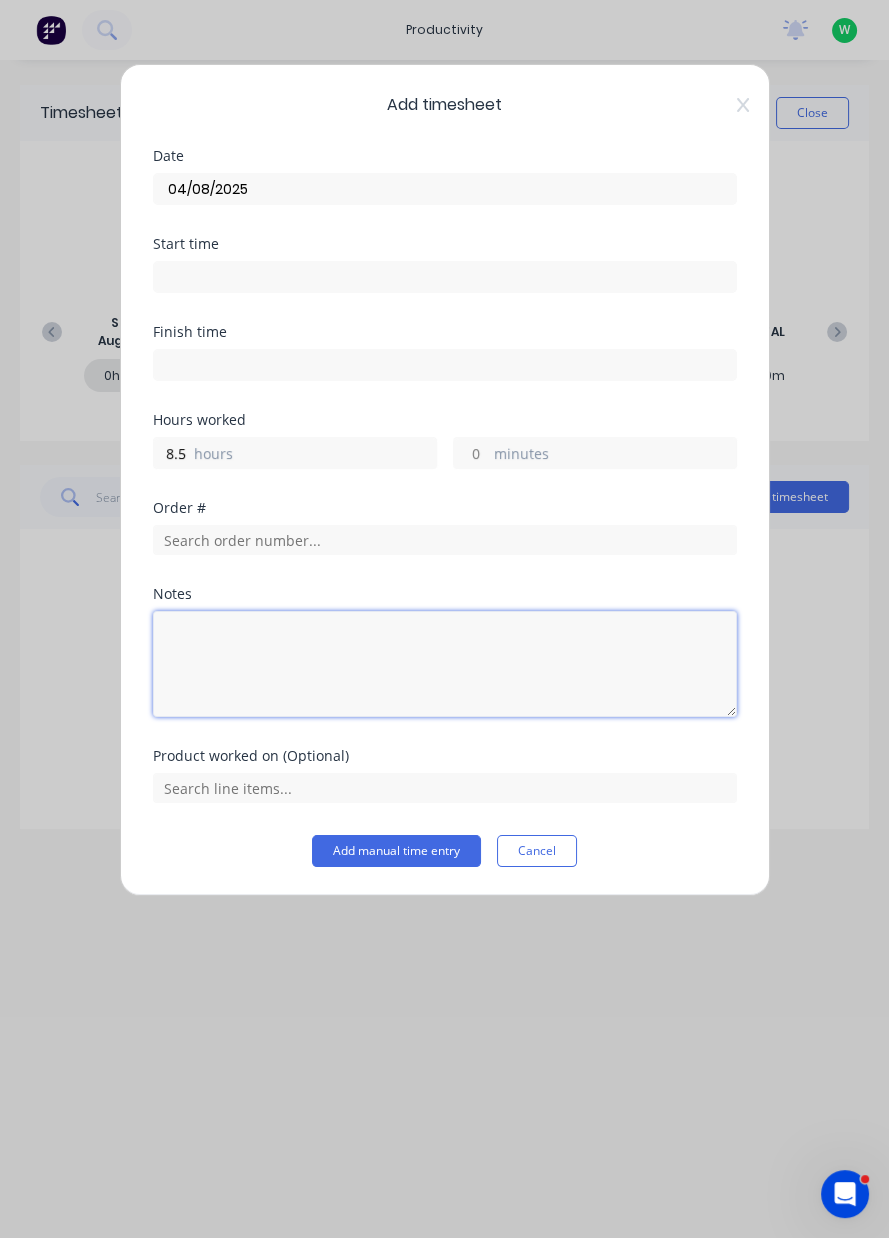 click at bounding box center [445, 664] 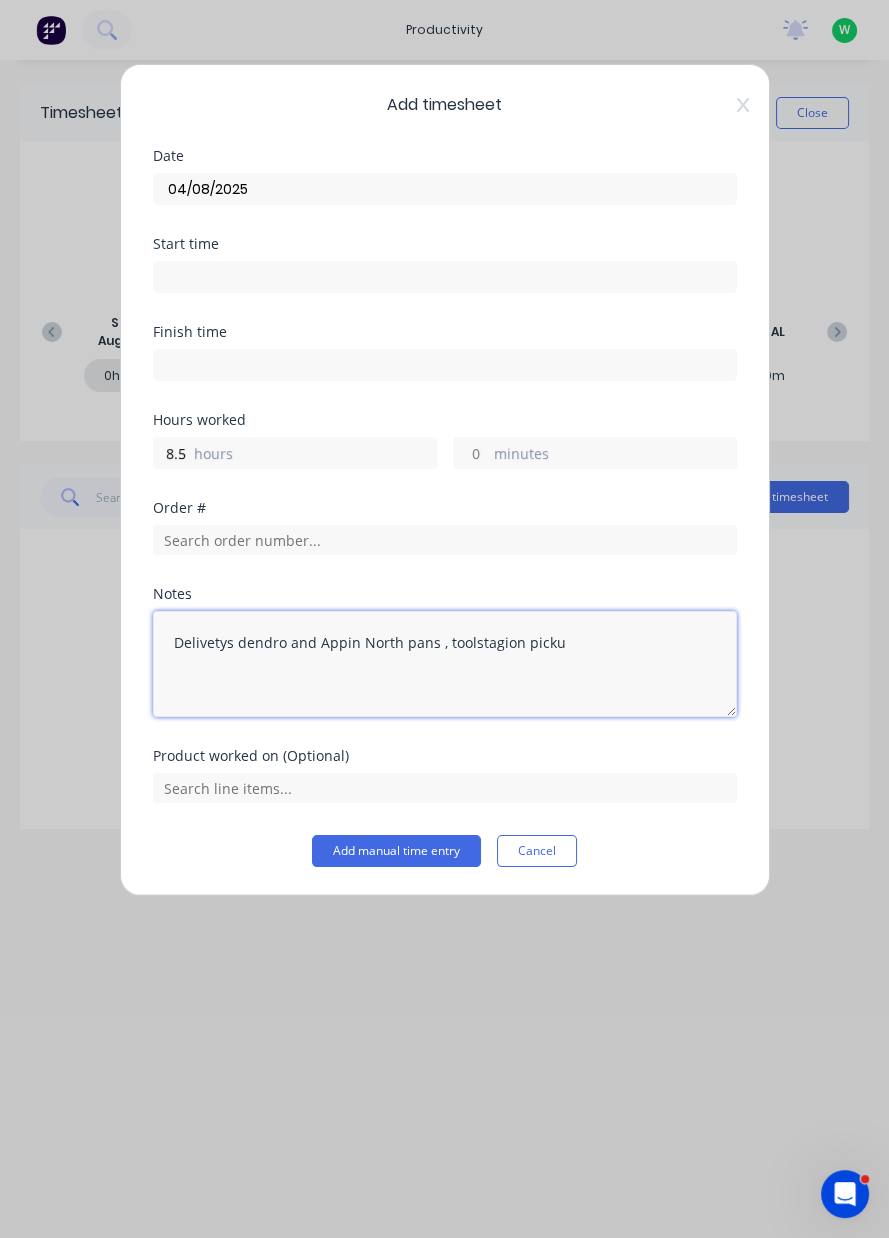 type on "Delivetys dendro and Appin North pans , toolstagion pickup" 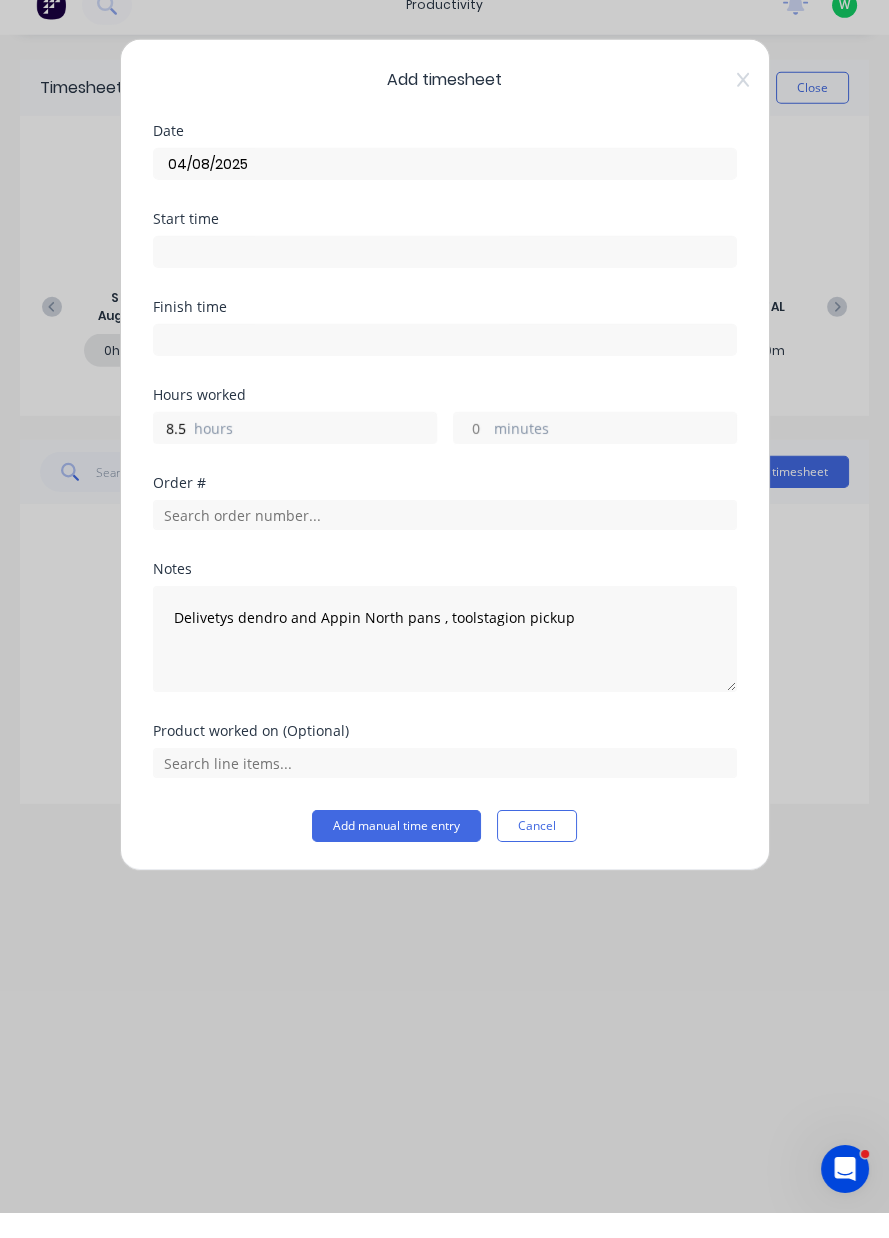 click on "Add manual time entry" at bounding box center [396, 851] 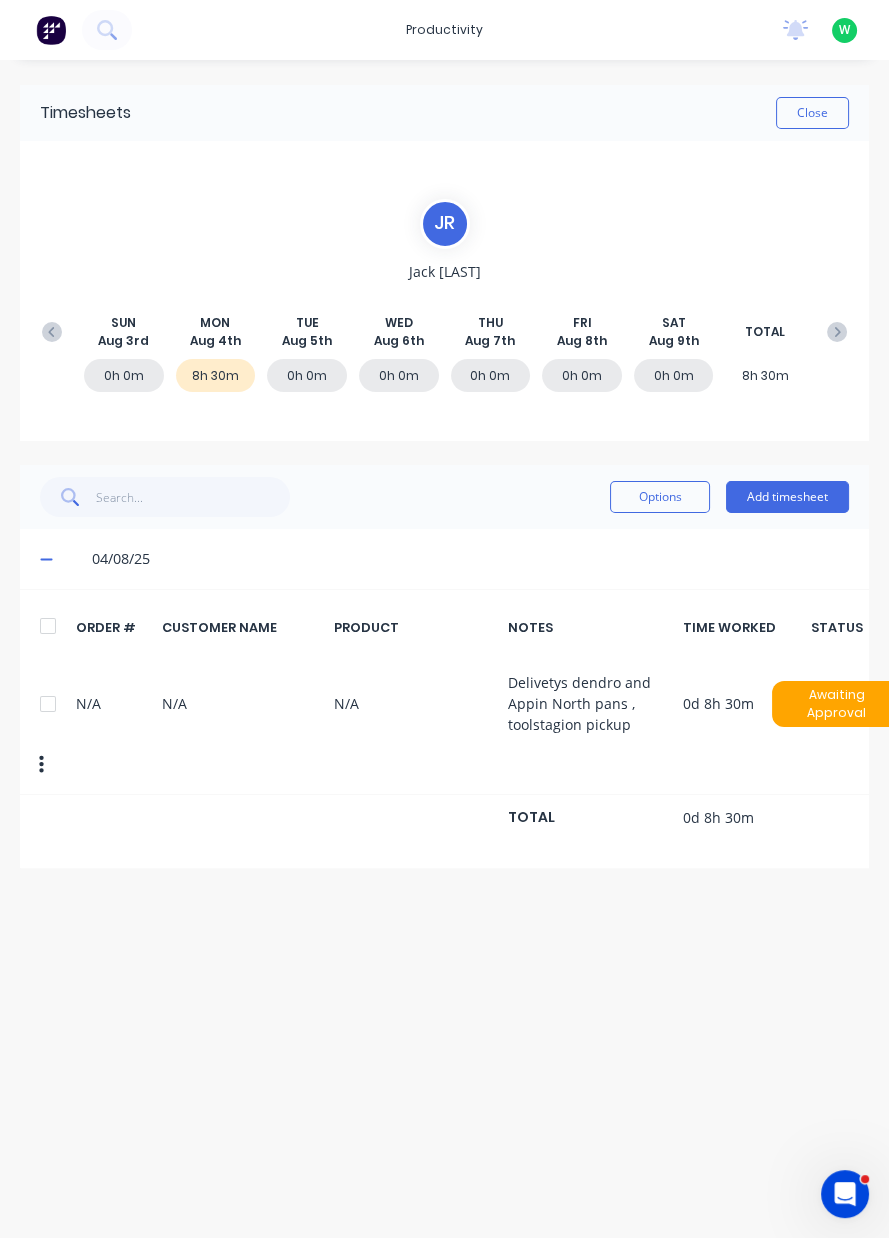 click on "Close" at bounding box center (812, 113) 